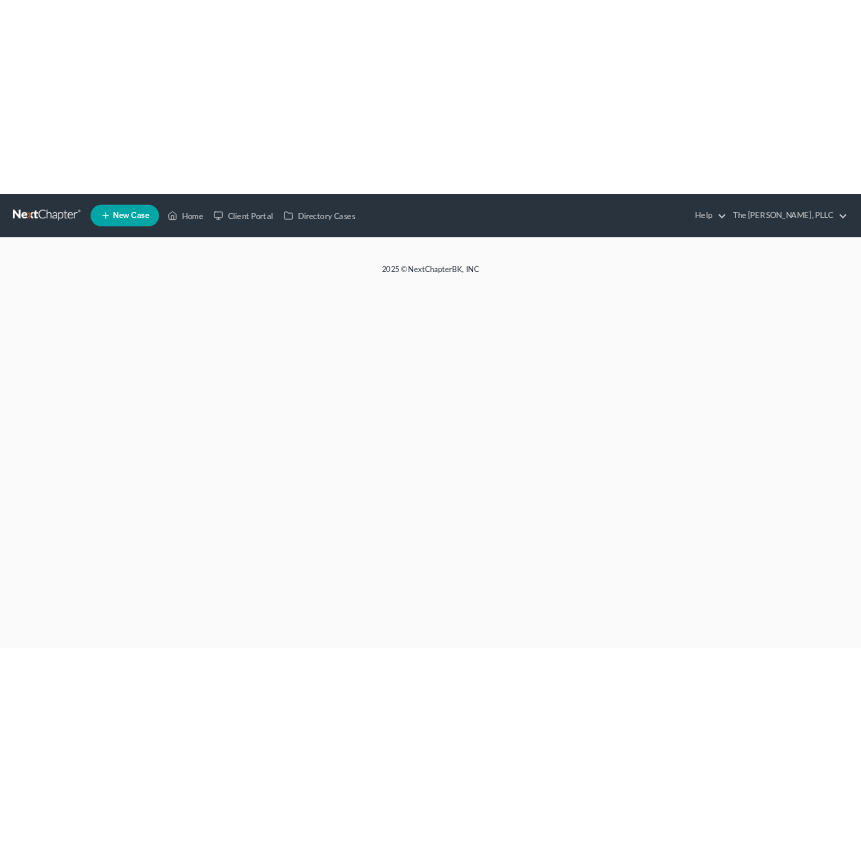 scroll, scrollTop: 0, scrollLeft: 0, axis: both 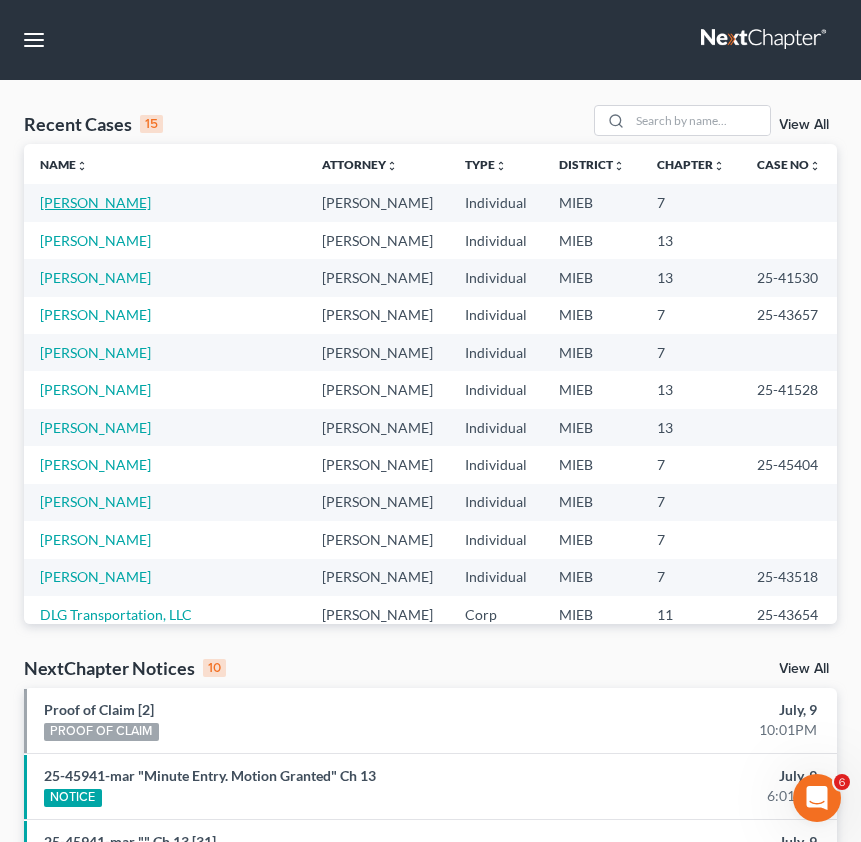 click on "[PERSON_NAME]" at bounding box center [95, 202] 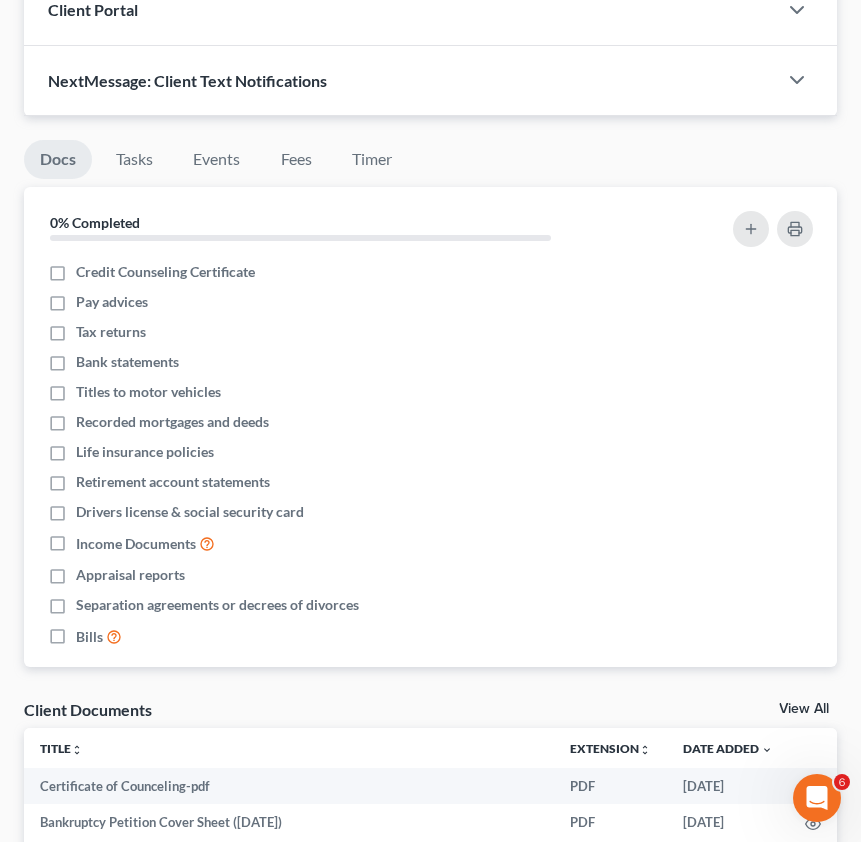 scroll, scrollTop: 751, scrollLeft: 0, axis: vertical 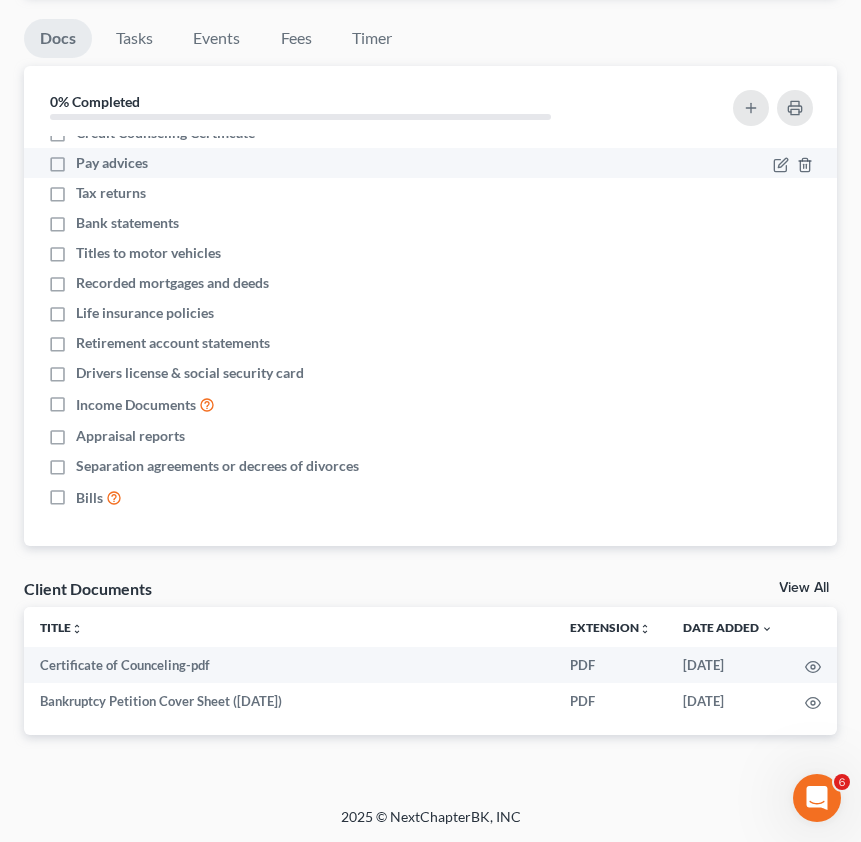 click on "Pay advices" at bounding box center (112, 163) 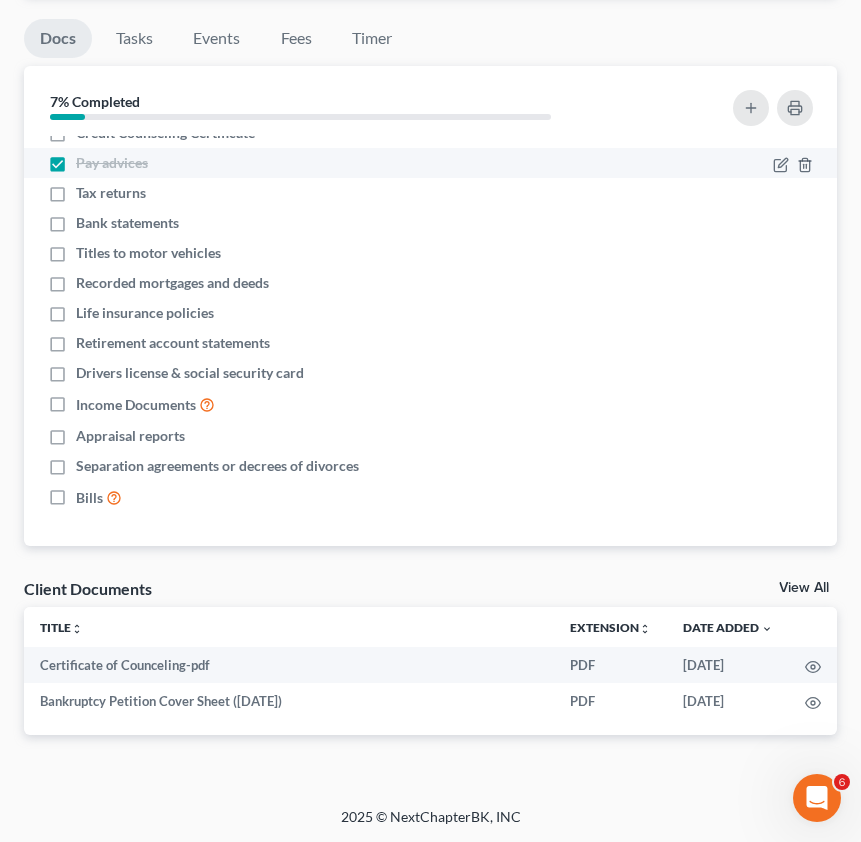click on "Pay advices" at bounding box center [112, 163] 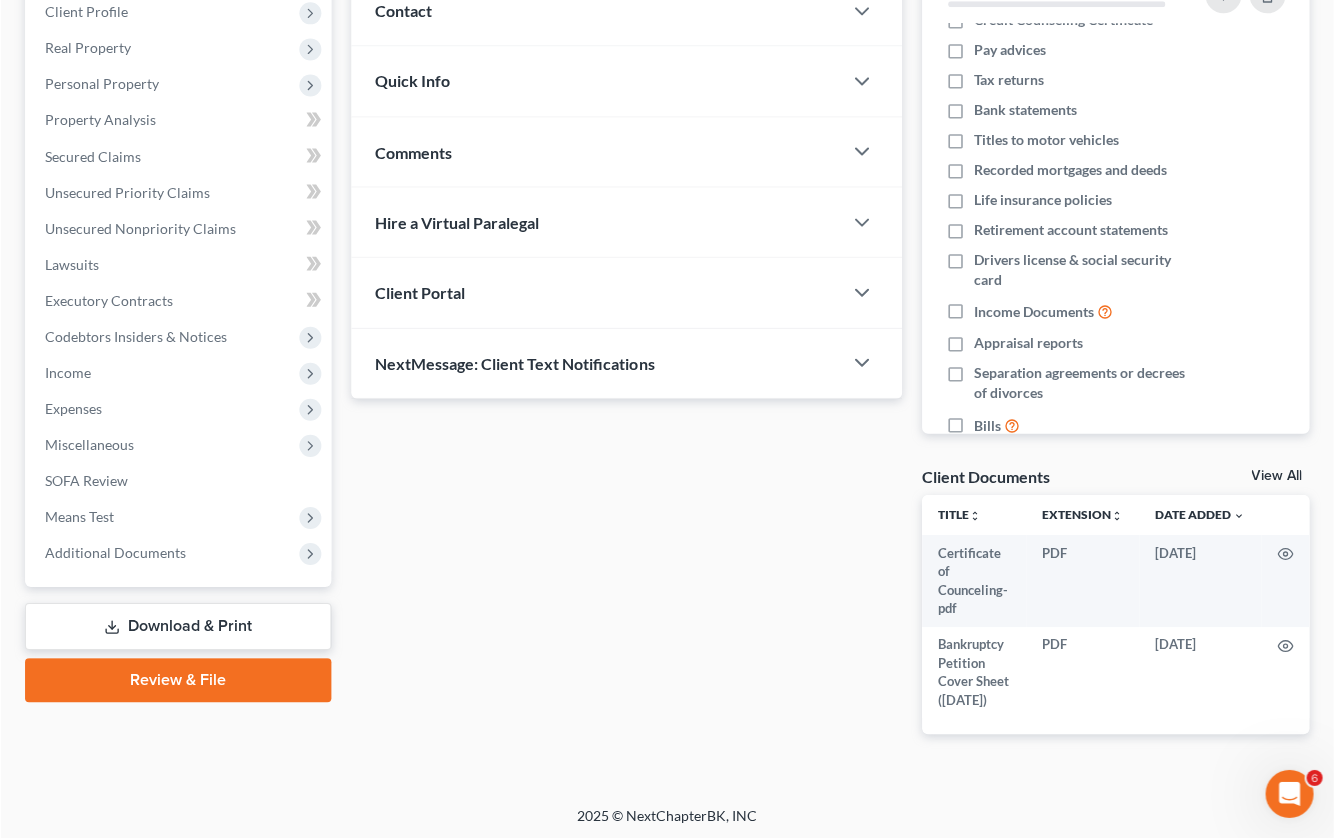 scroll, scrollTop: 285, scrollLeft: 0, axis: vertical 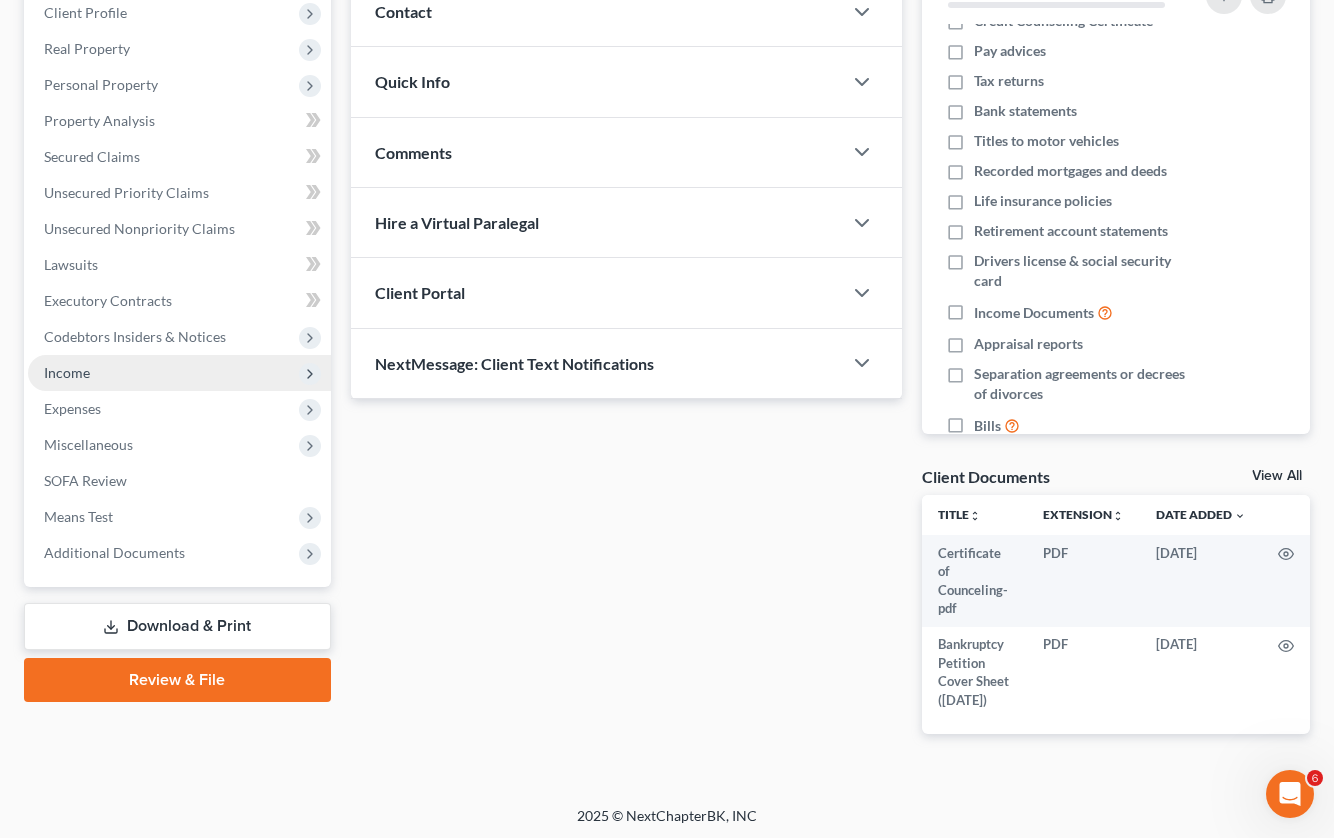 click on "Income" at bounding box center [179, 373] 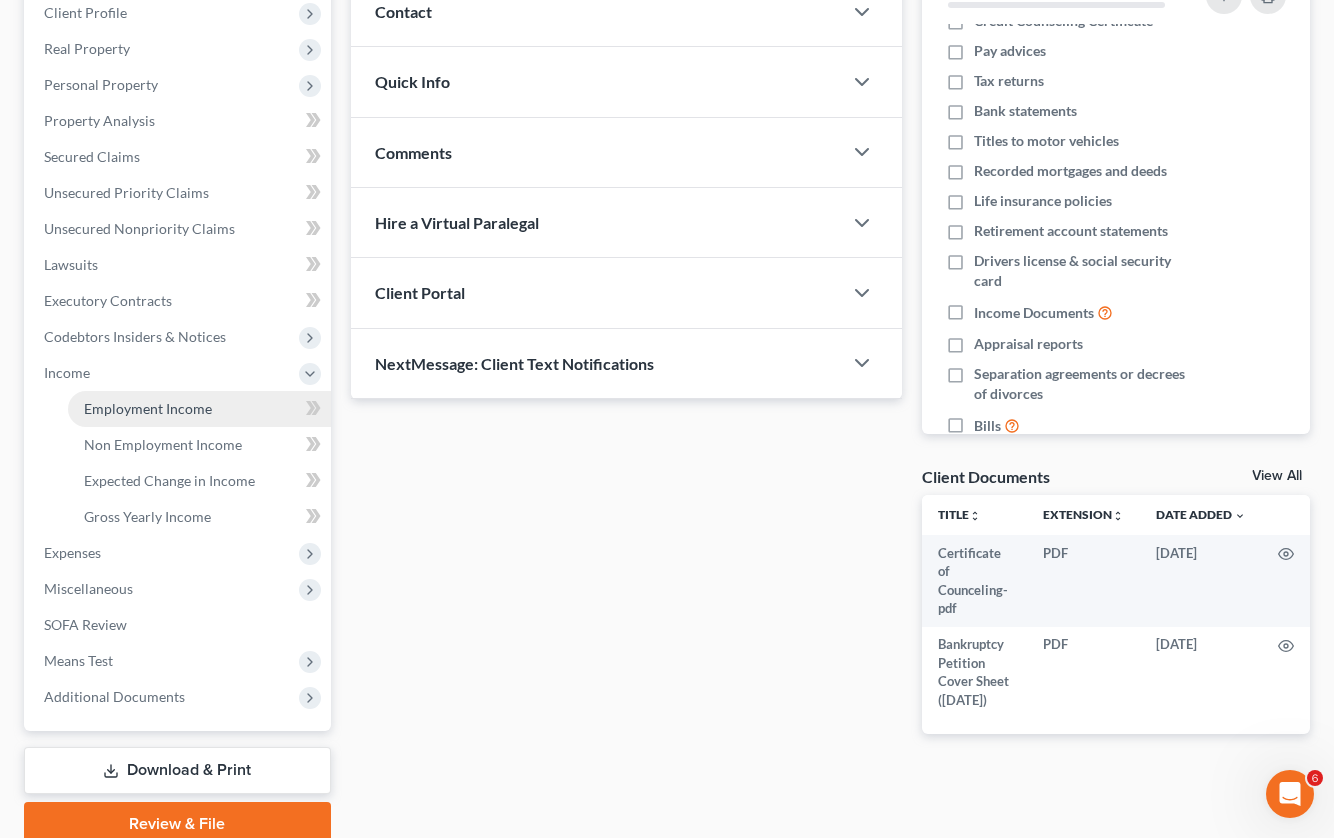 click on "Employment Income" at bounding box center (199, 409) 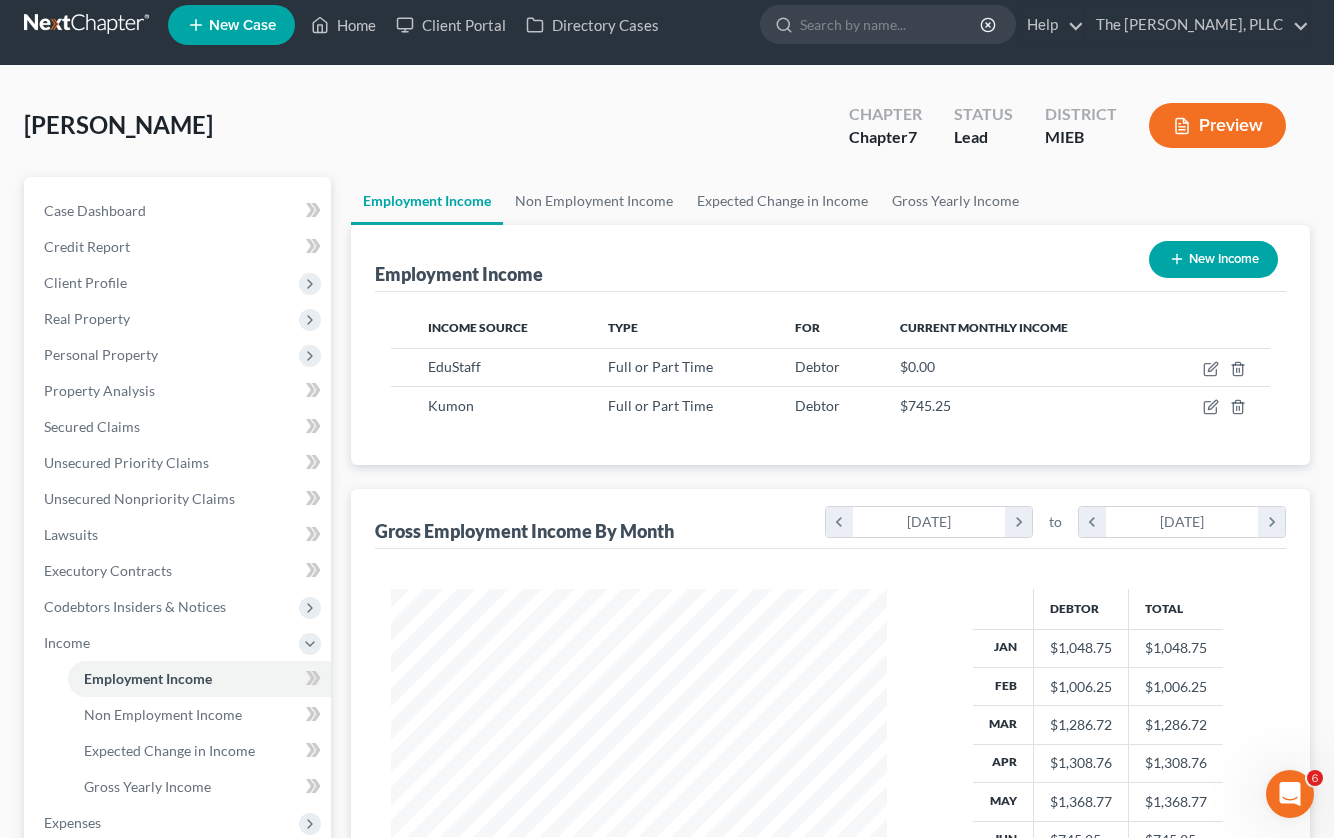 scroll, scrollTop: 0, scrollLeft: 0, axis: both 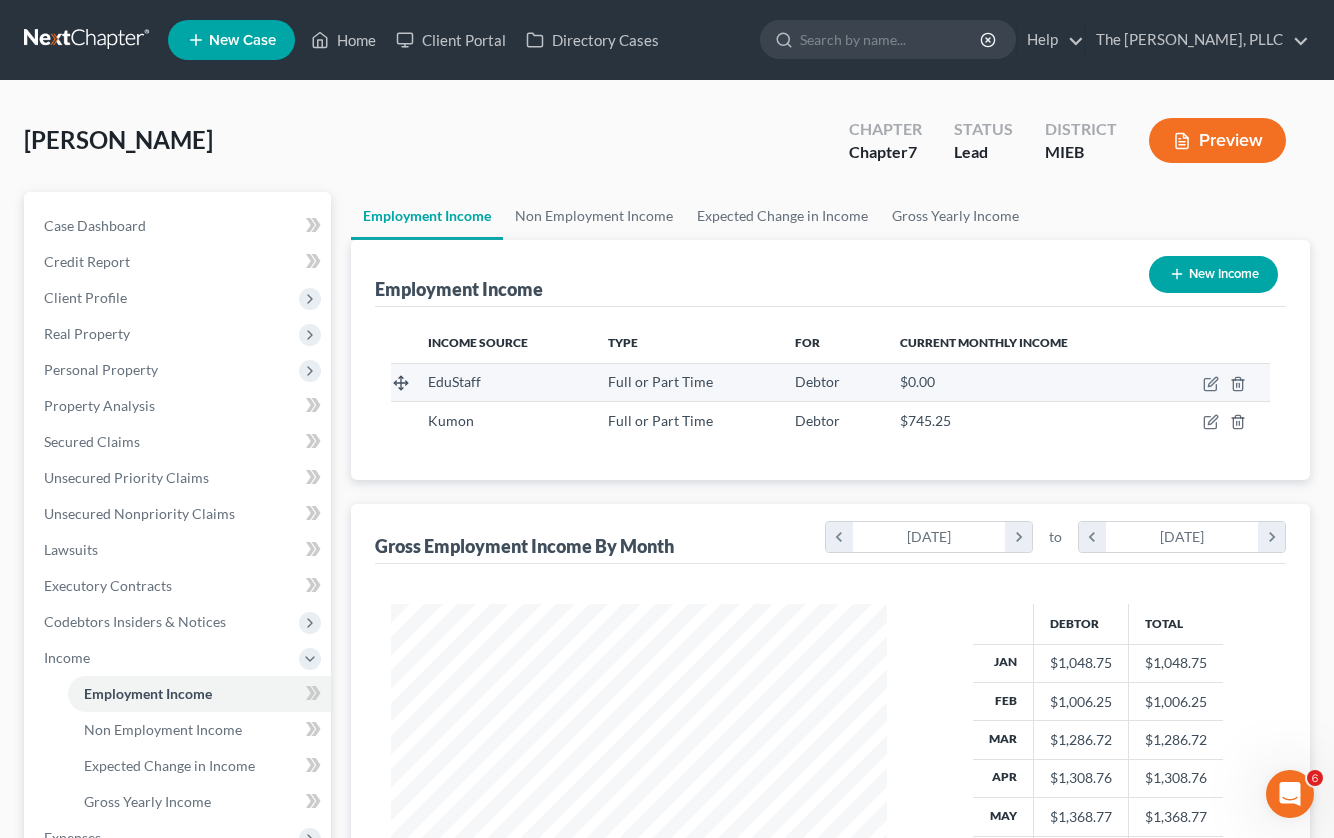 click on "Full or Part Time" at bounding box center (660, 381) 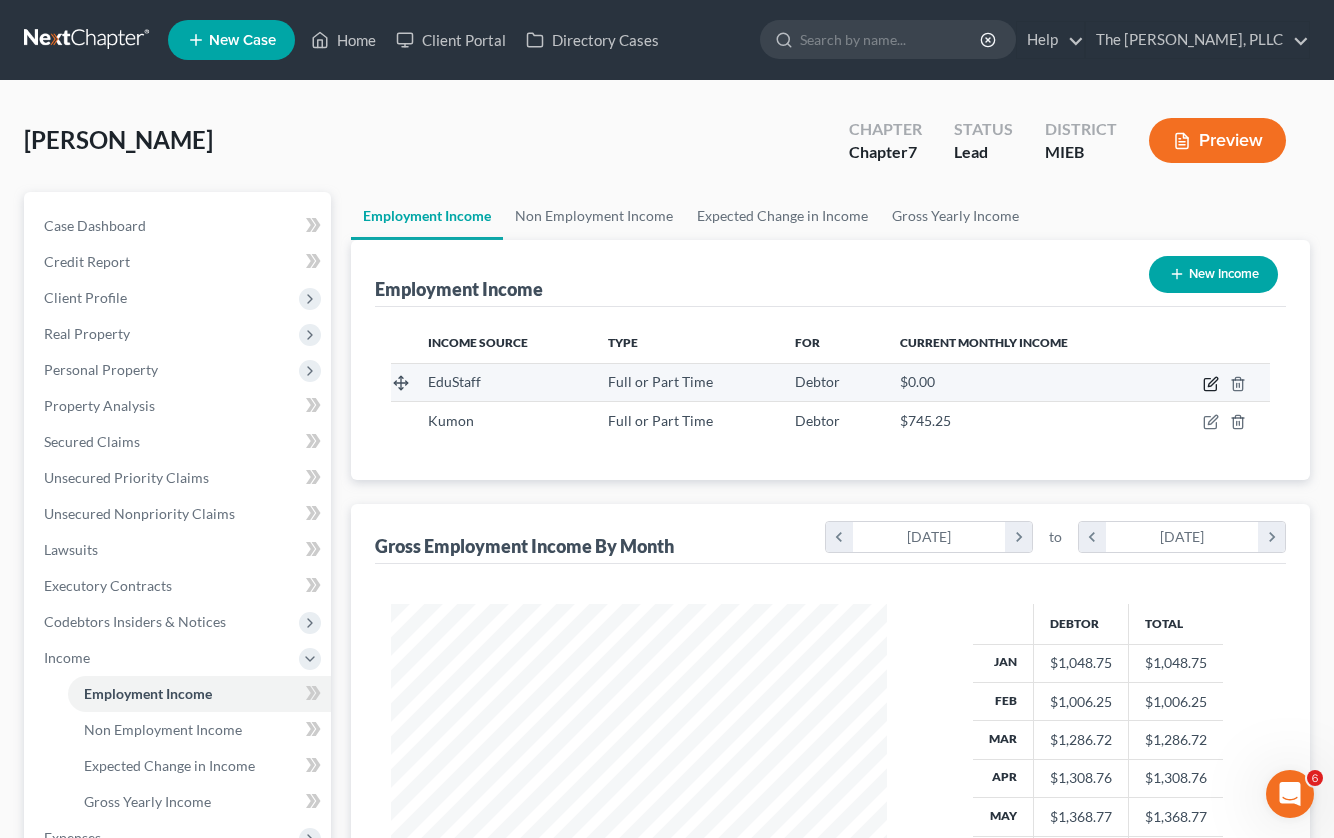 click 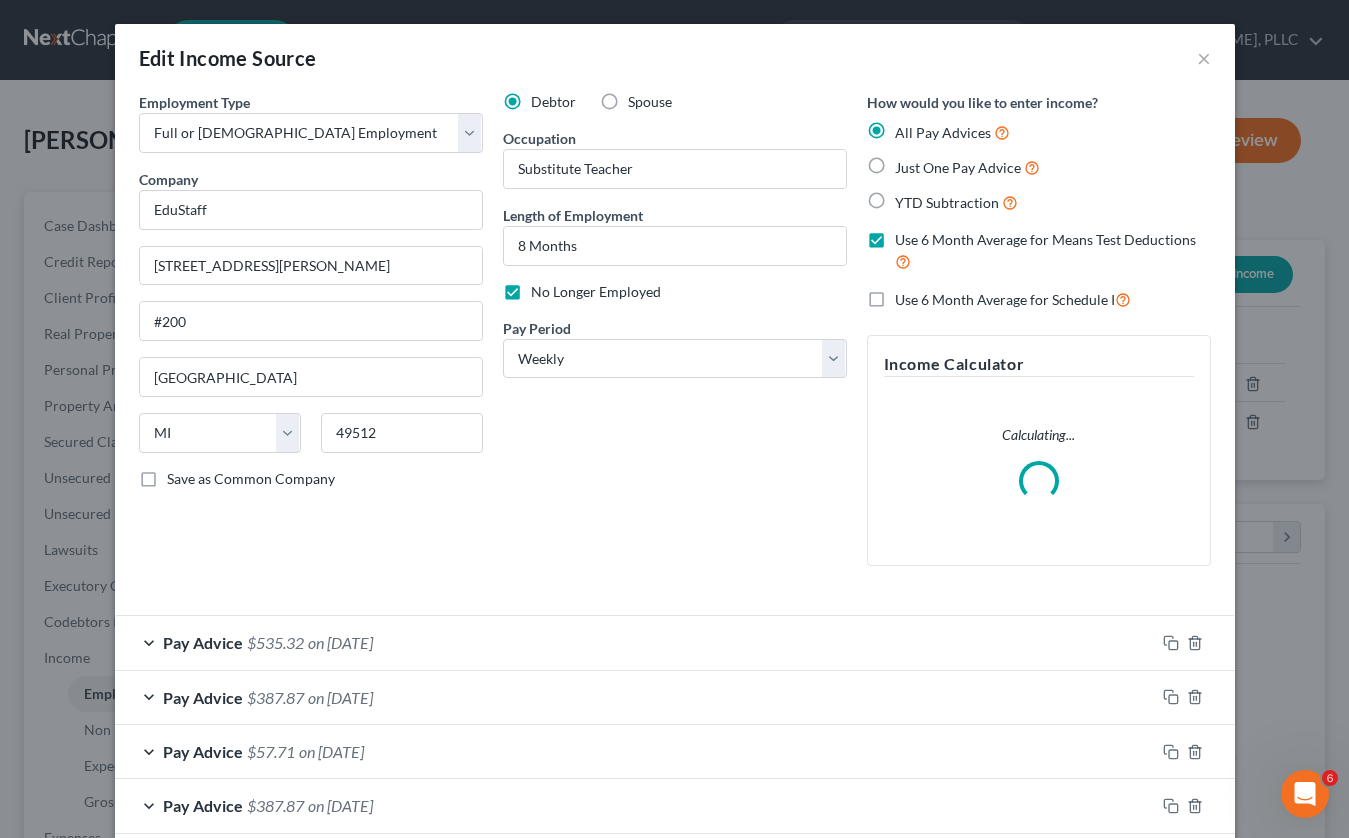 scroll, scrollTop: 999641, scrollLeft: 999457, axis: both 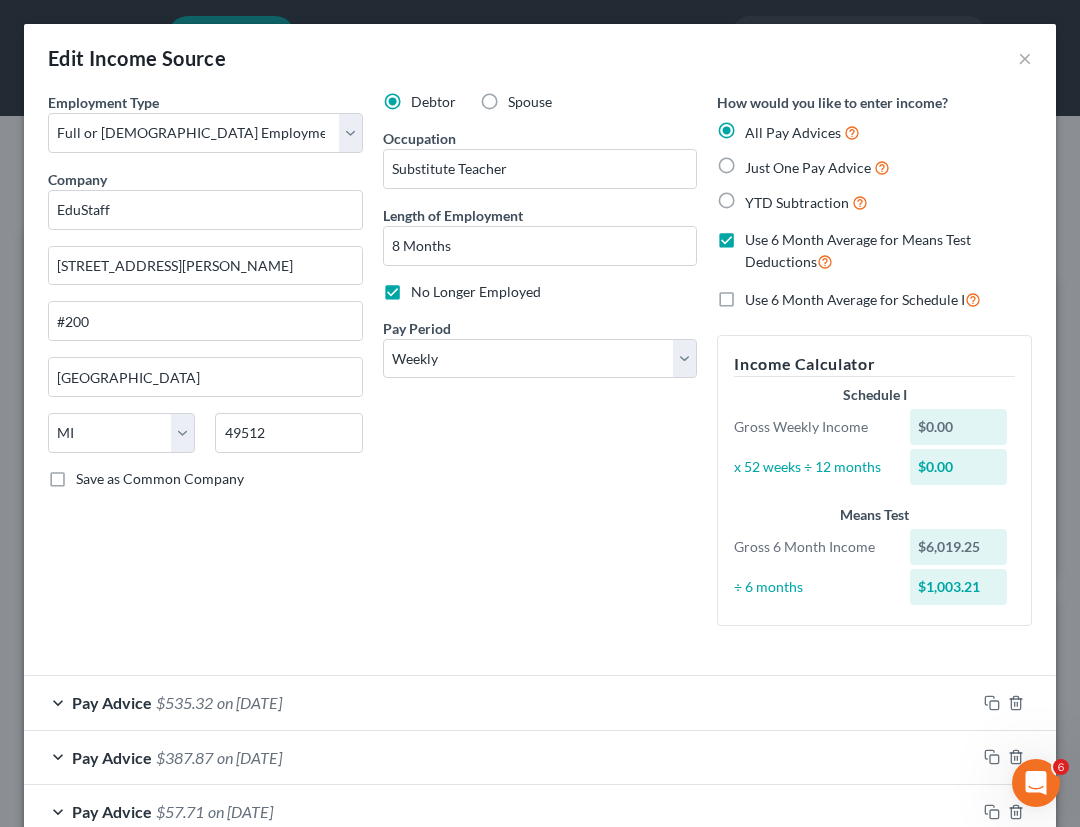 click on "Debtor Spouse Occupation Substitute Teacher Length of Employment 8 Months No Longer Employed
Pay Period
*
Select Monthly Twice Monthly Every Other Week Weekly" at bounding box center (540, 367) 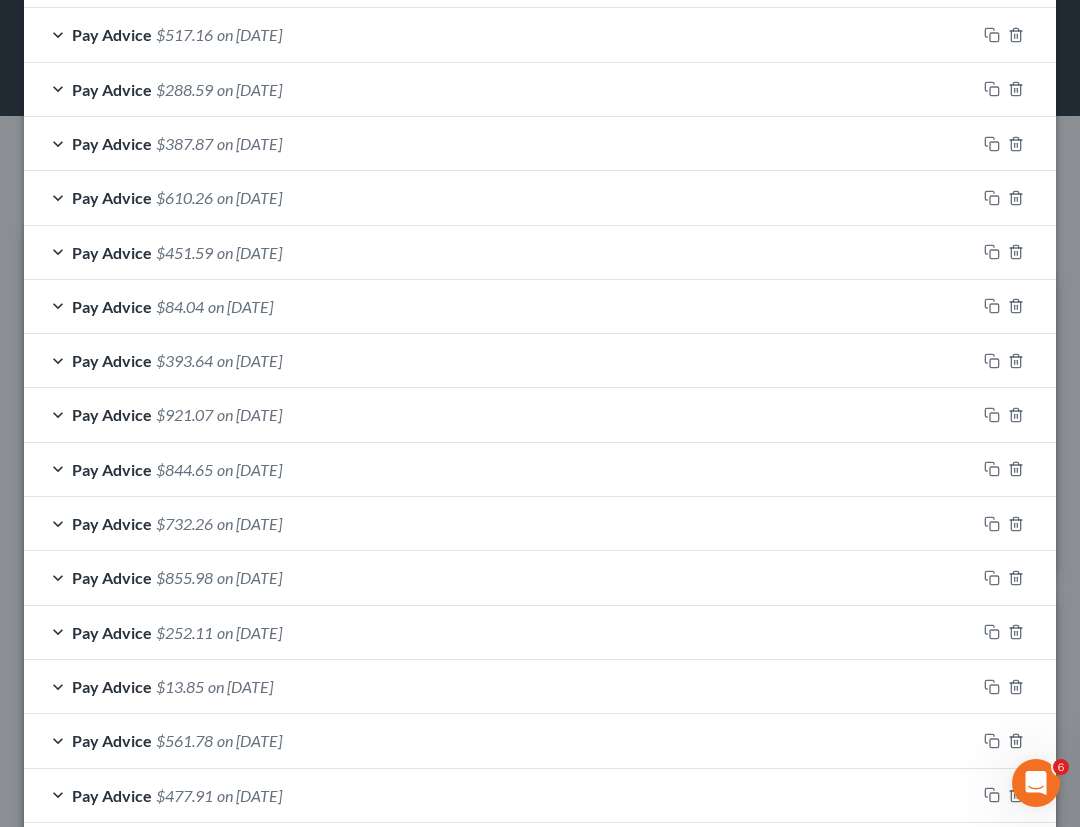 scroll, scrollTop: 982, scrollLeft: 0, axis: vertical 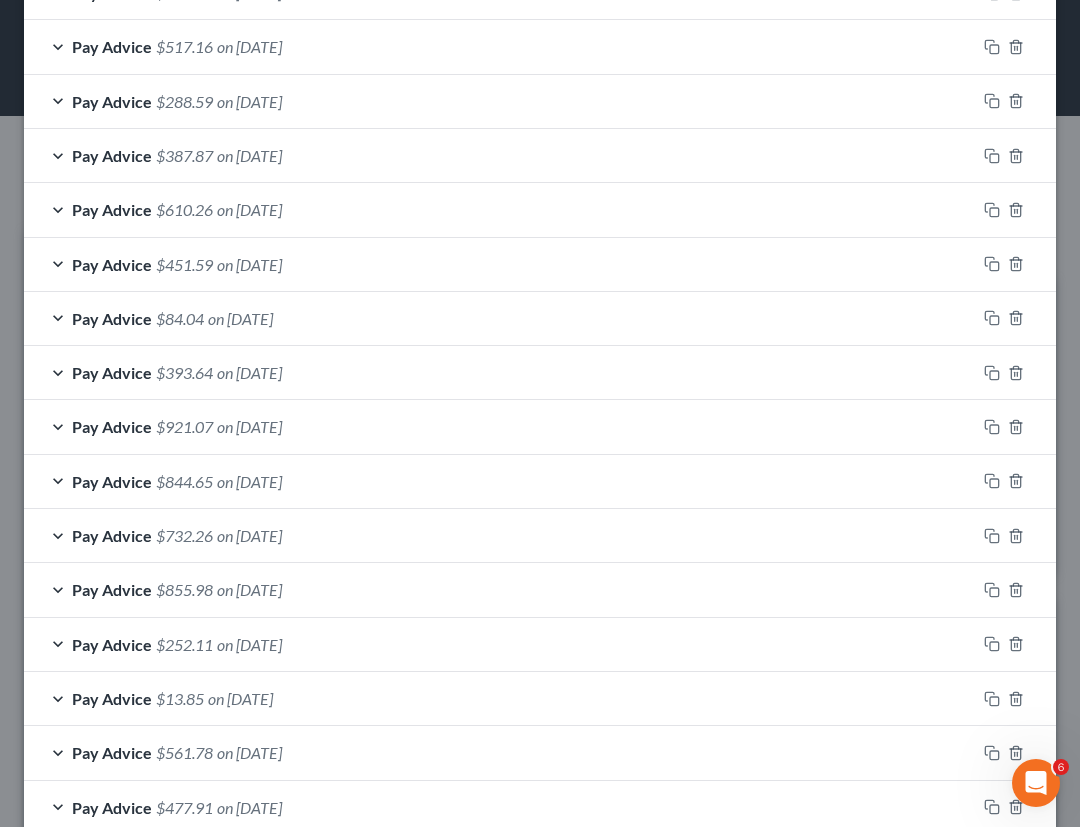 click on "Pay Advice" at bounding box center [112, 372] 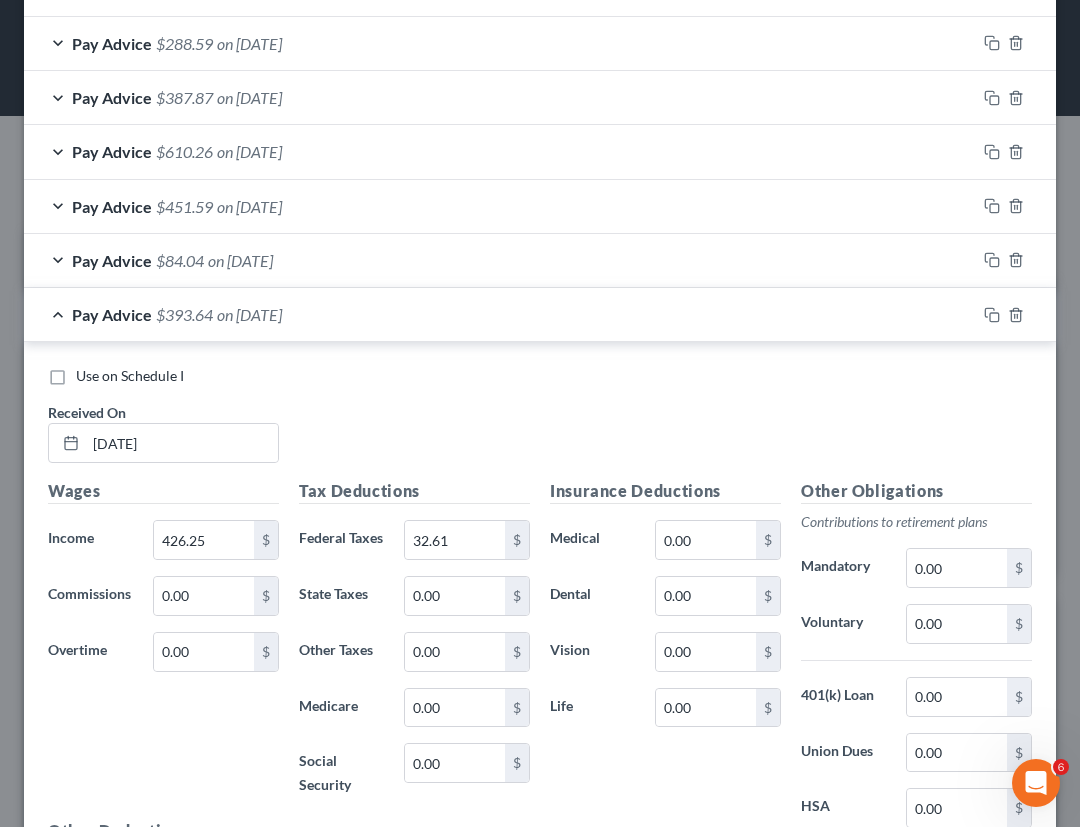 scroll, scrollTop: 1096, scrollLeft: 0, axis: vertical 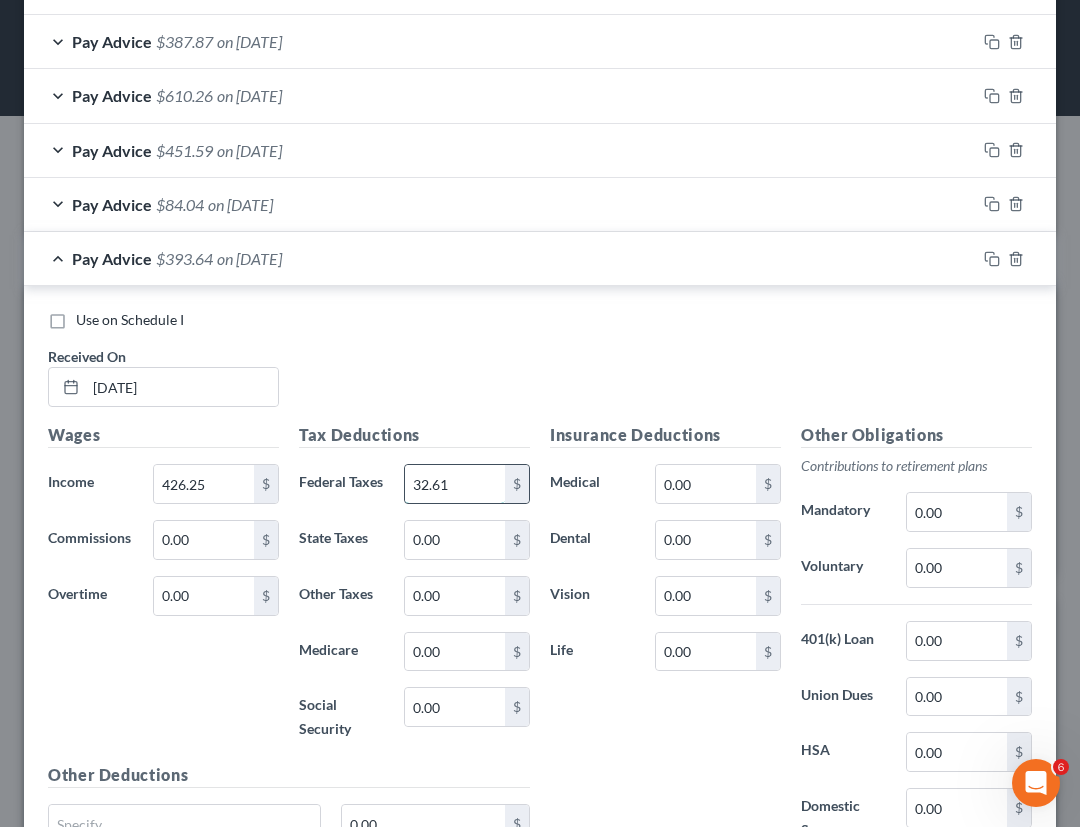 click on "32.61" at bounding box center (455, 484) 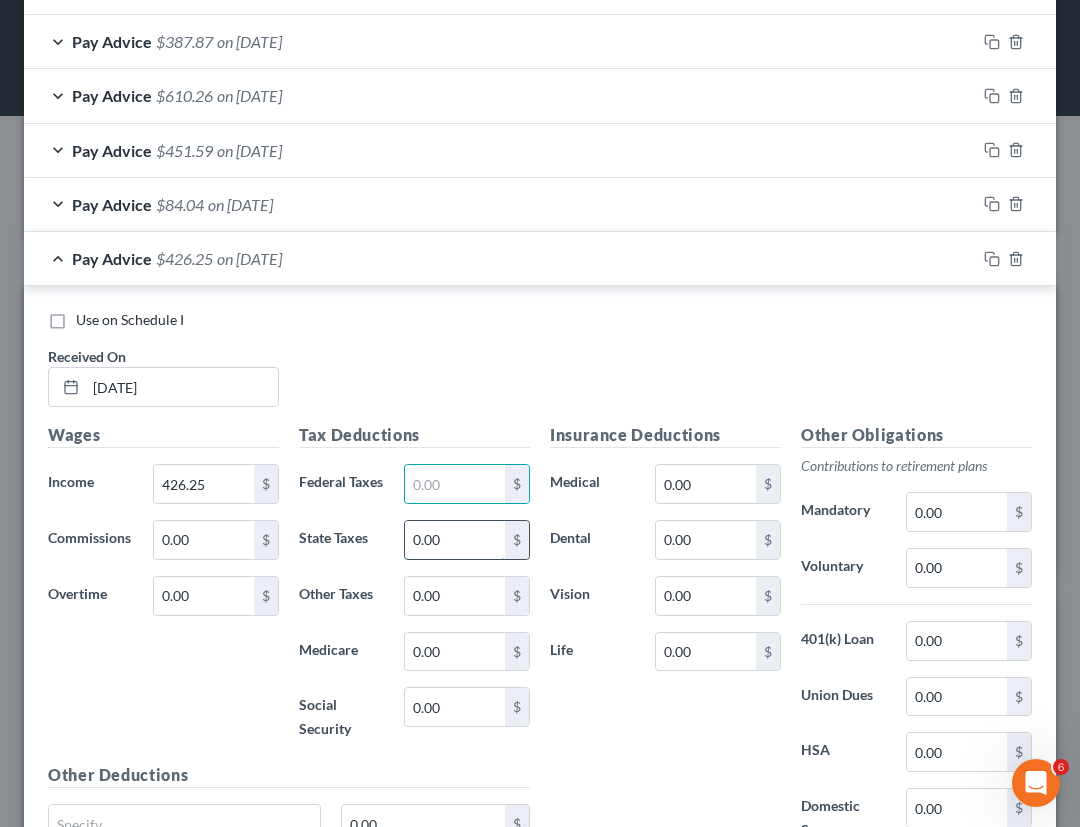 click on "0.00" at bounding box center [455, 540] 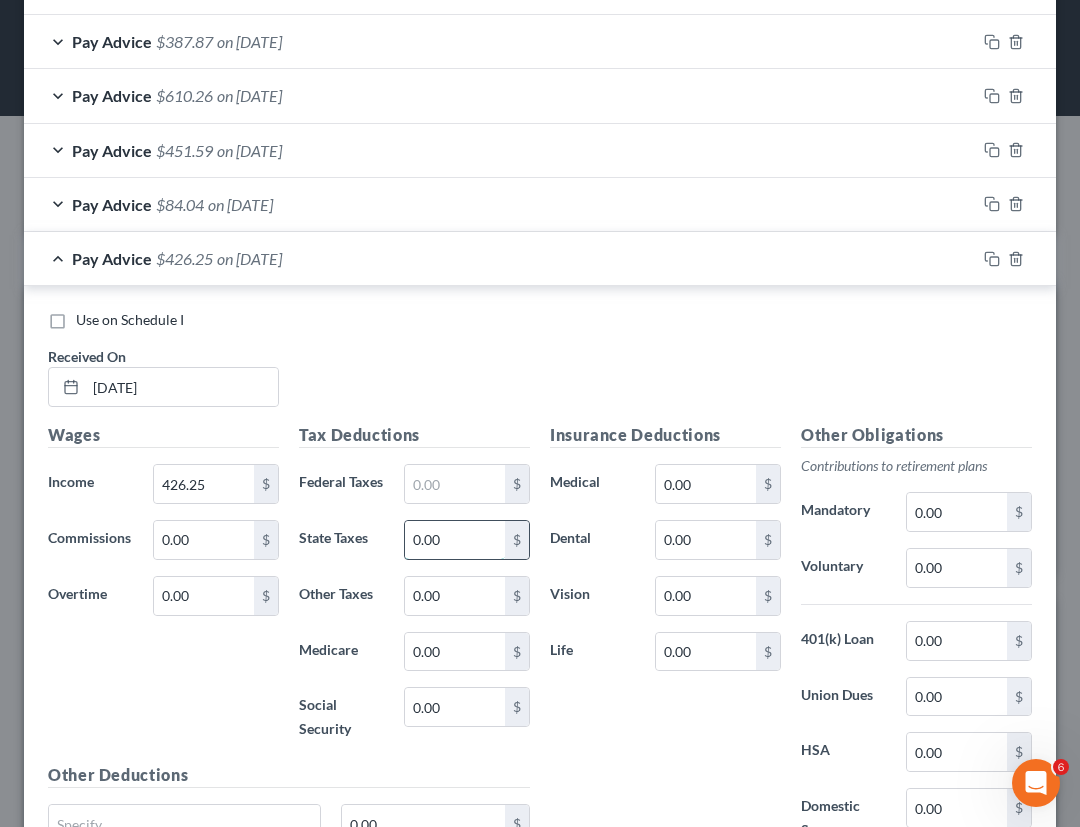 click on "0.00" at bounding box center (455, 540) 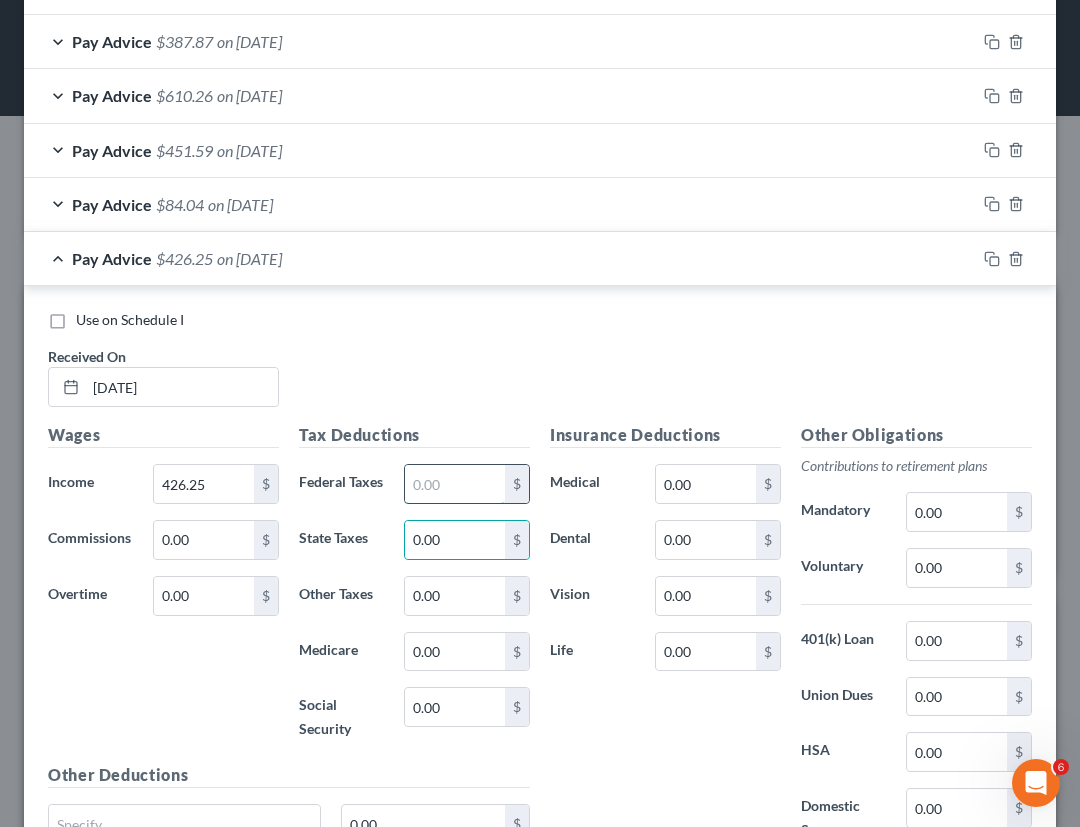 click at bounding box center (455, 484) 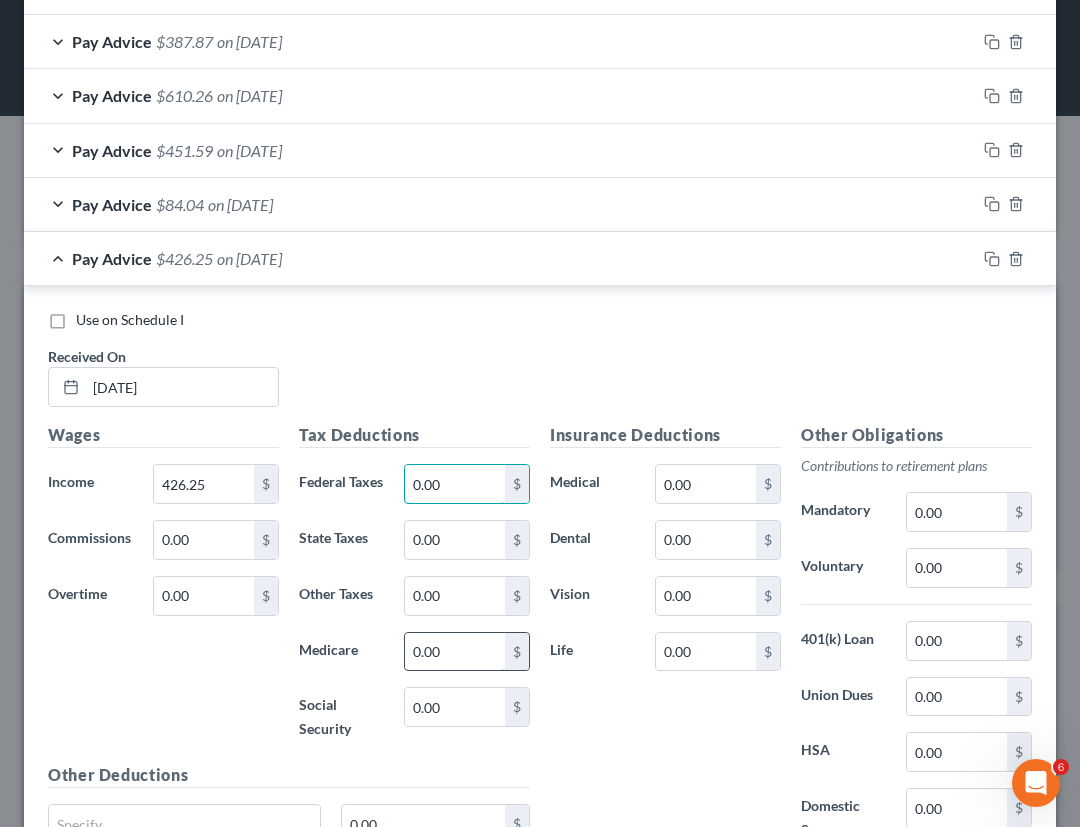 type on "0.00" 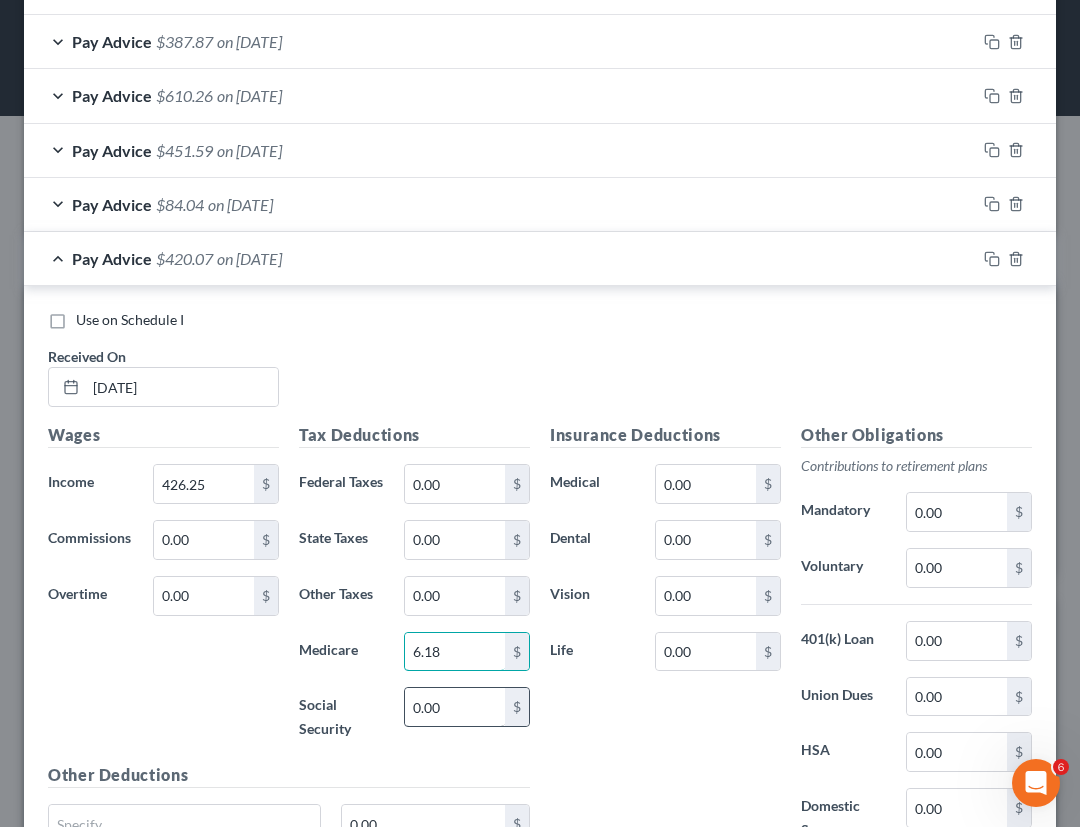 type on "6.18" 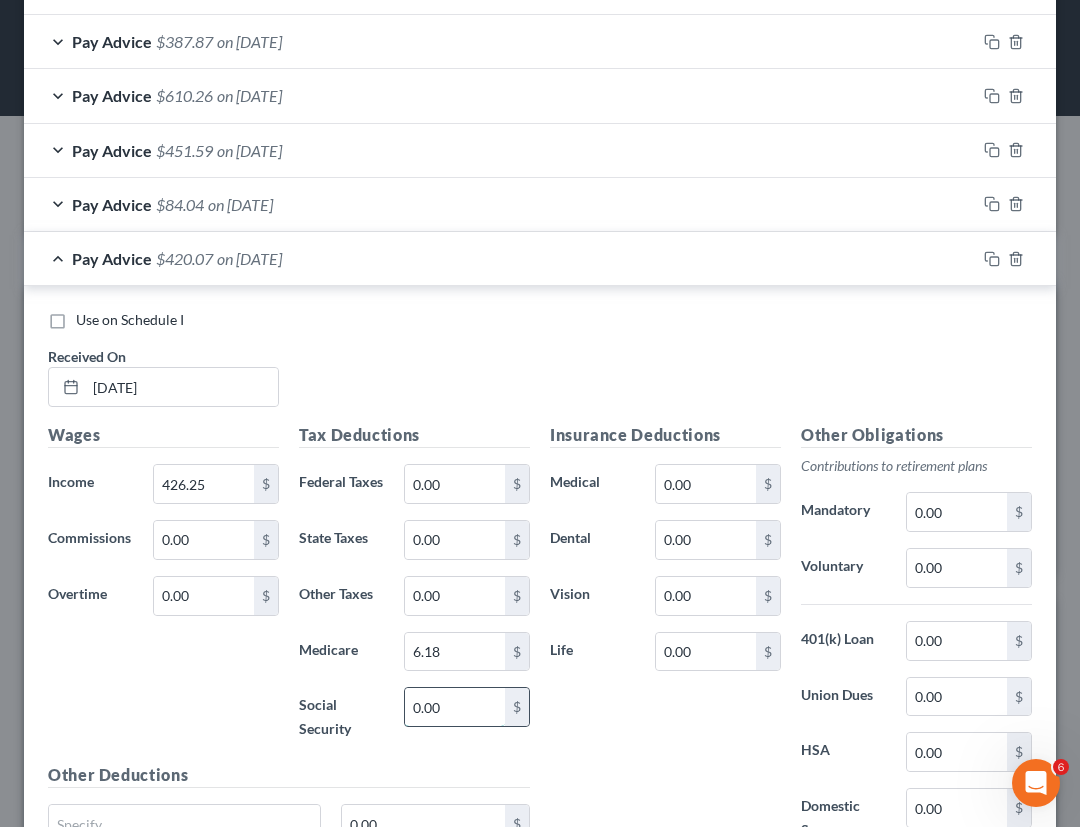 click on "0.00" at bounding box center (455, 707) 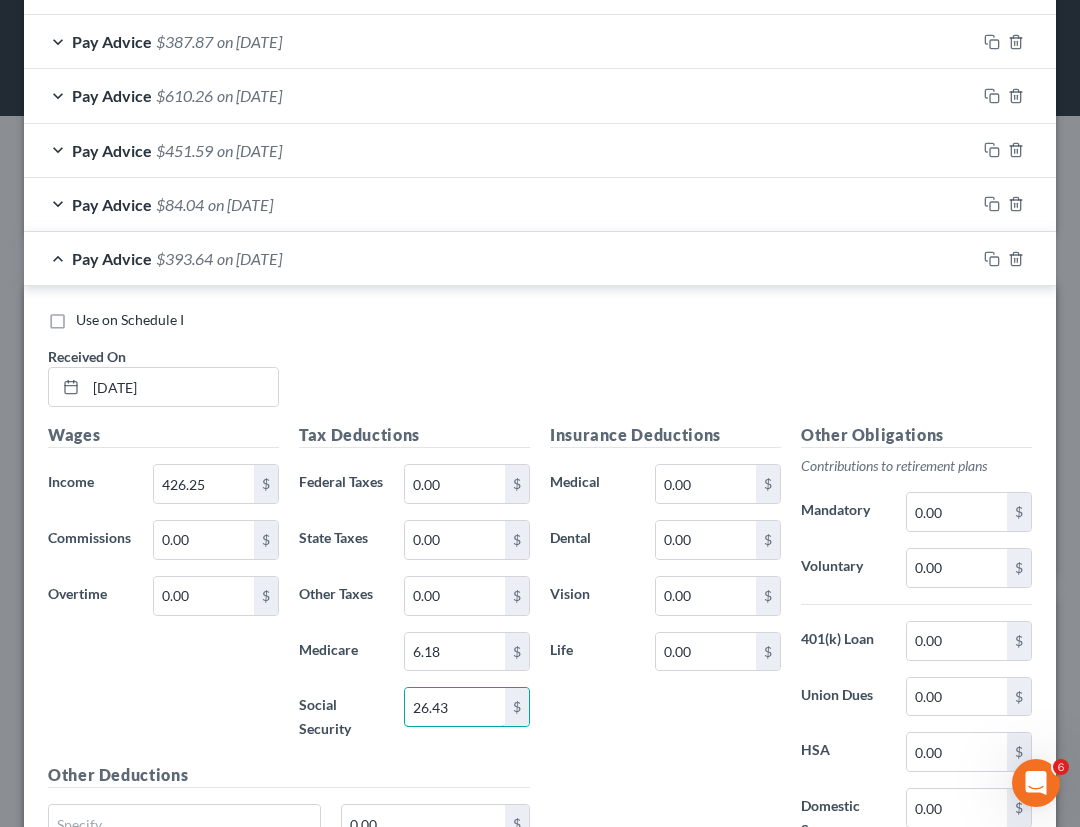 type on "26.43" 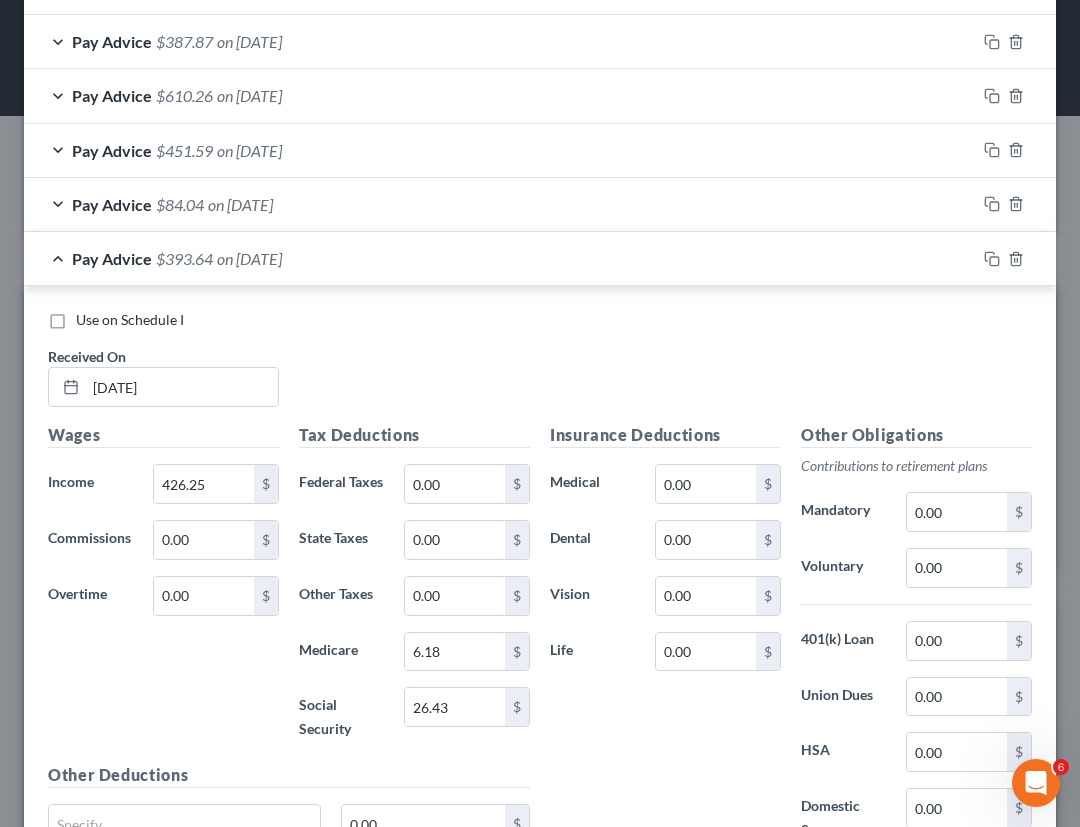 click on "Other Deductions" at bounding box center (289, 775) 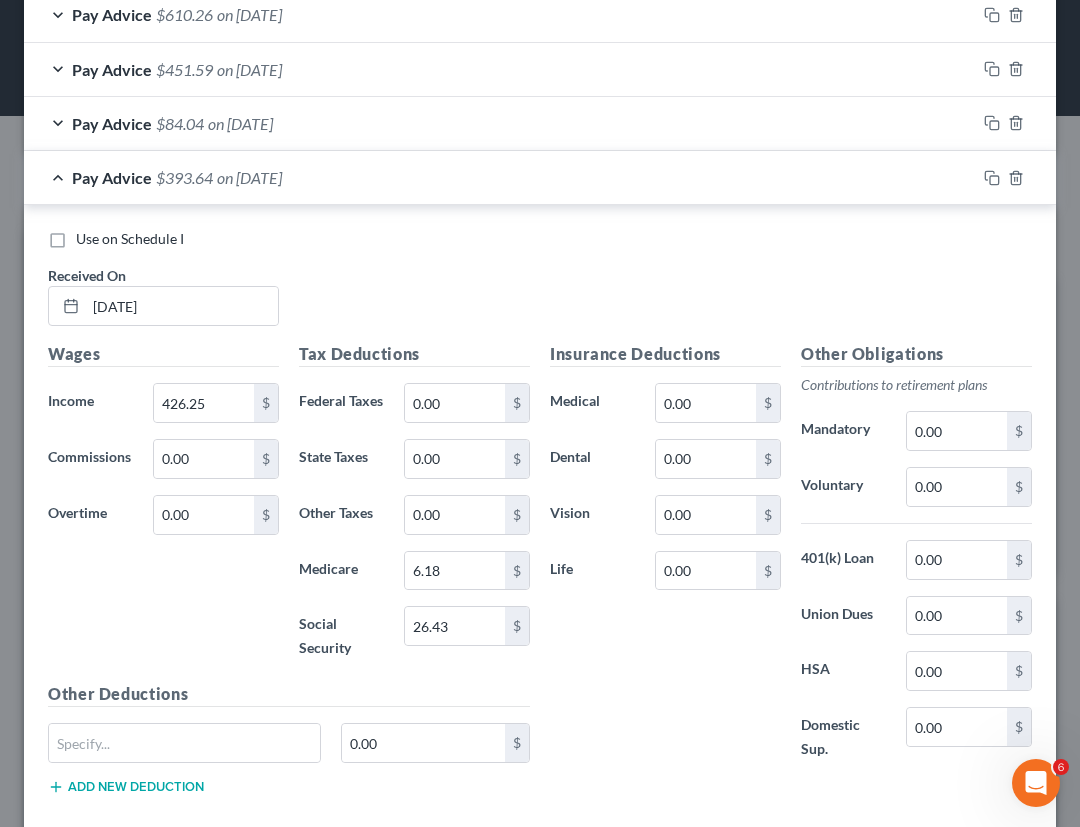 scroll, scrollTop: 1089, scrollLeft: 0, axis: vertical 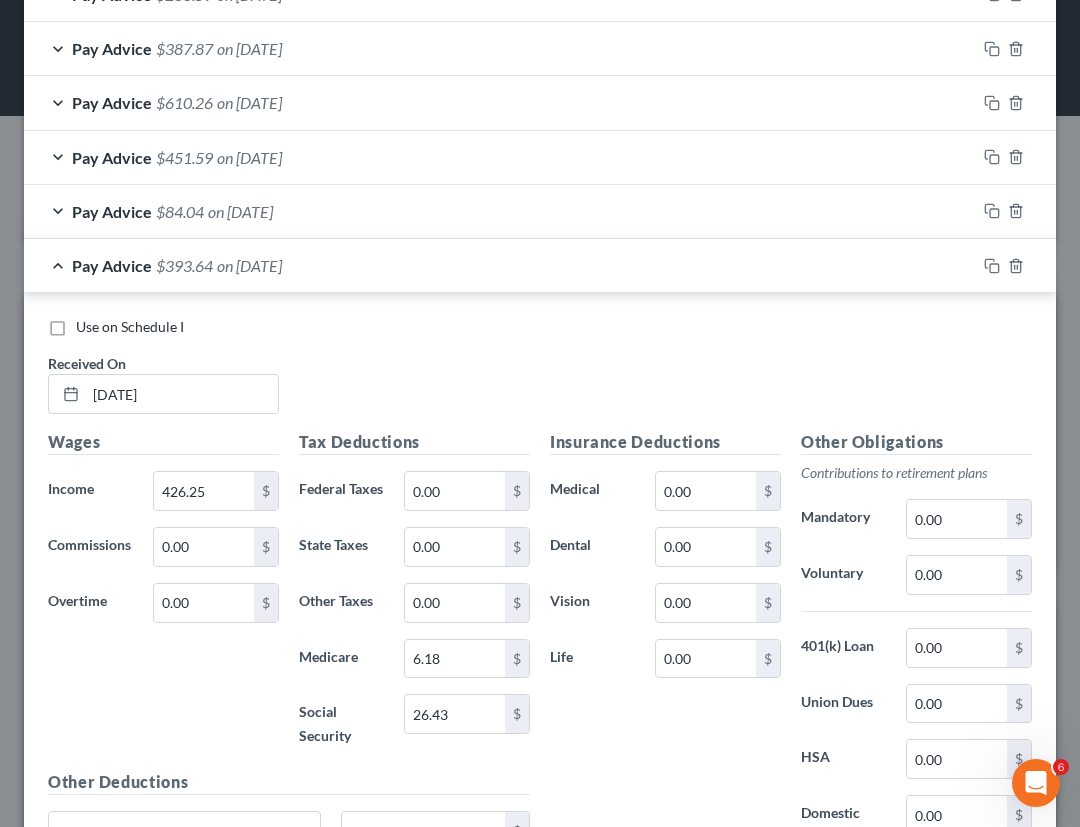 click on "Pay Advice $393.64 on [DATE]" at bounding box center [500, 265] 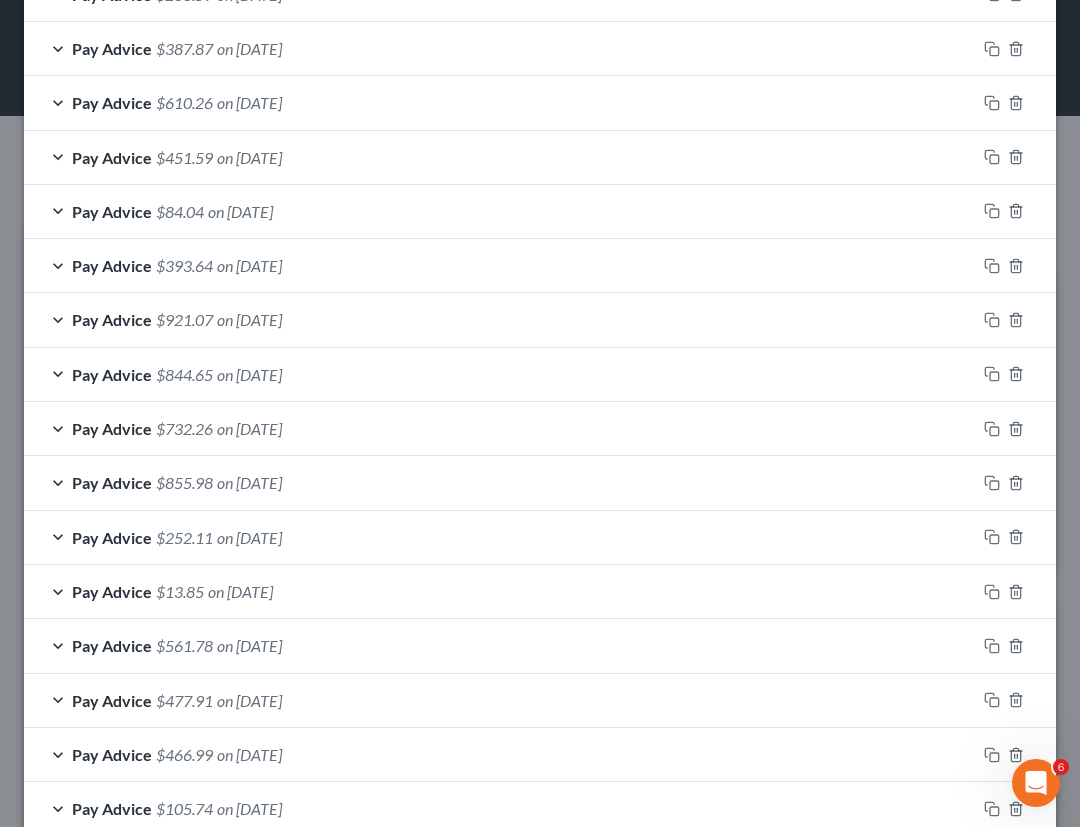 click on "Pay Advice $84.04 on [DATE]" at bounding box center (500, 211) 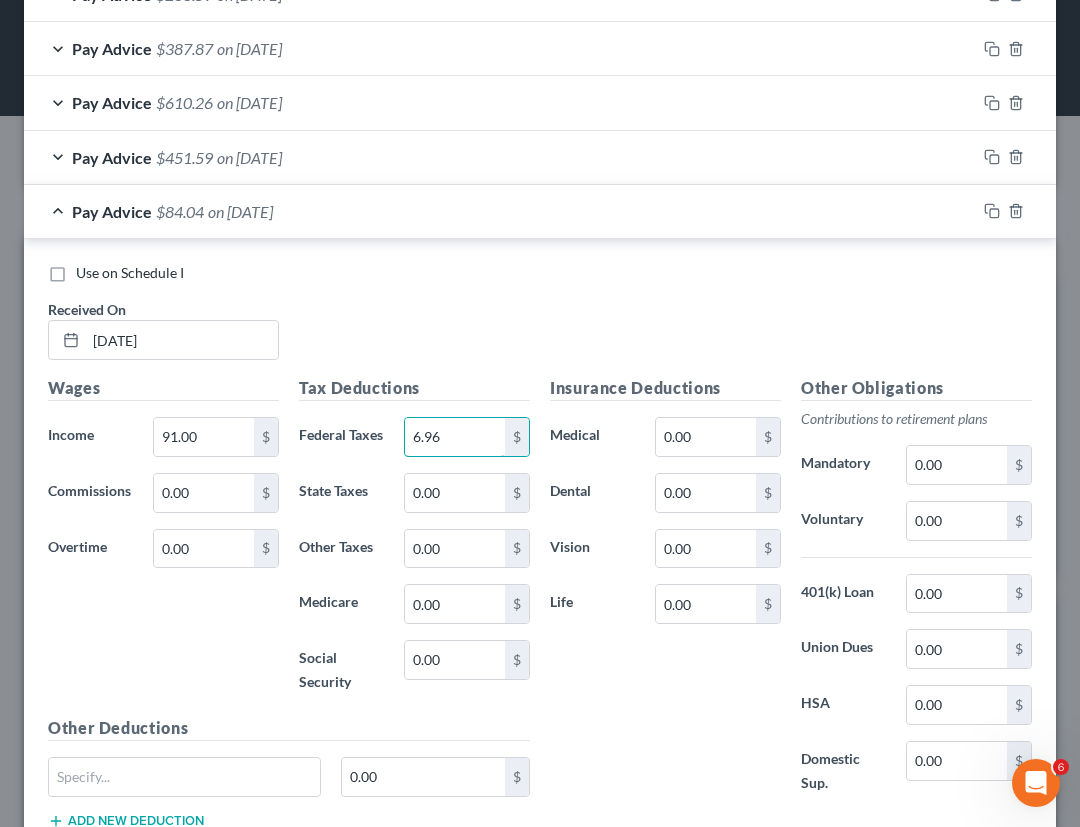 drag, startPoint x: 443, startPoint y: 438, endPoint x: 358, endPoint y: 430, distance: 85.37564 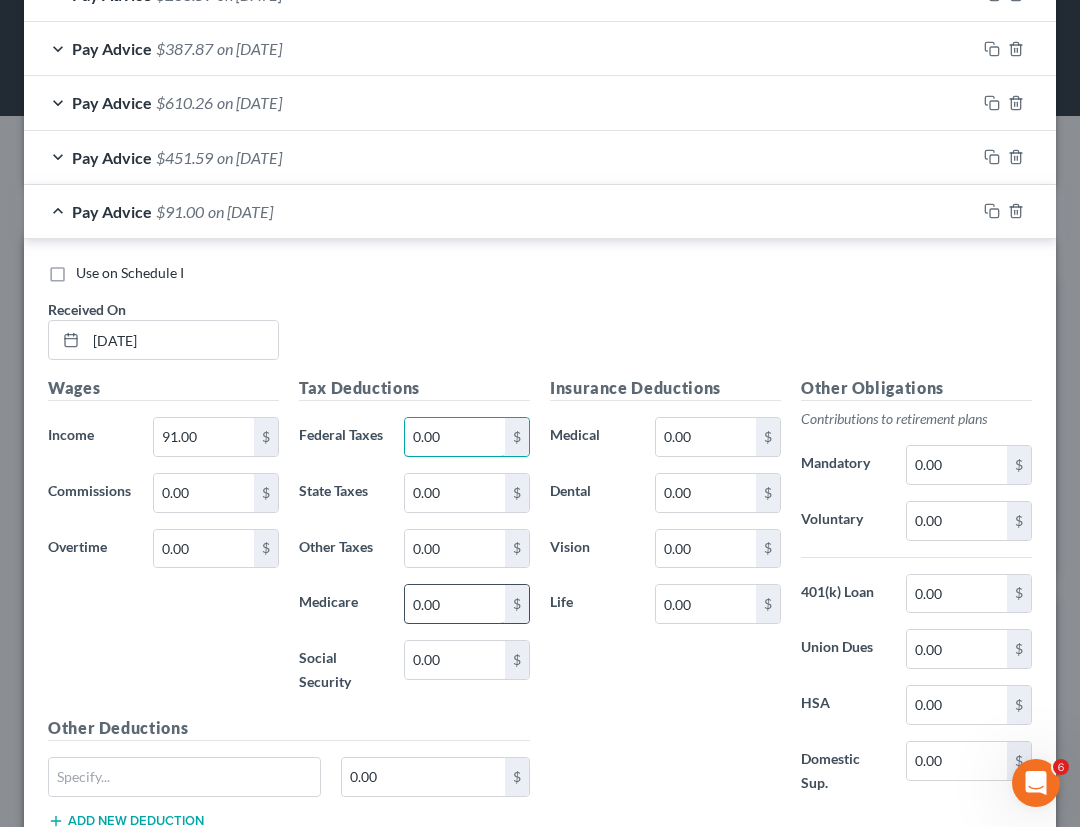 type on "0.00" 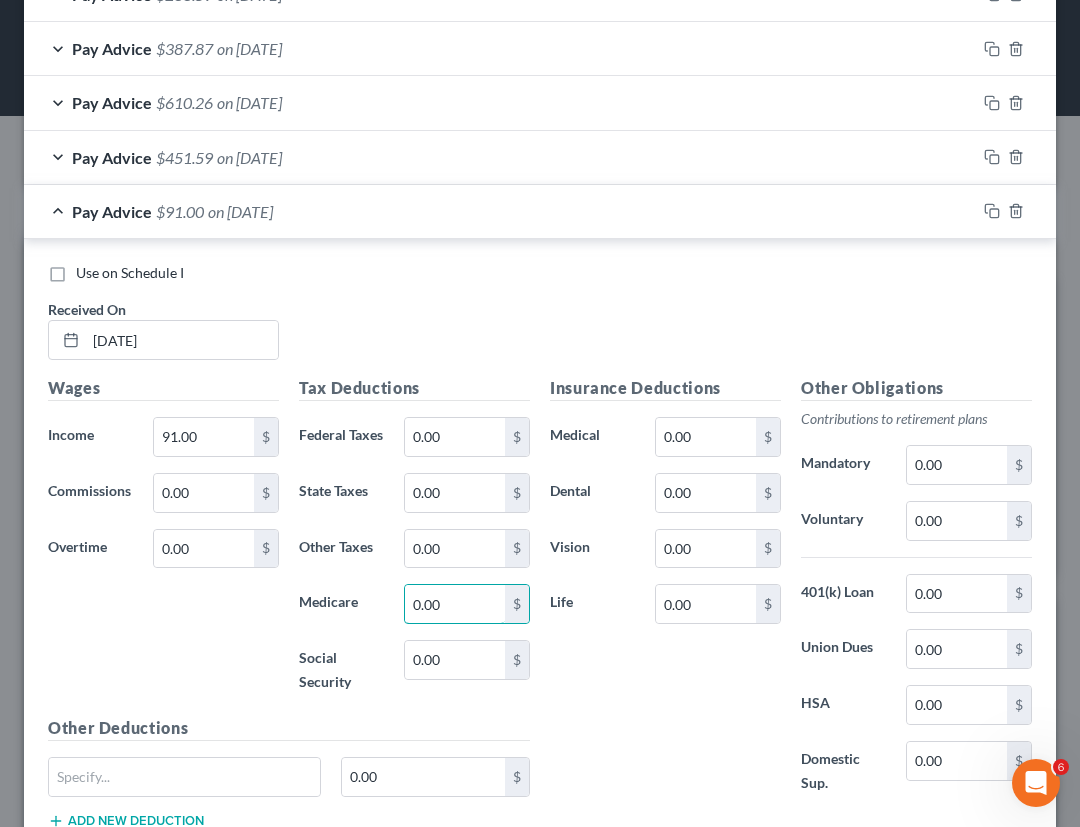 drag, startPoint x: 447, startPoint y: 619, endPoint x: 336, endPoint y: 617, distance: 111.01801 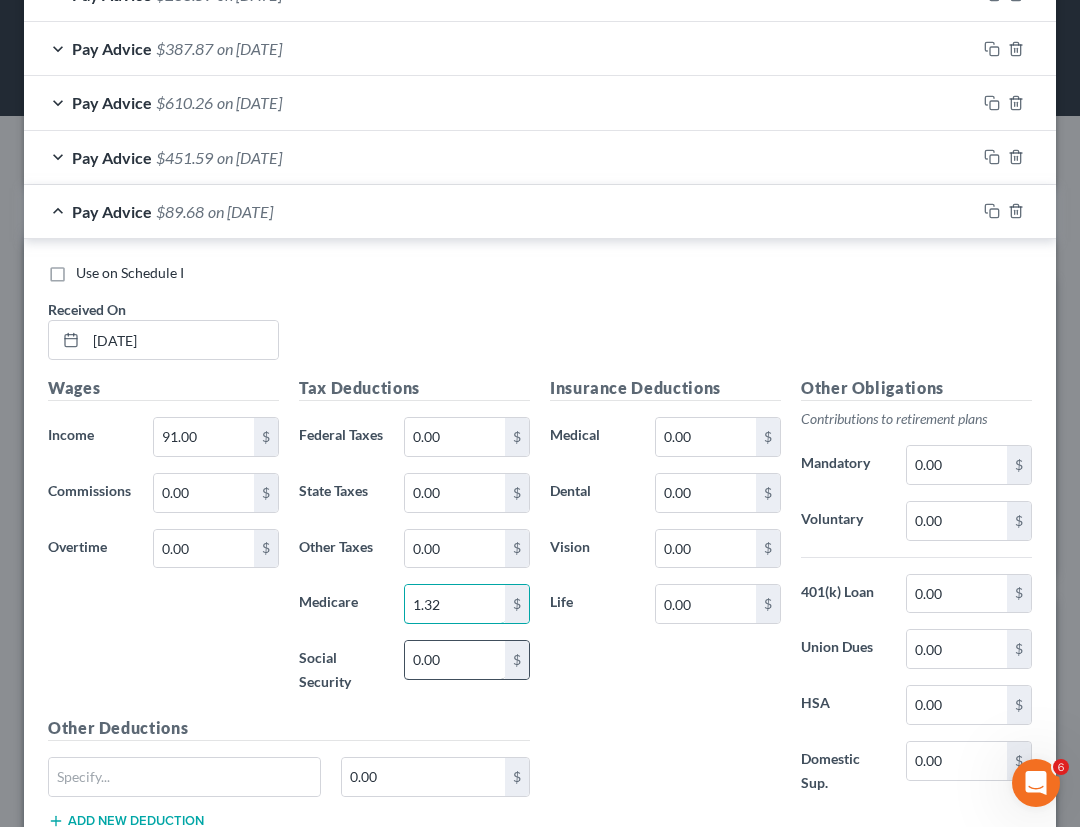 type on "1.32" 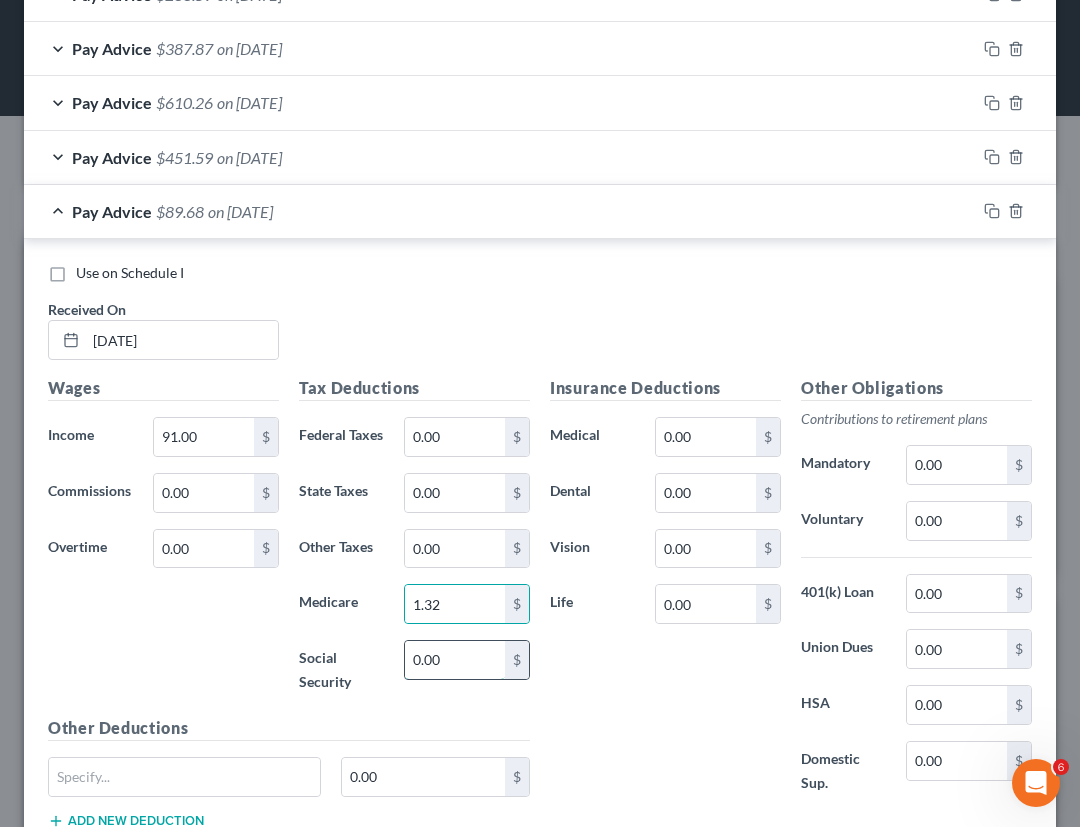 click on "0.00" at bounding box center [455, 660] 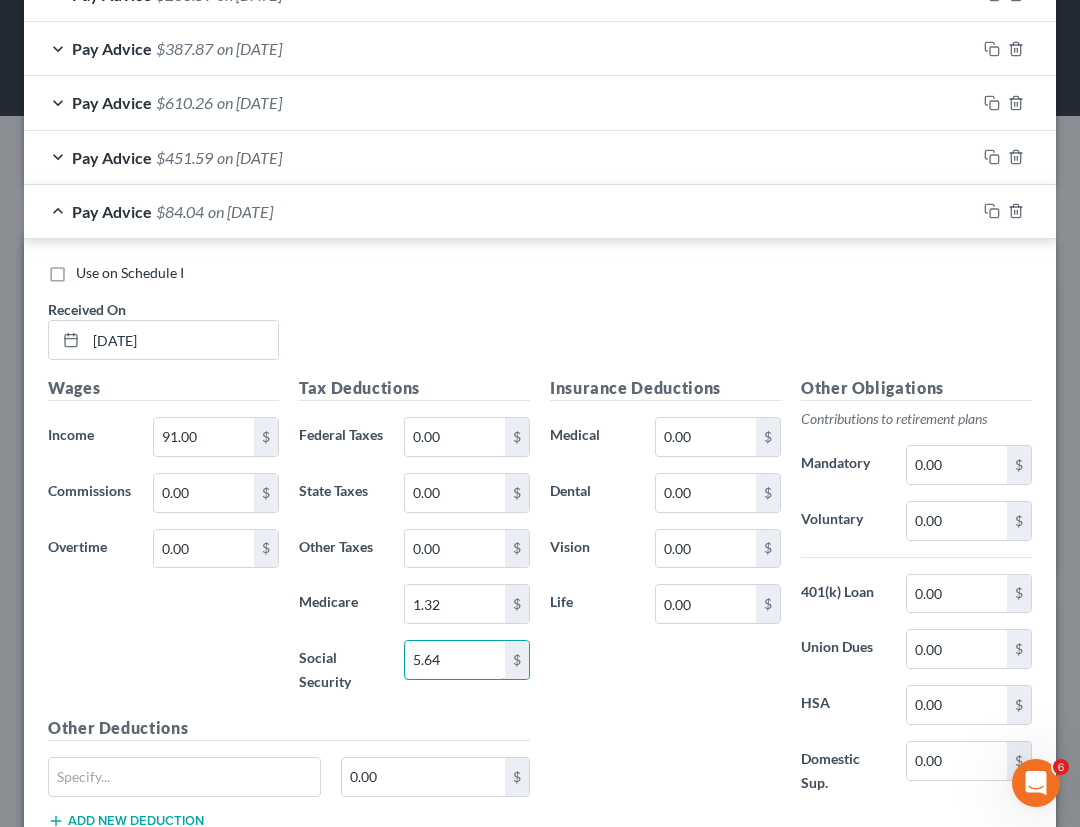type on "5.64" 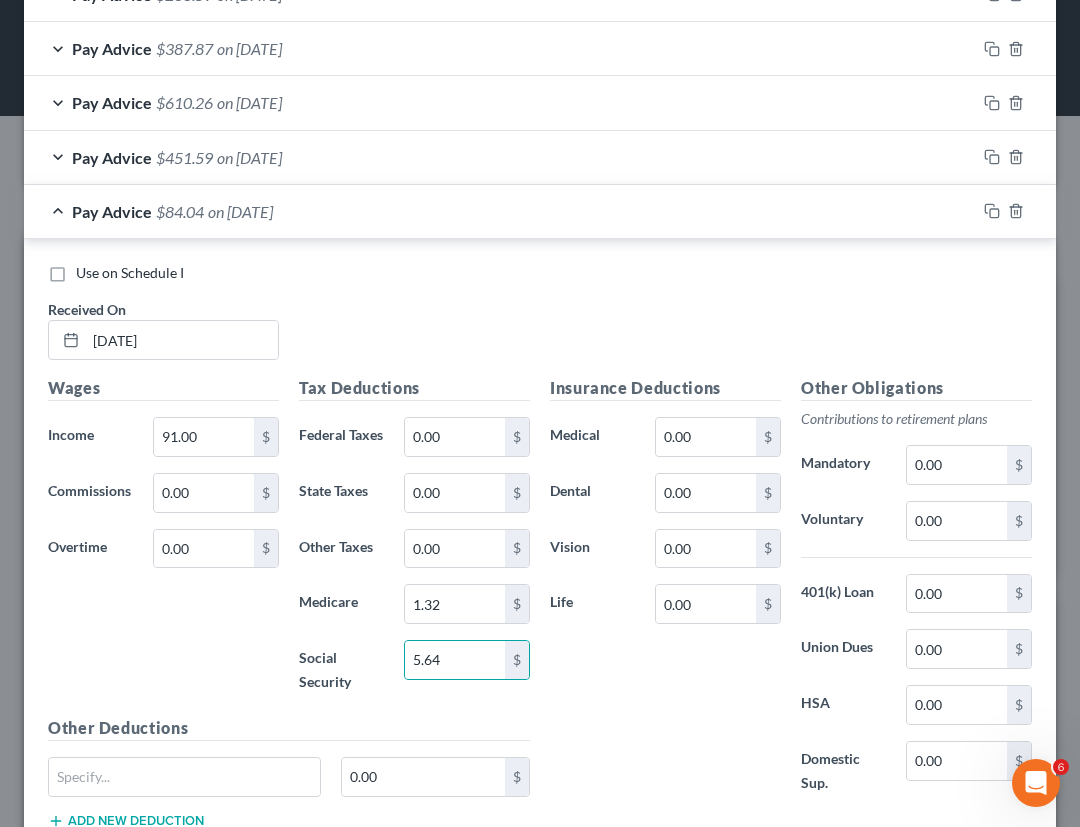 click on "Insurance Deductions Medical 0.00 $ Dental 0.00 $ Vision 0.00 $ Life 0.00 $" at bounding box center (665, 596) 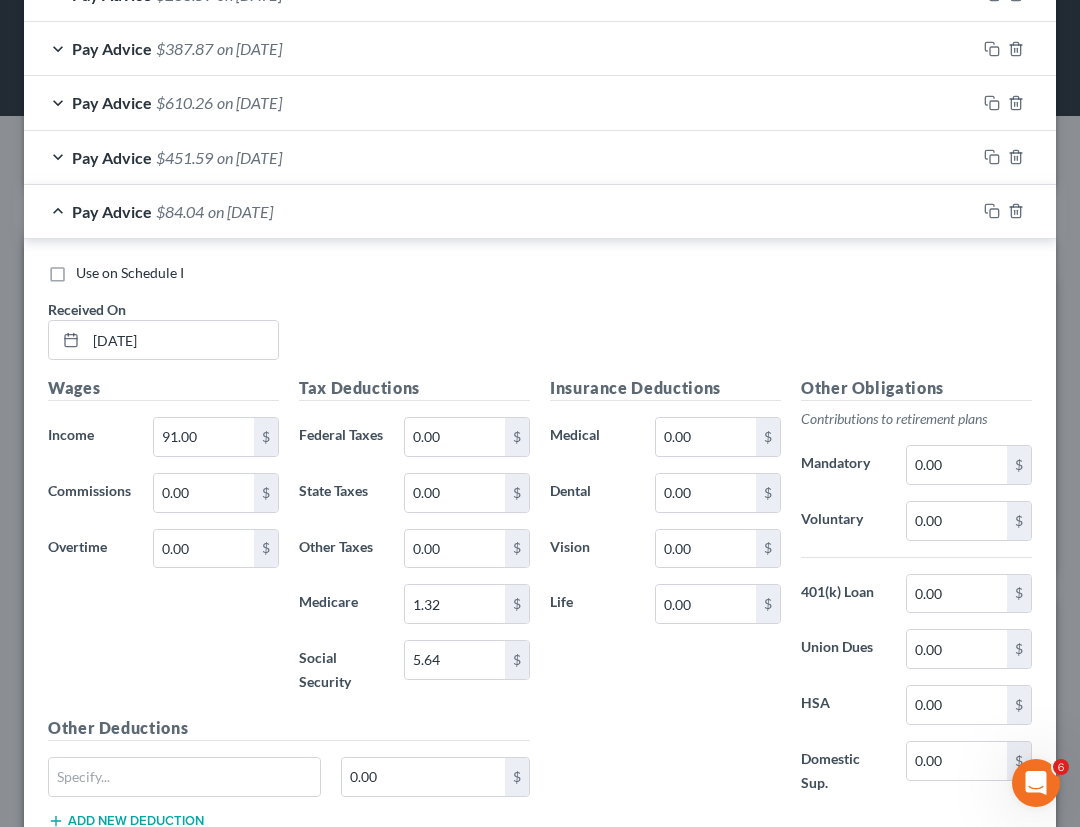 click on "on [DATE]" at bounding box center (240, 211) 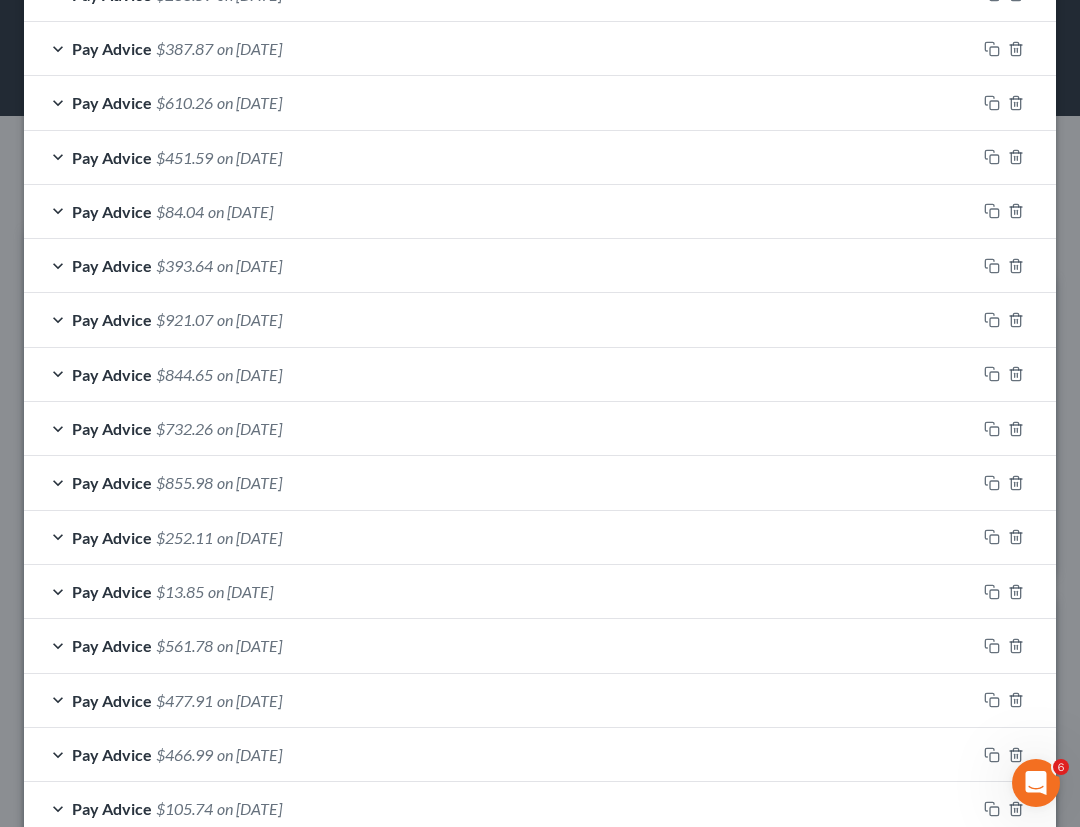 click on "Pay Advice $451.59 on [DATE]" at bounding box center (500, 157) 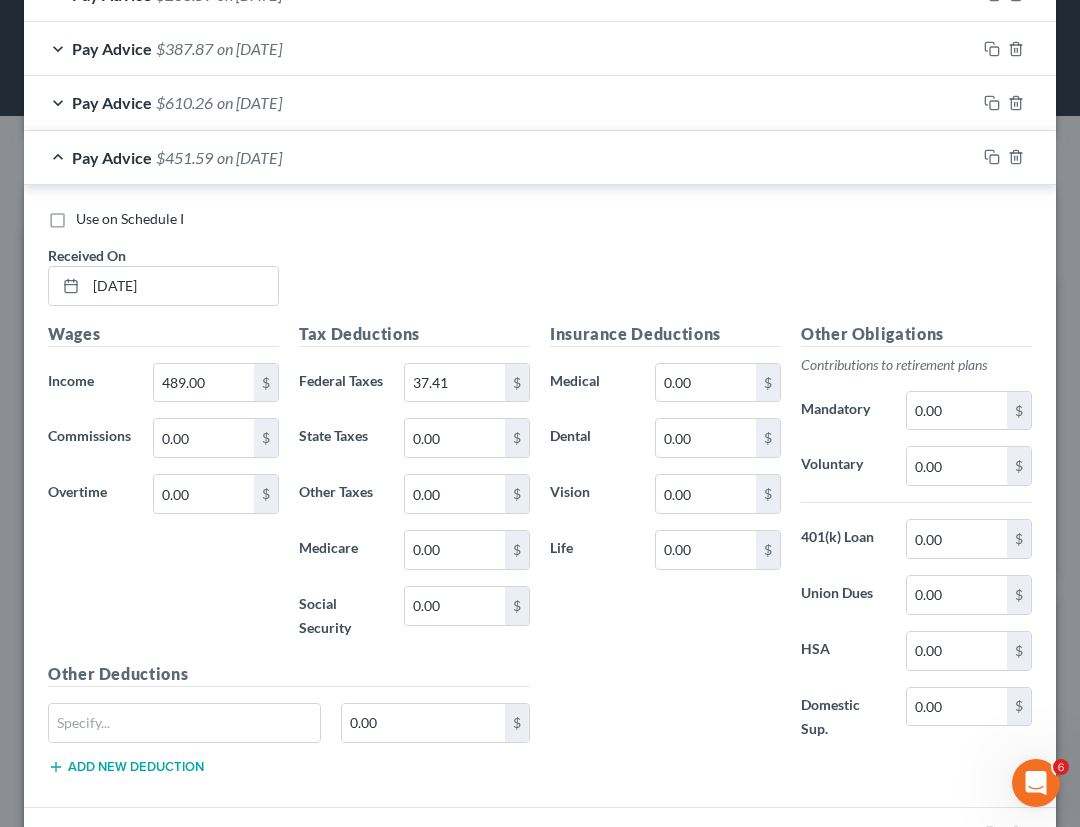 click on "Pay Advice $451.59 on [DATE]" at bounding box center [500, 157] 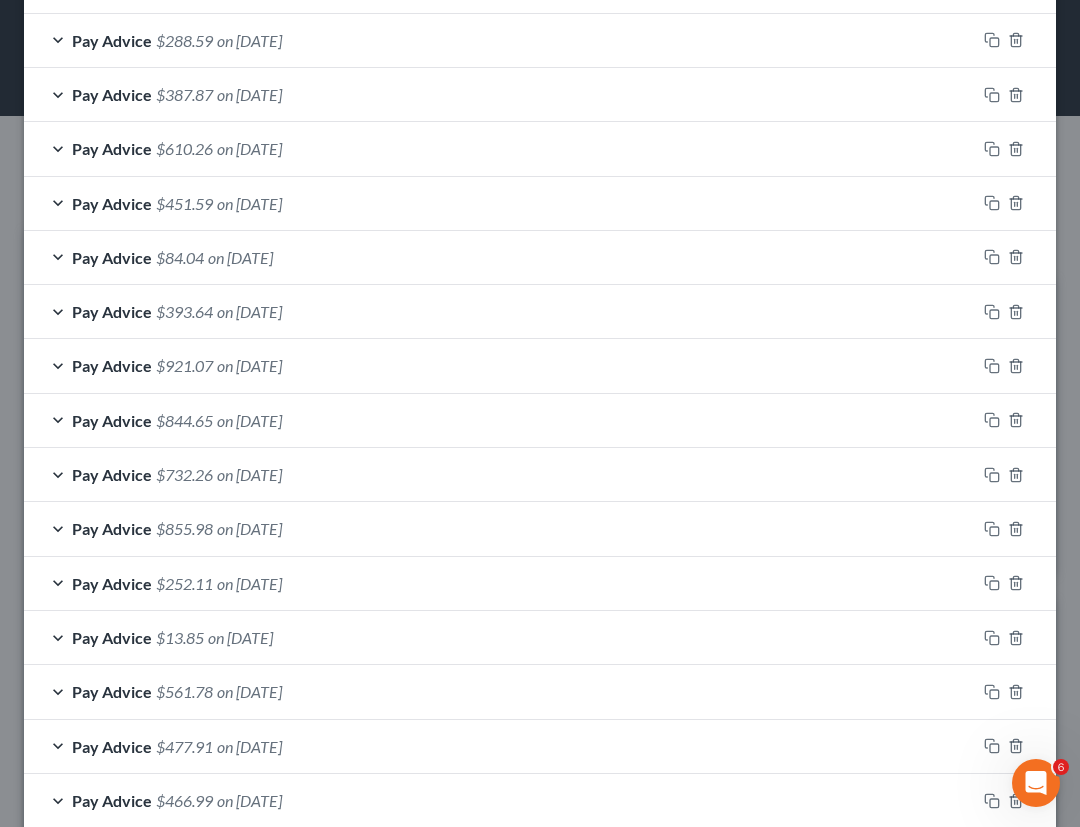 scroll, scrollTop: 902, scrollLeft: 0, axis: vertical 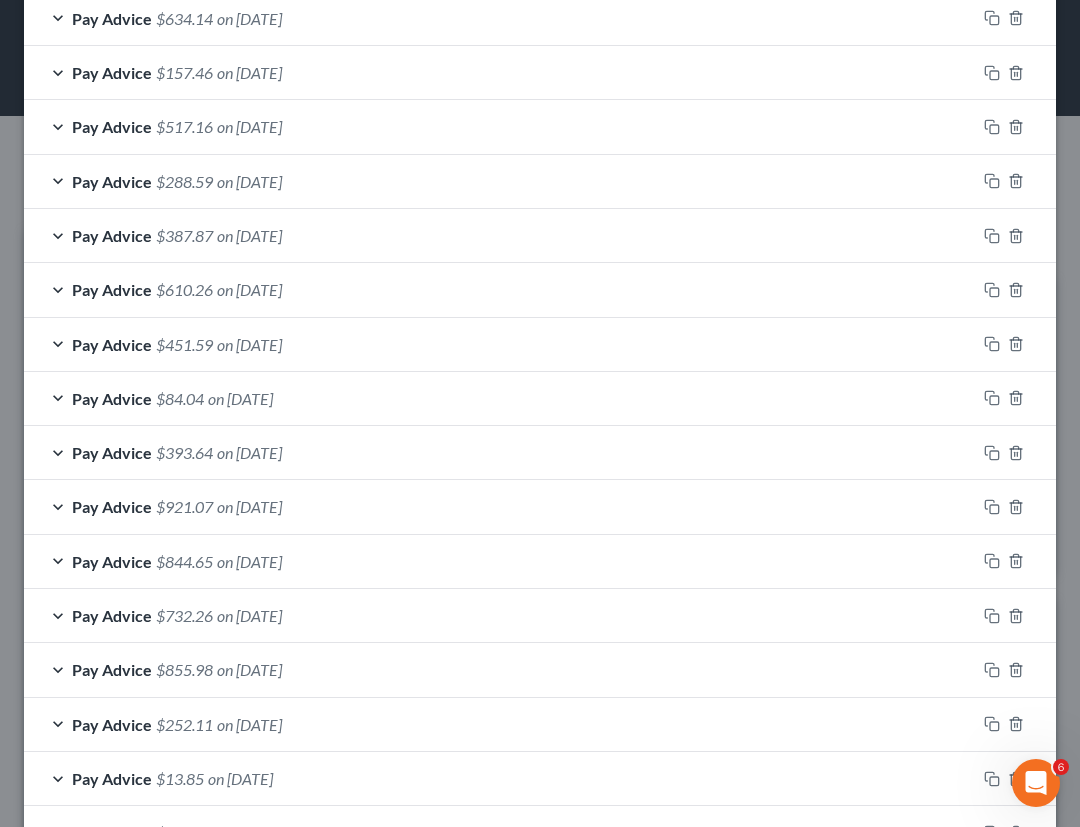 click on "$387.87" at bounding box center [184, 235] 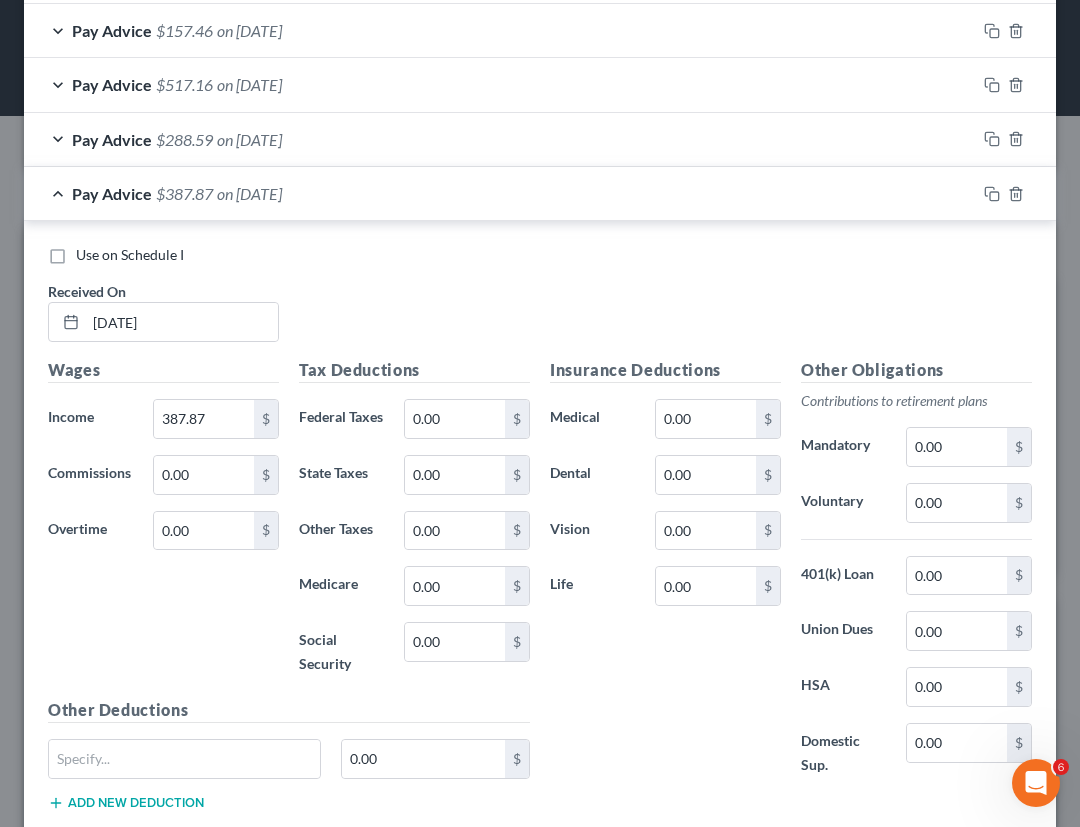 scroll, scrollTop: 945, scrollLeft: 0, axis: vertical 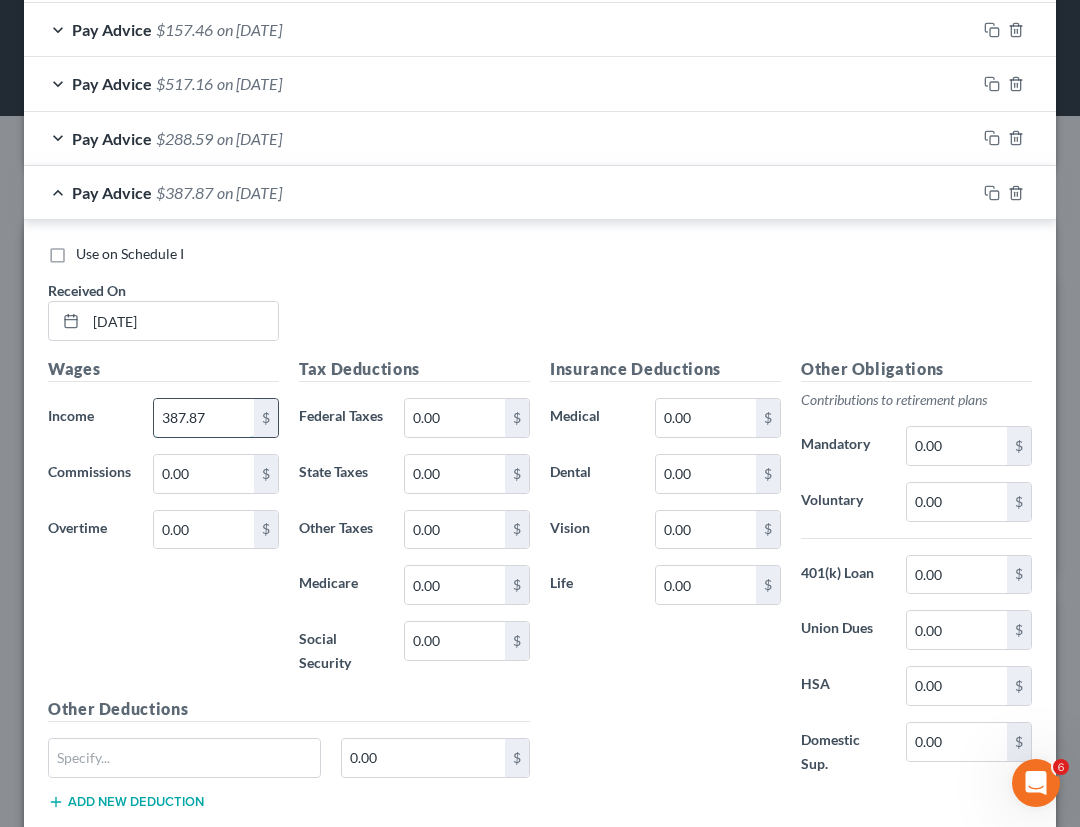 click on "387.87" at bounding box center (204, 418) 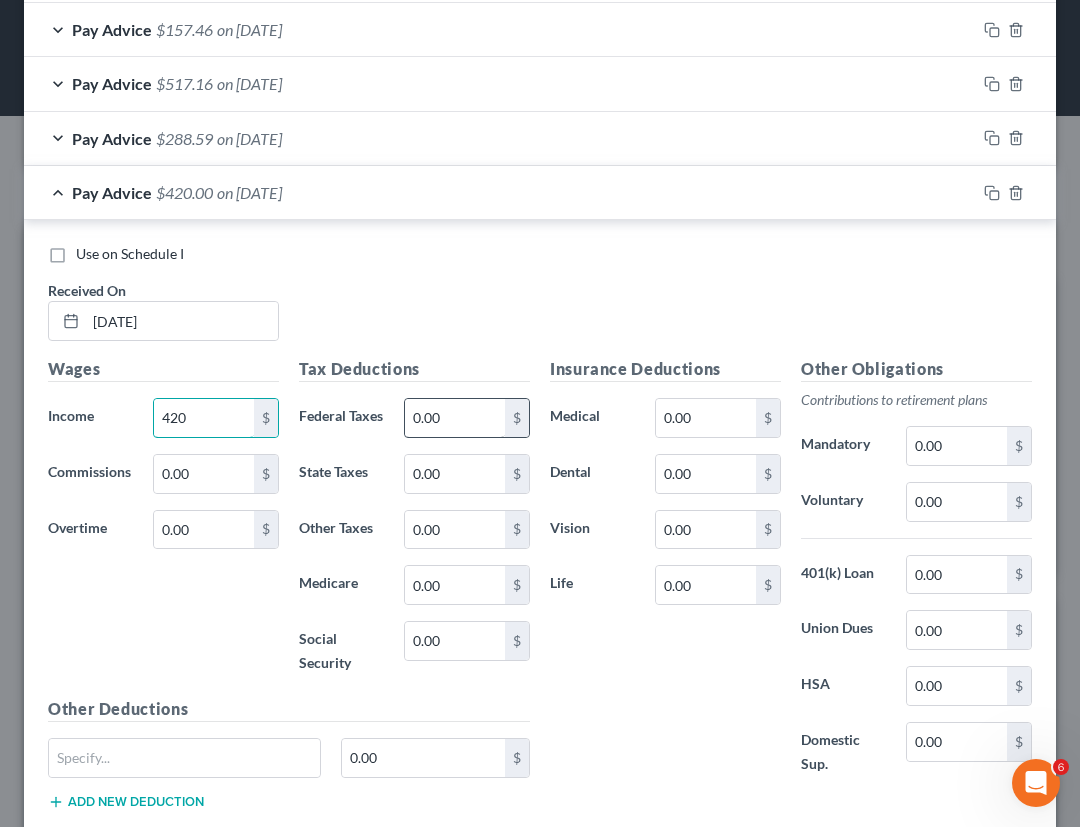 type on "420" 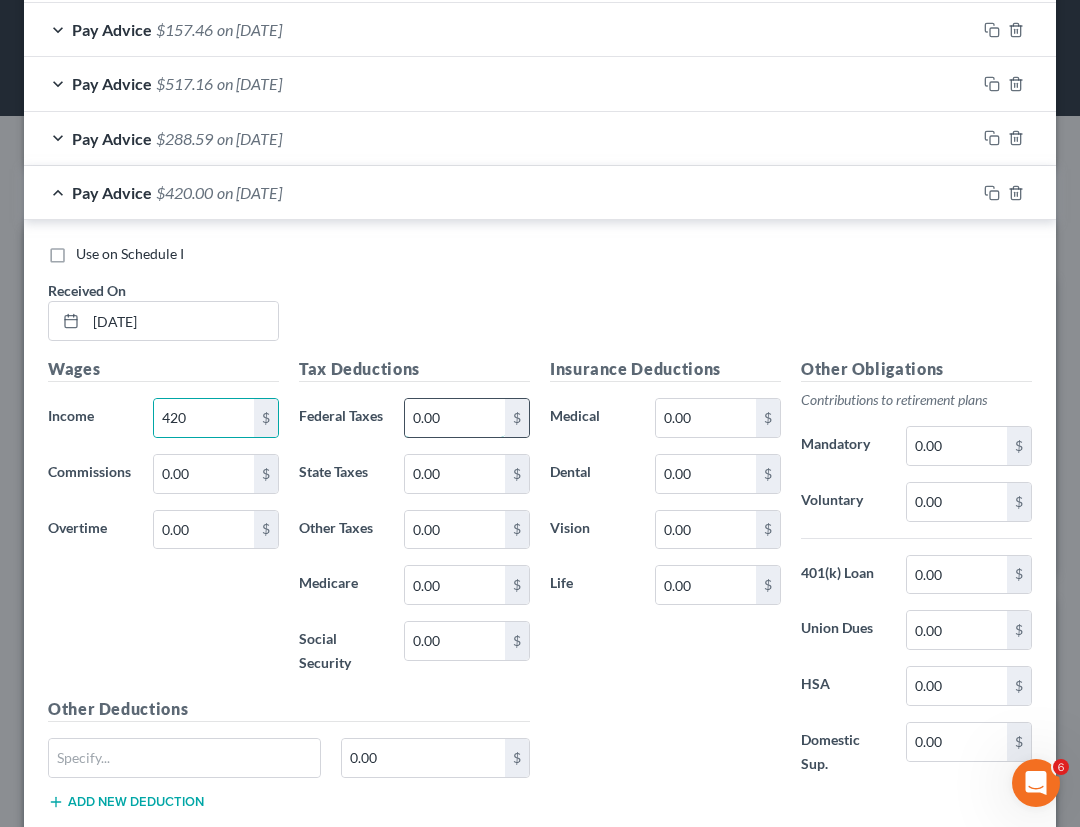 click on "0.00" at bounding box center (455, 418) 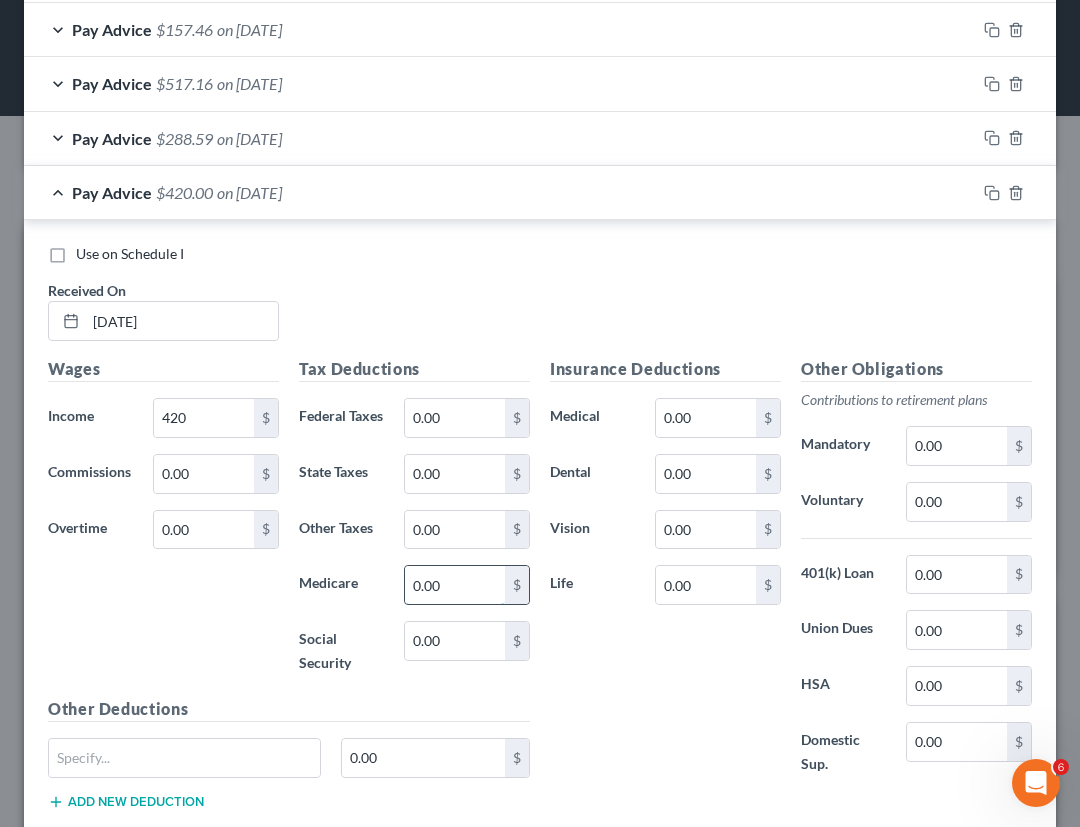 click on "0.00" at bounding box center (455, 585) 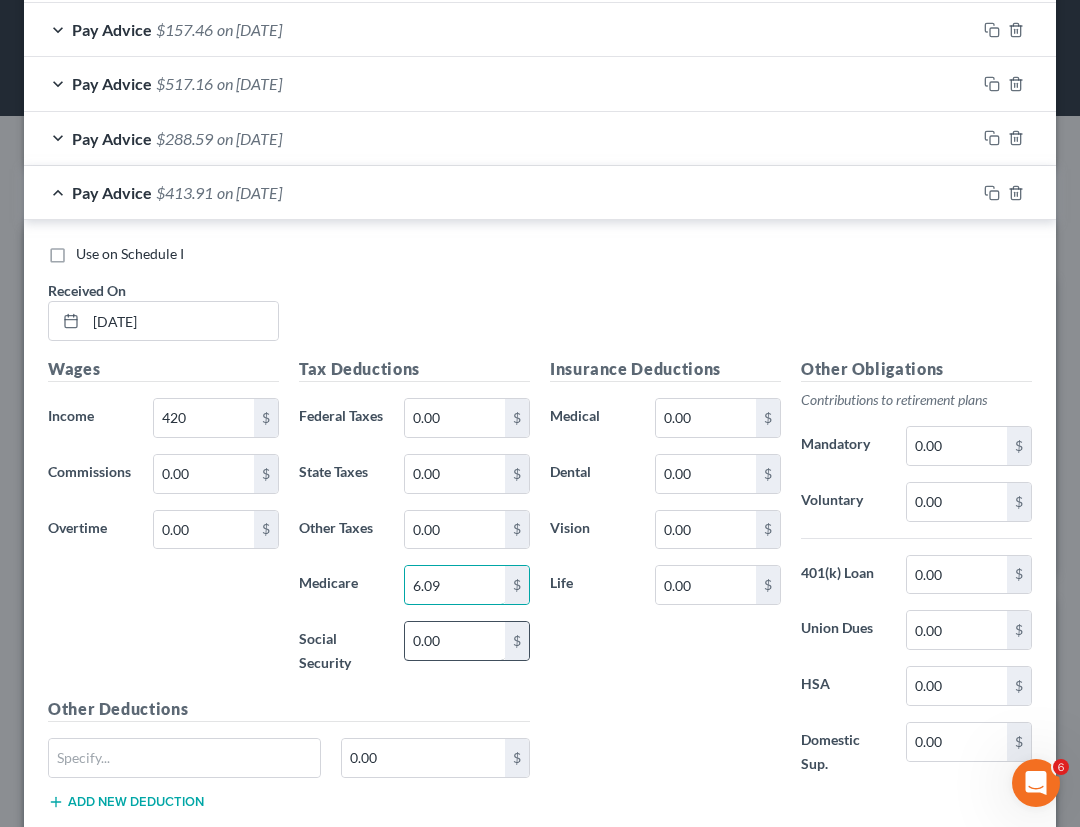 type on "6.09" 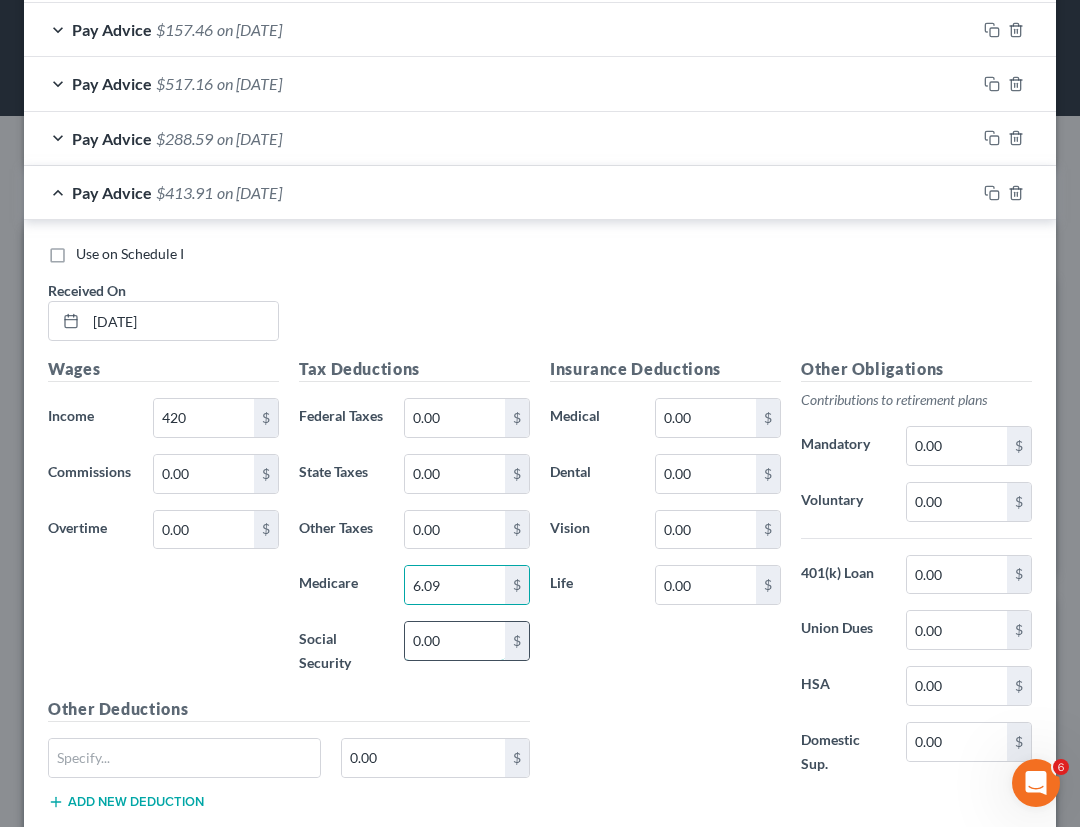 click on "0.00" at bounding box center (455, 641) 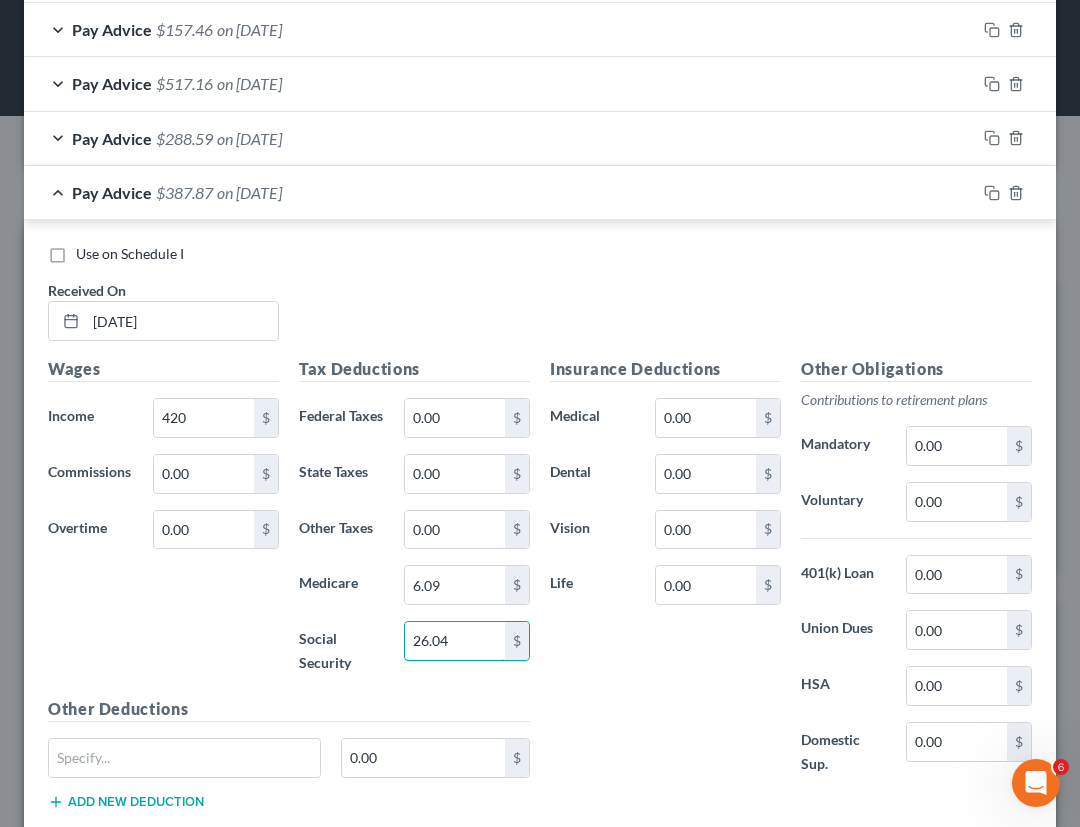 type on "26.04" 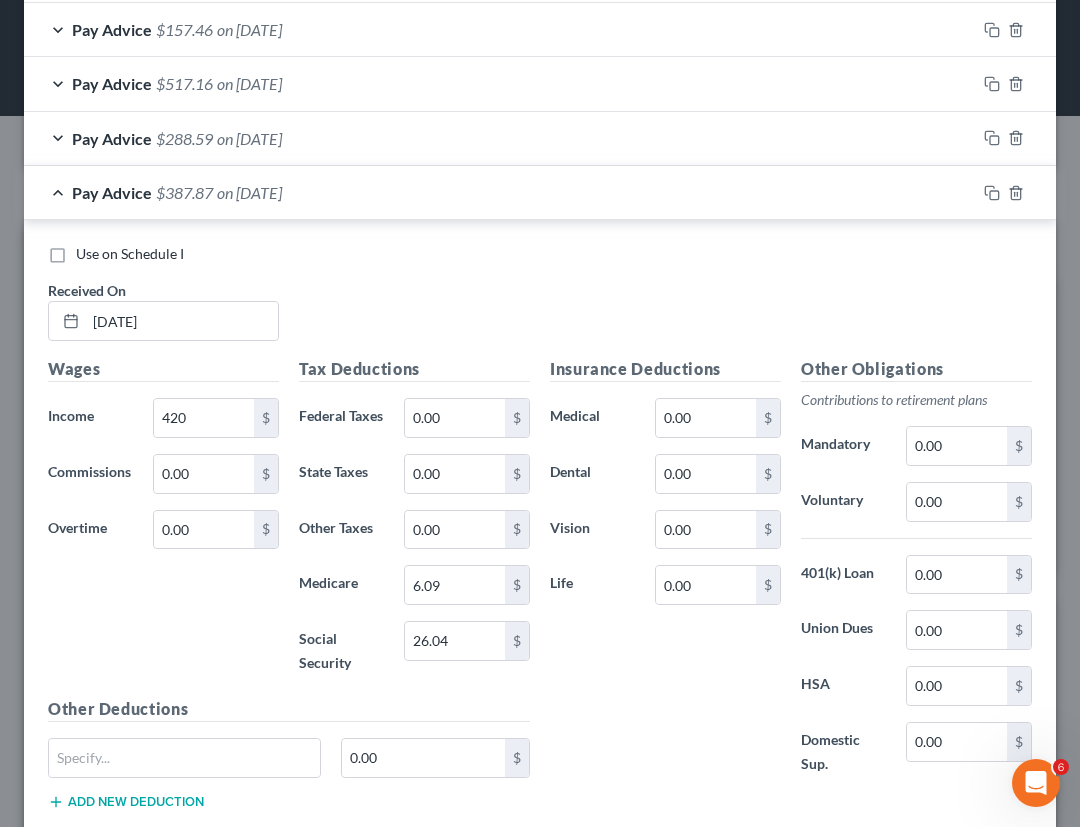 click on "$387.87" at bounding box center [184, 192] 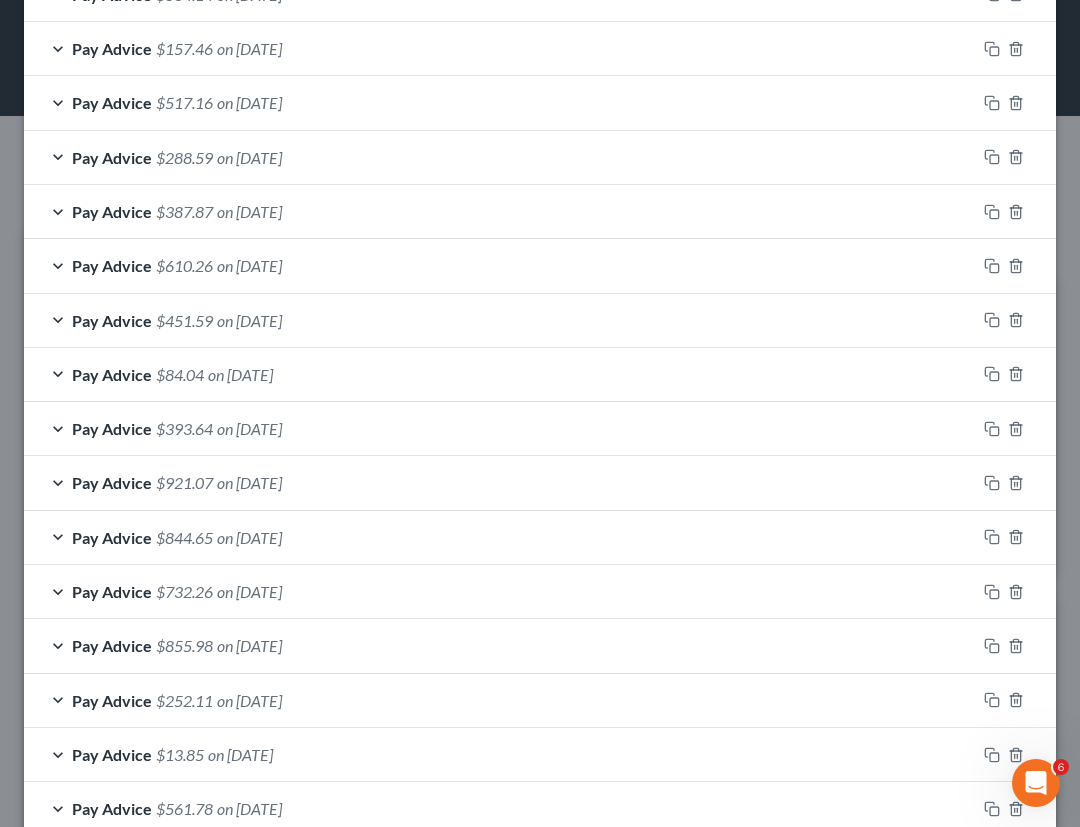 scroll, scrollTop: 847, scrollLeft: 0, axis: vertical 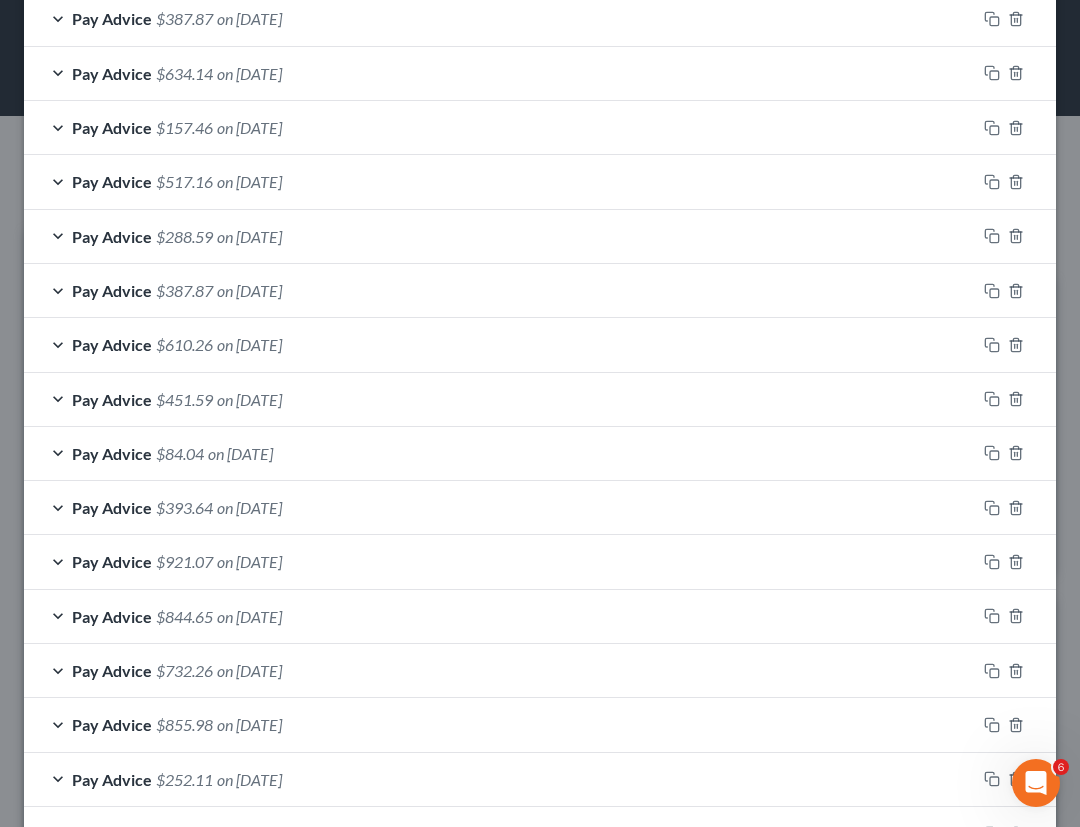 click on "$517.16" at bounding box center [184, 181] 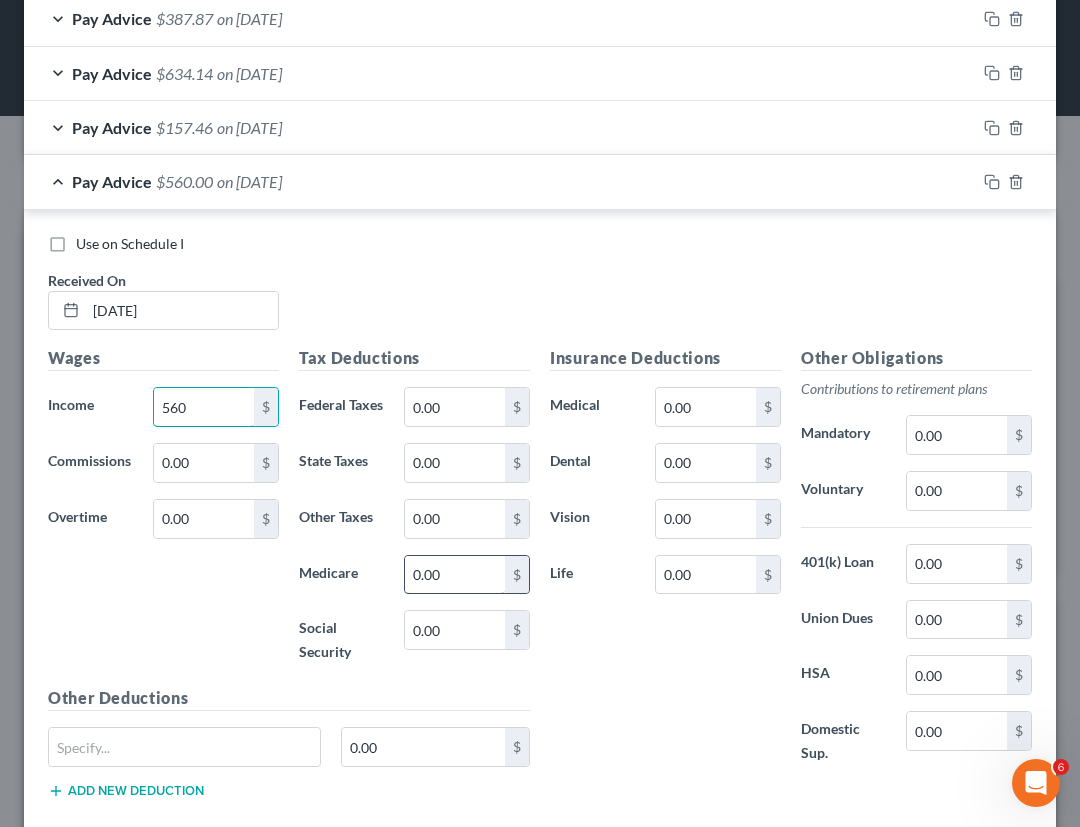 type on "560" 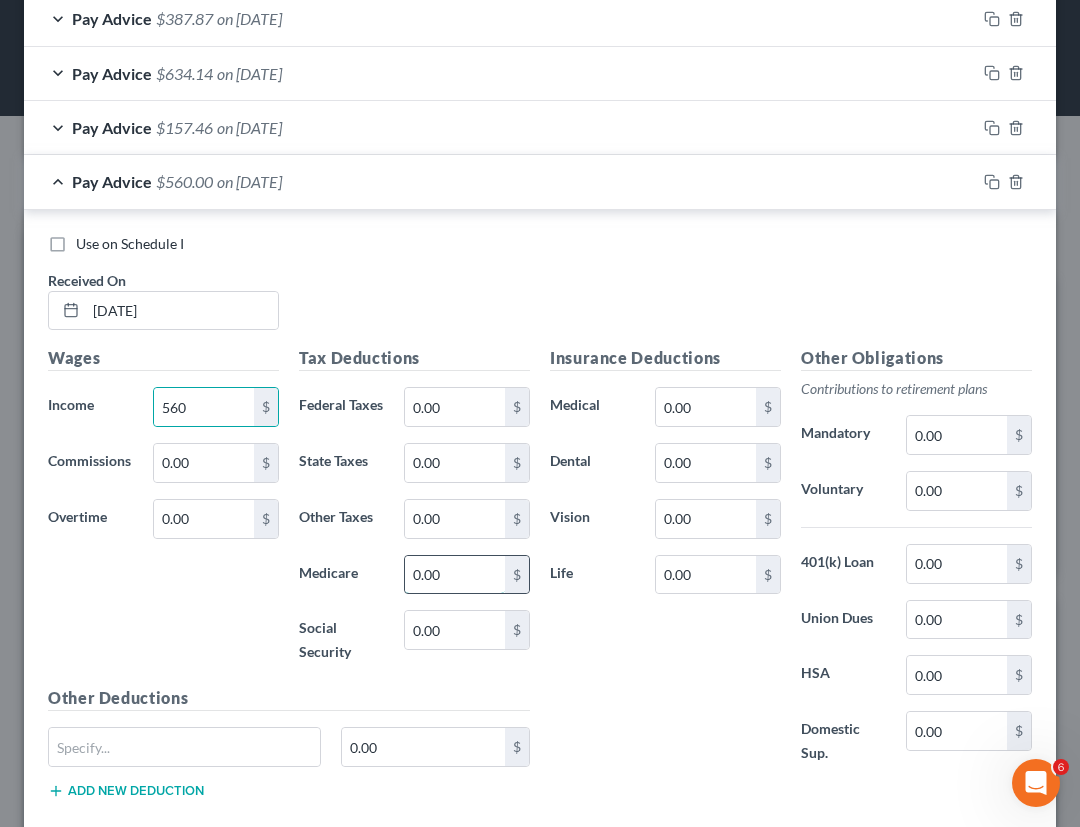 click on "0.00" at bounding box center [455, 575] 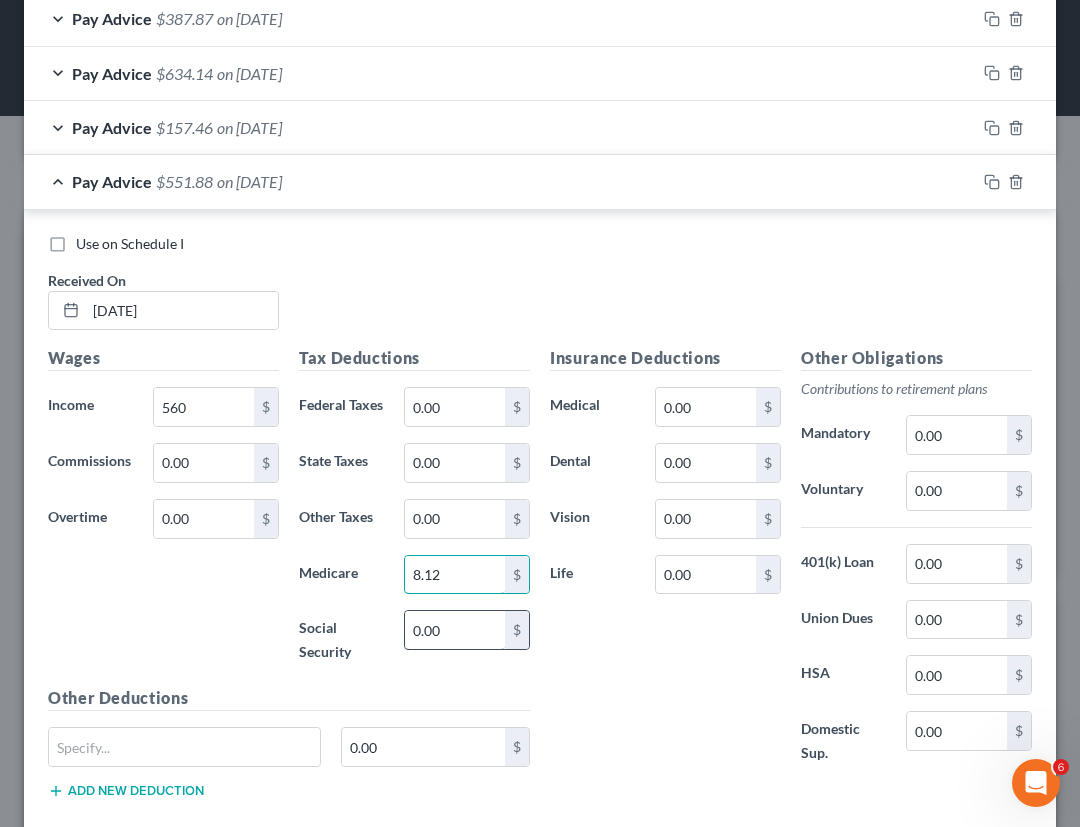 type on "8.12" 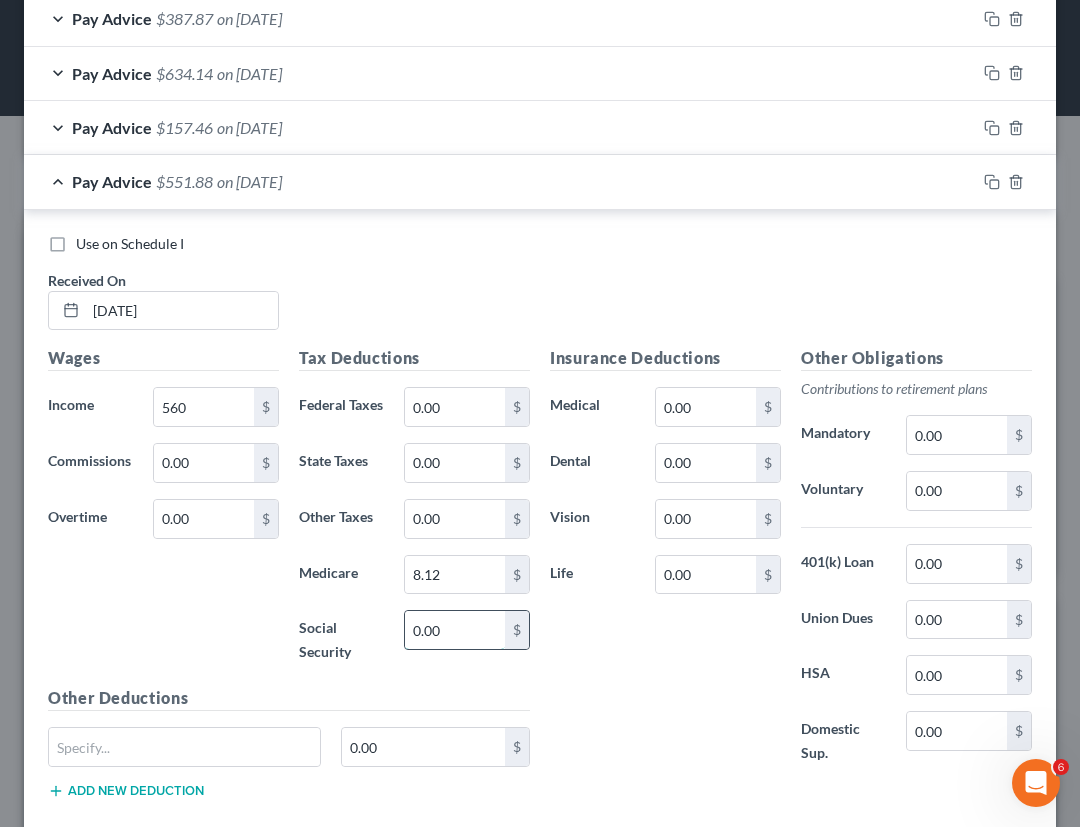 click on "0.00" at bounding box center (455, 630) 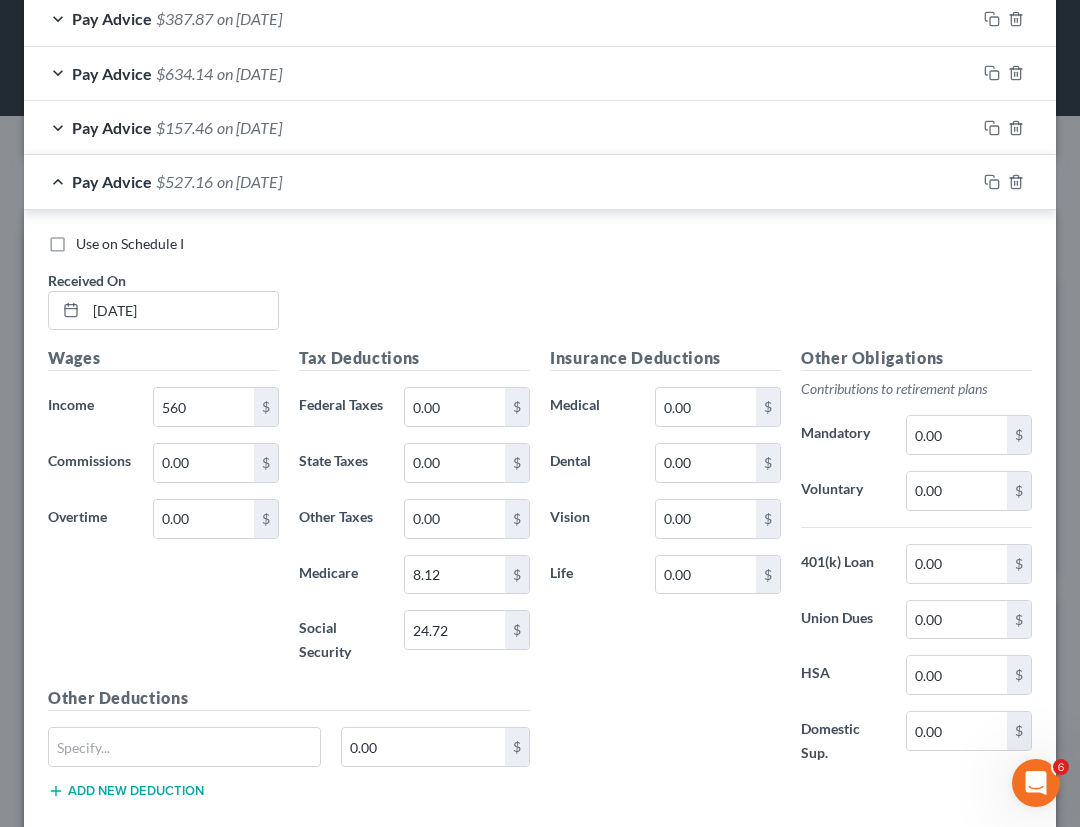 click on "Pay Advice $527.16 on [DATE]" at bounding box center (500, 181) 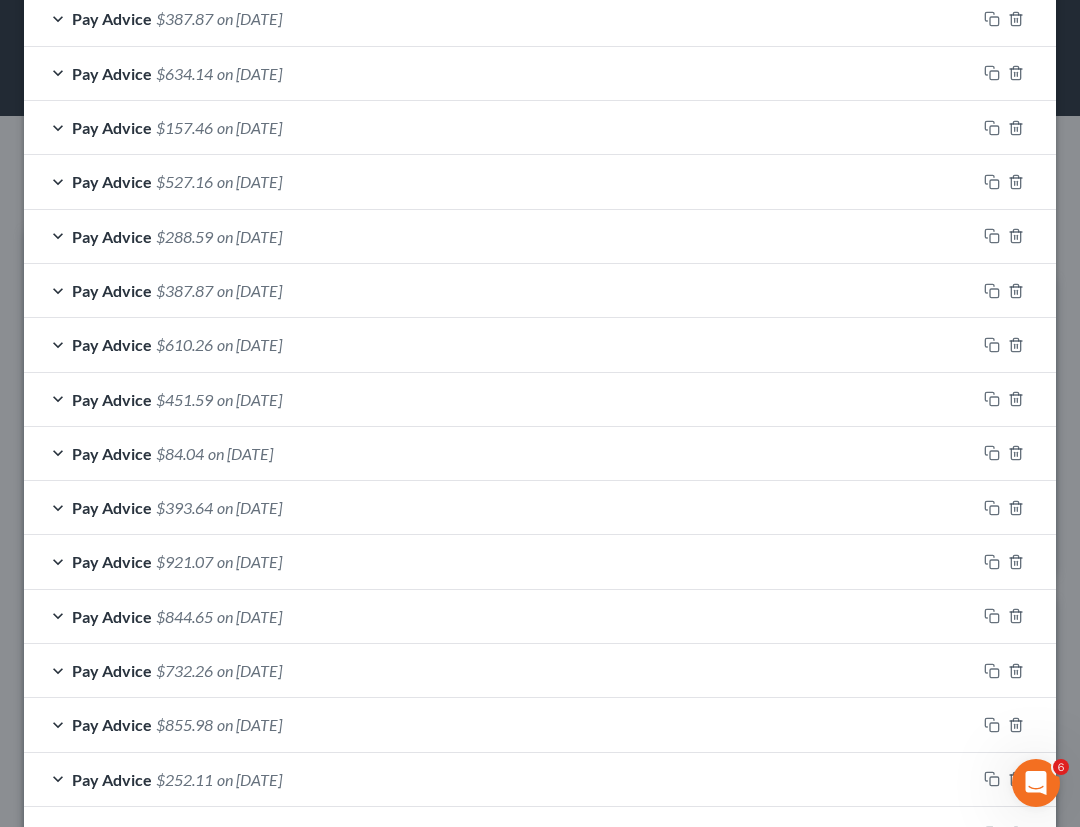 click on "$527.16" at bounding box center [184, 181] 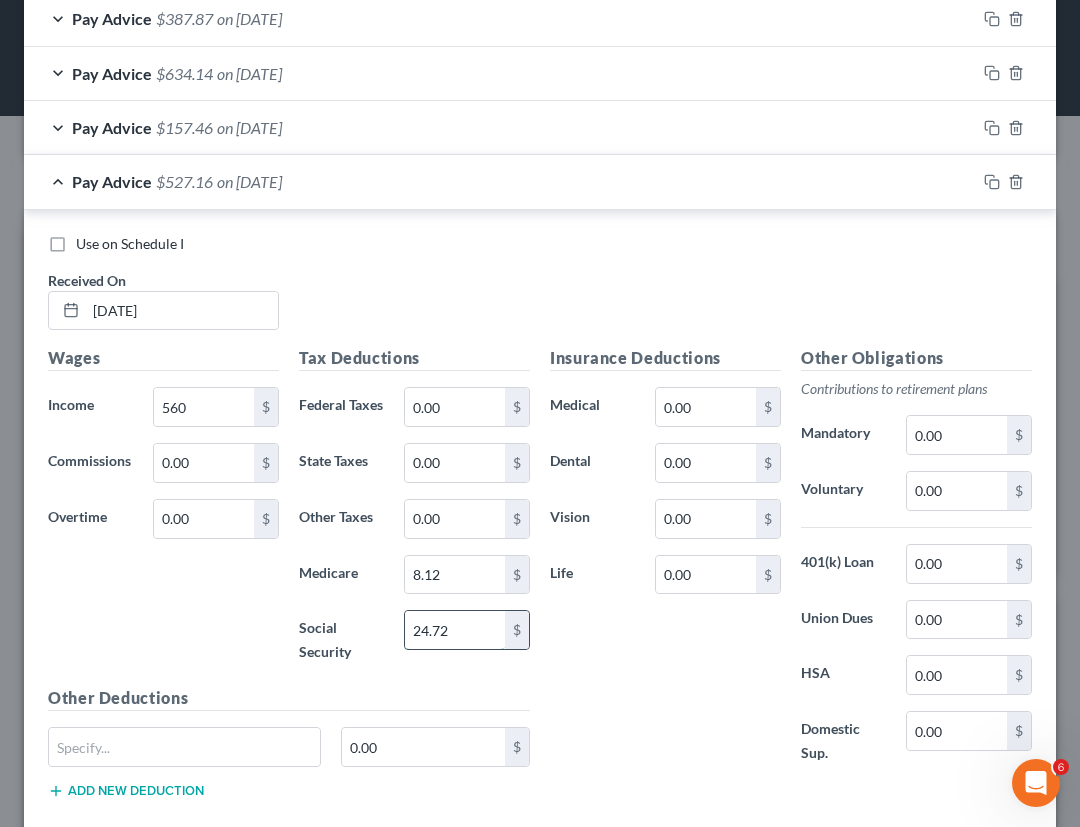 click on "24.72" at bounding box center [455, 630] 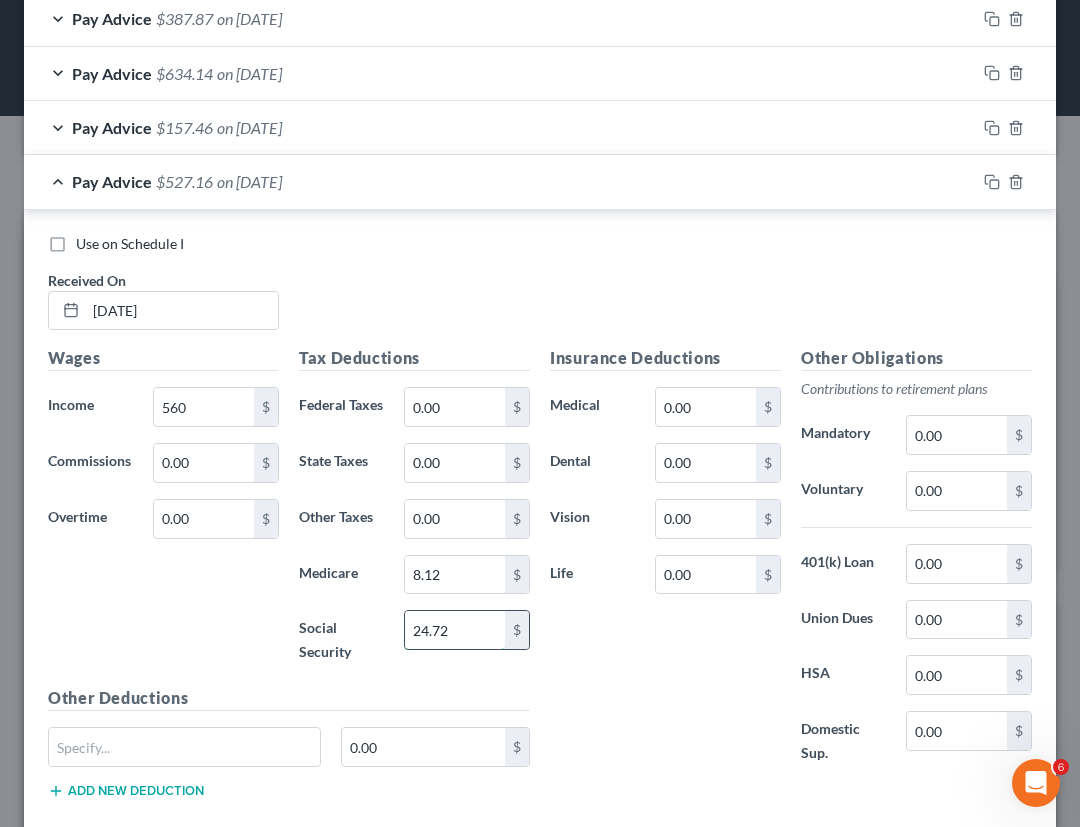 click on "24.72" at bounding box center (455, 630) 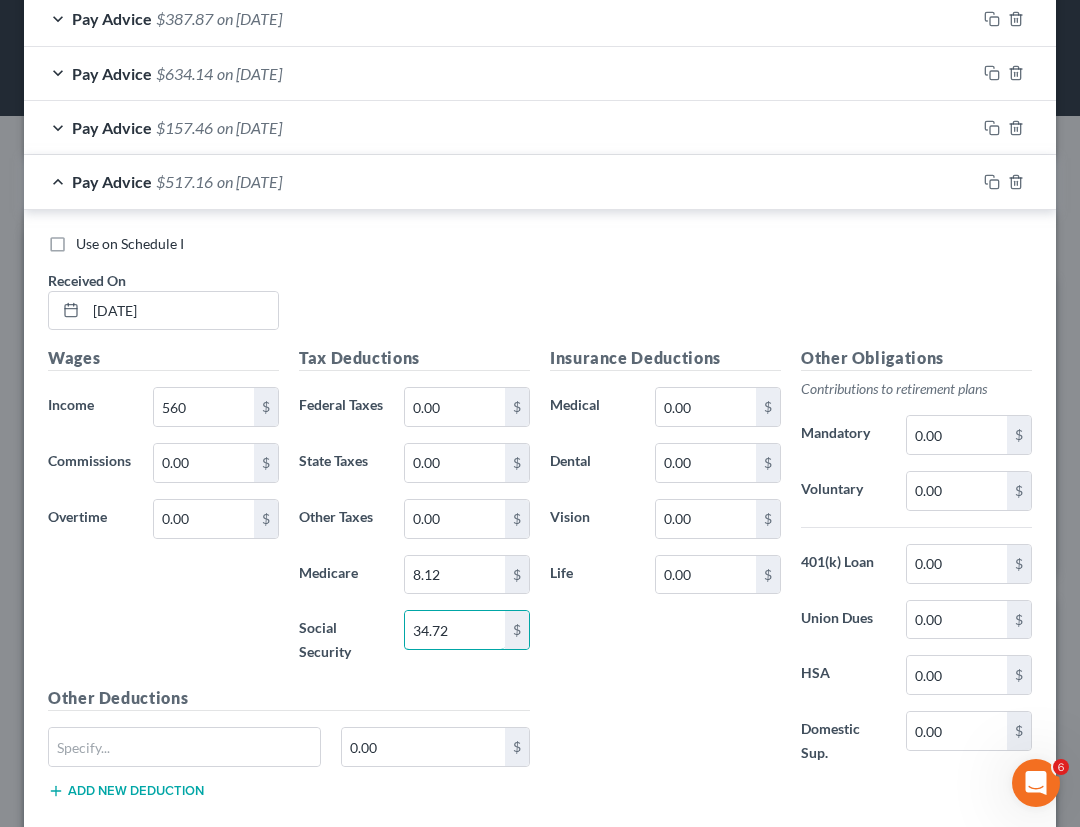 type on "34.72" 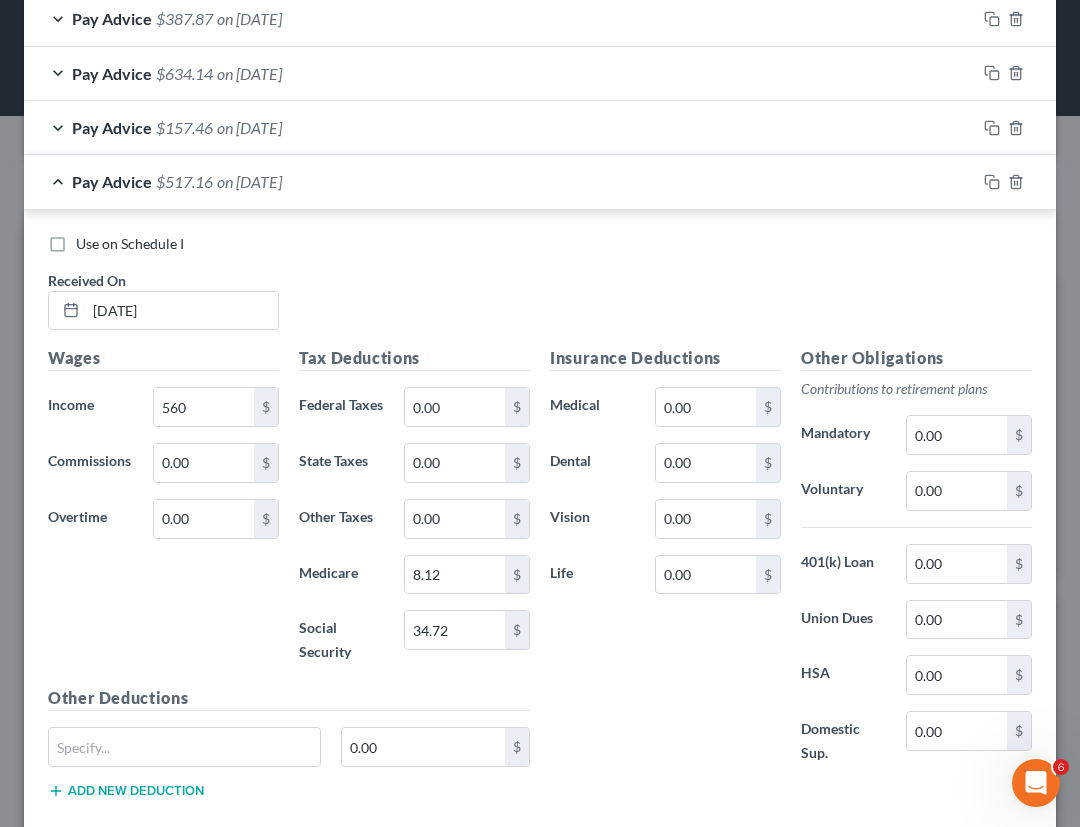 click on "$517.16" at bounding box center [184, 181] 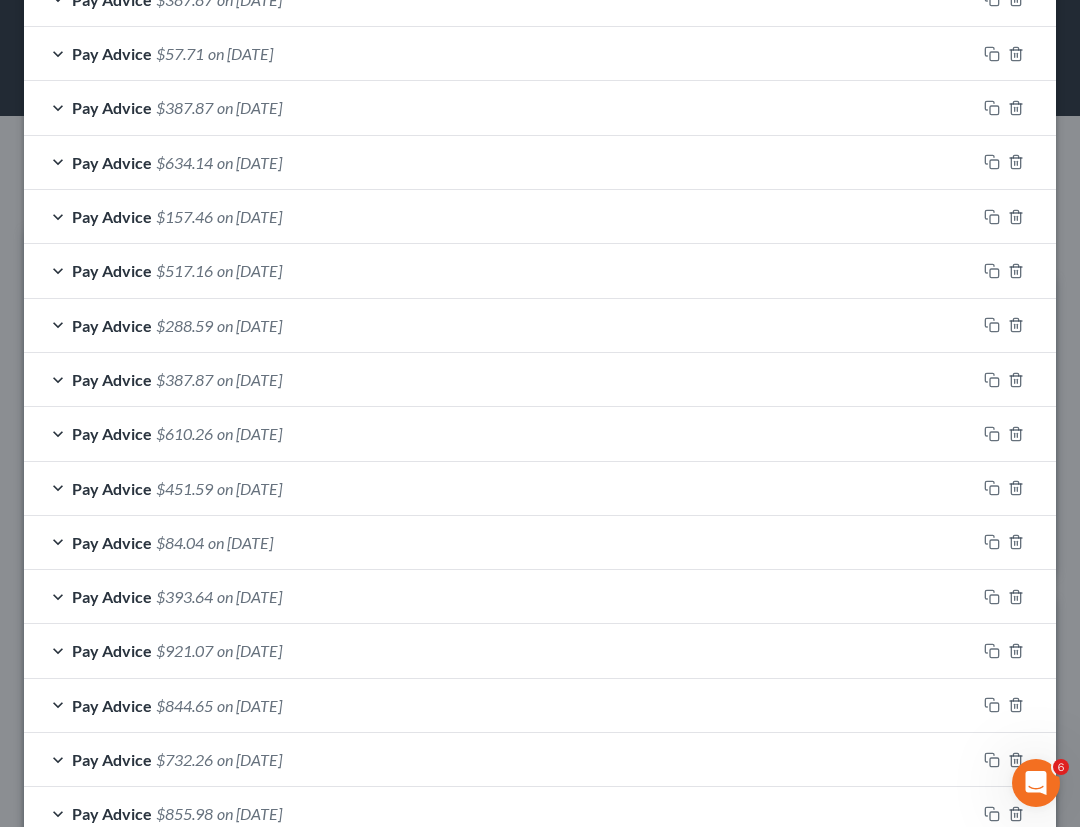 scroll, scrollTop: 670, scrollLeft: 0, axis: vertical 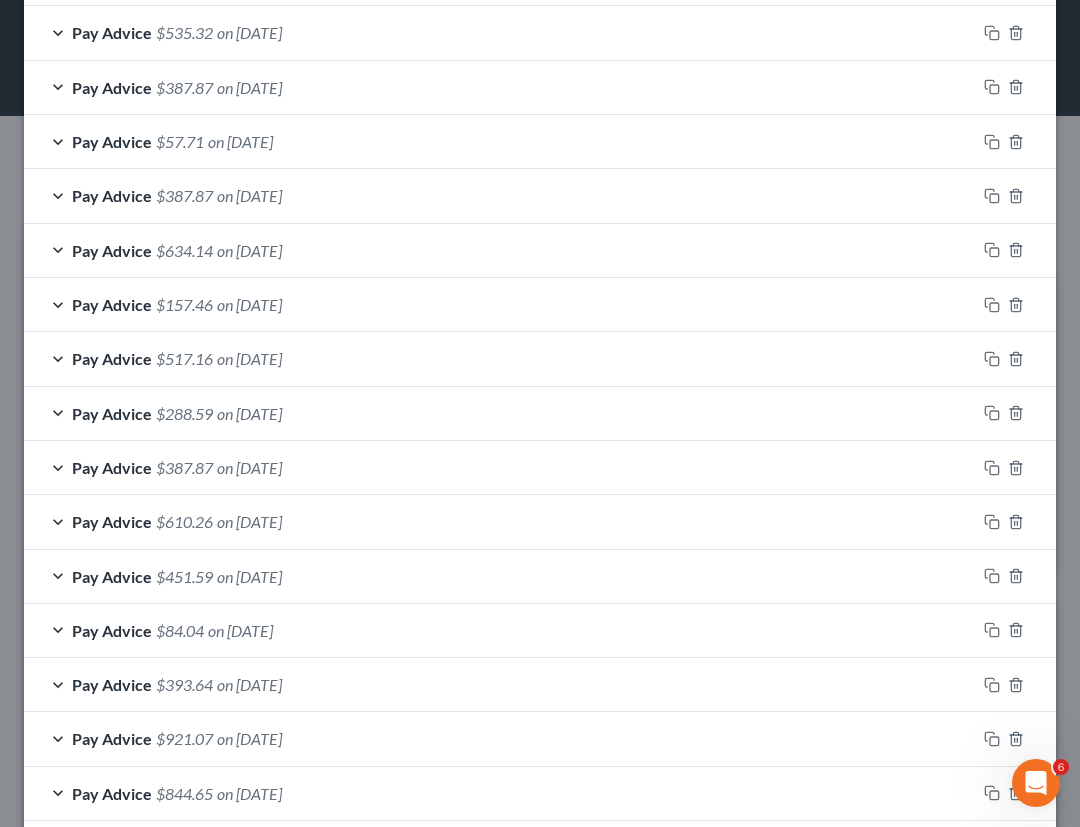 click on "Pay Advice $157.46 on [DATE]" at bounding box center (500, 304) 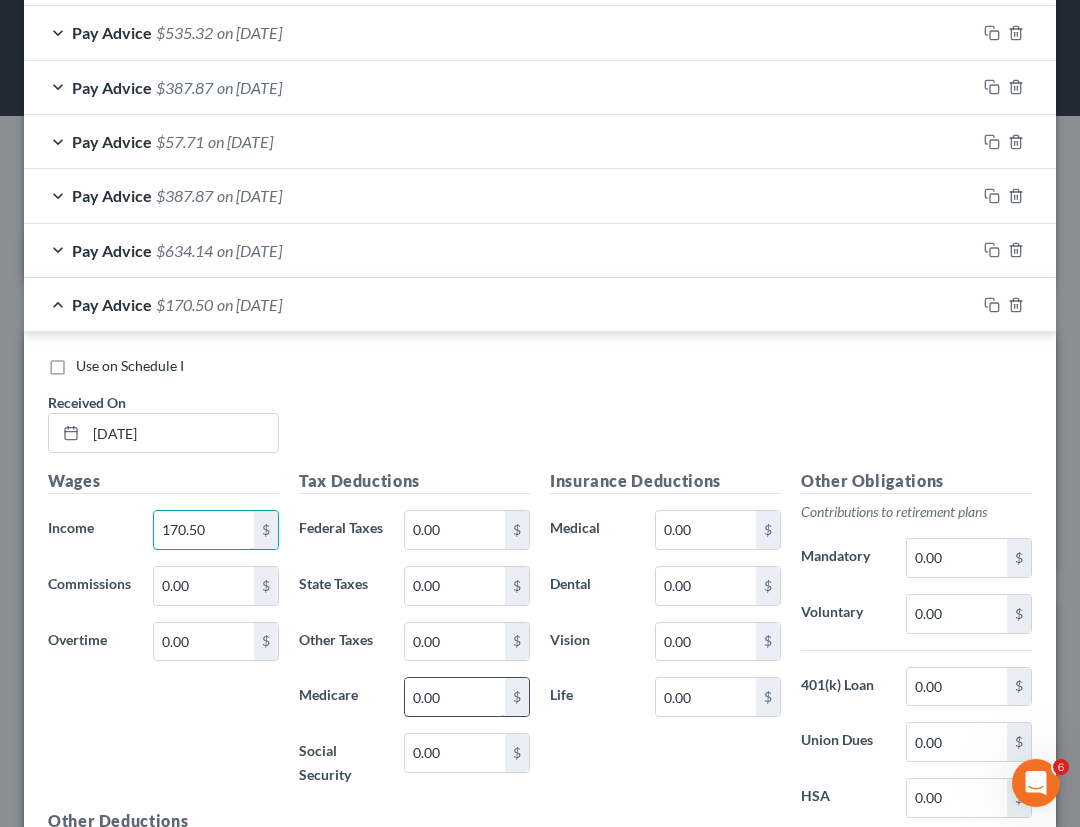 type on "170.50" 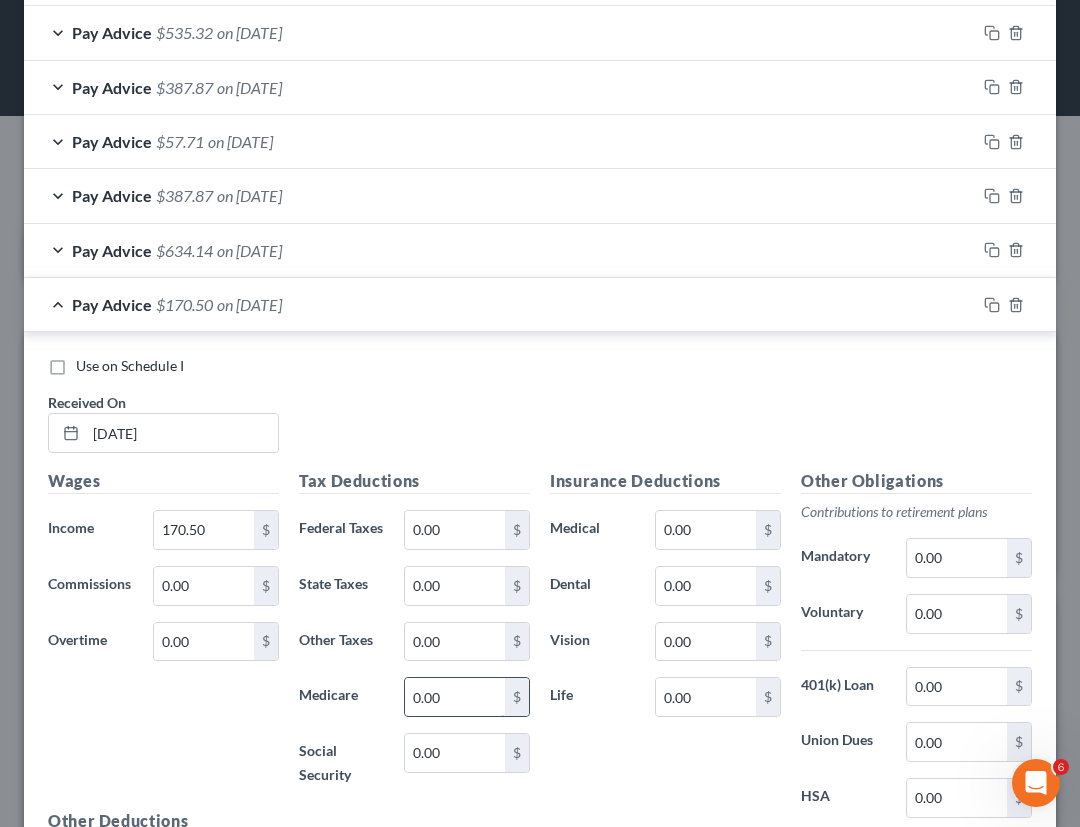 click on "0.00" at bounding box center [455, 697] 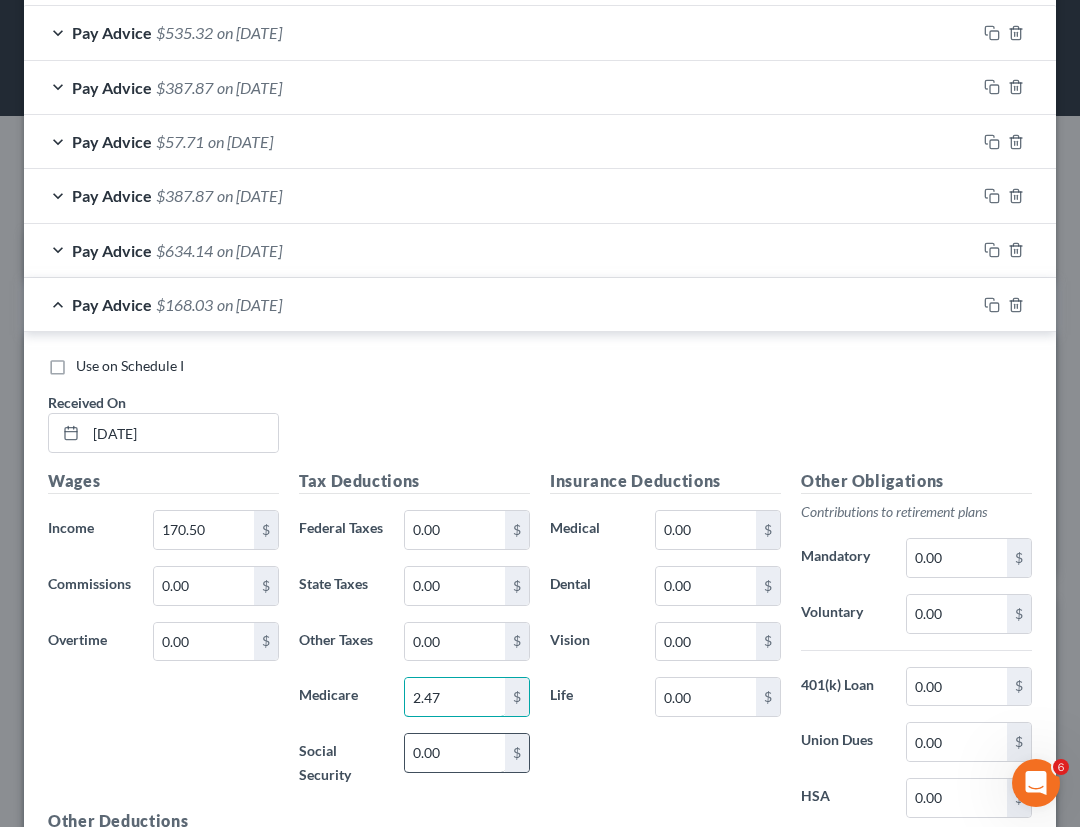 type on "2.47" 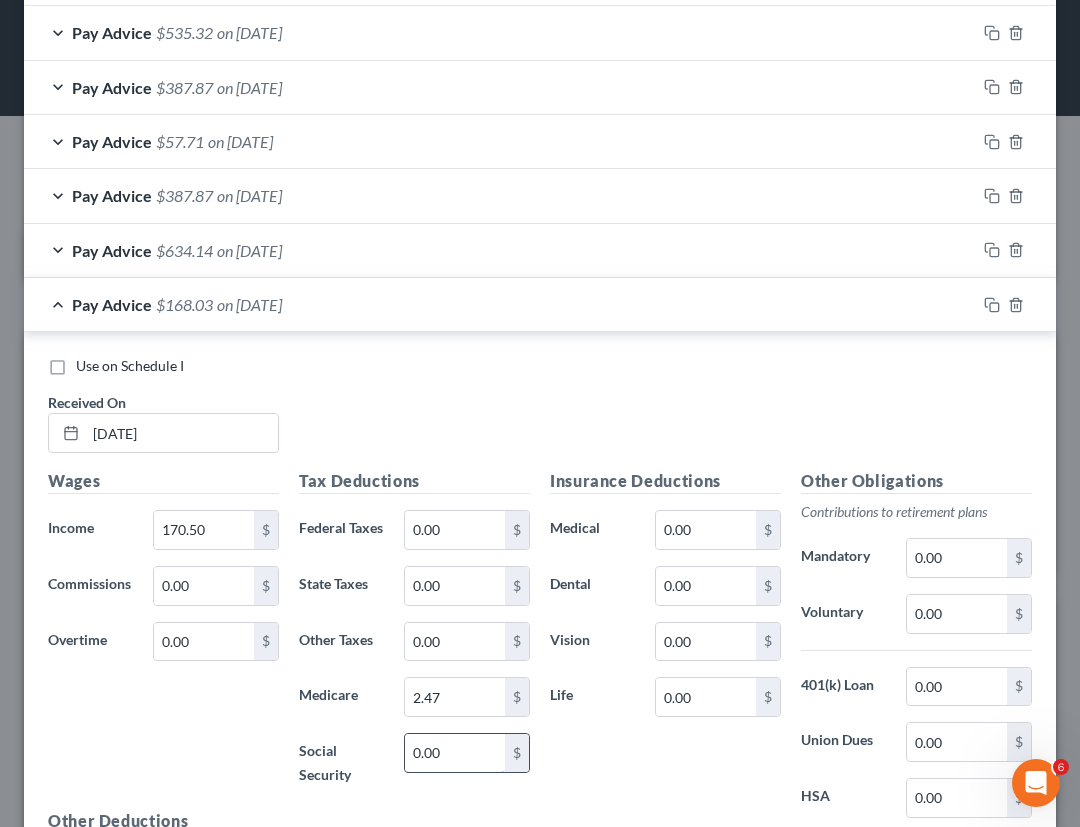 click on "0.00" at bounding box center (455, 753) 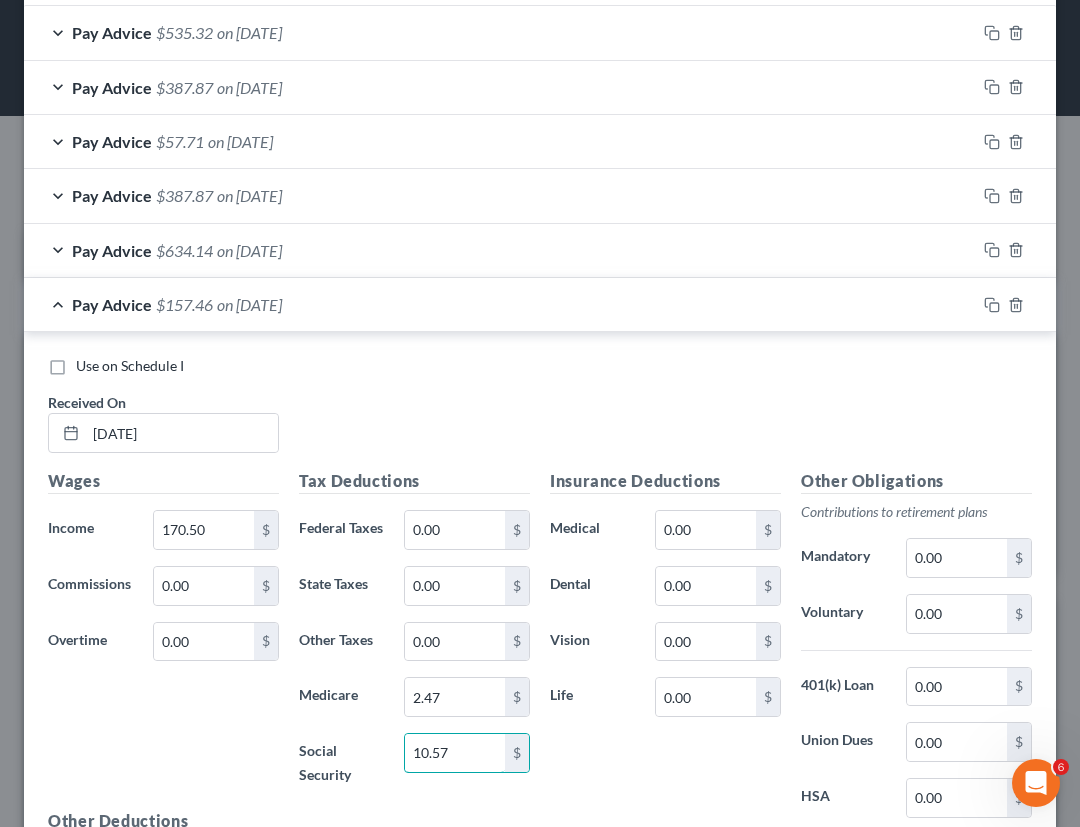 type on "10.57" 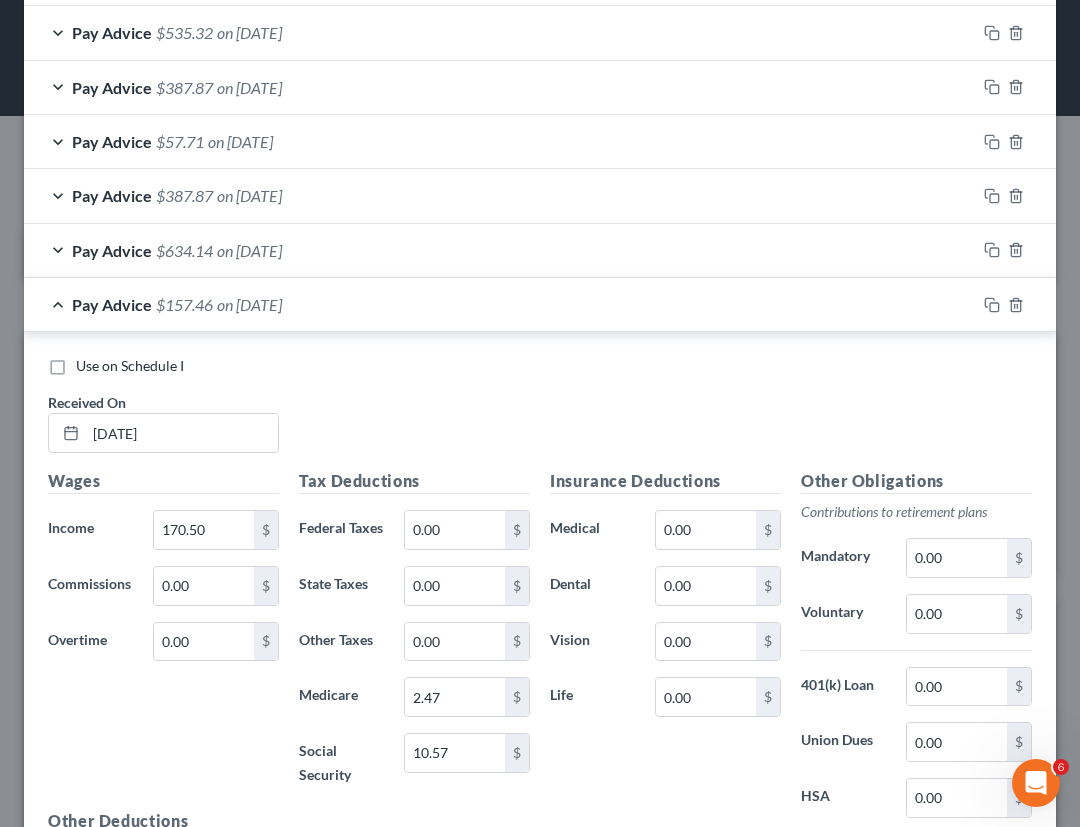 click on "Social Security" at bounding box center (341, 763) 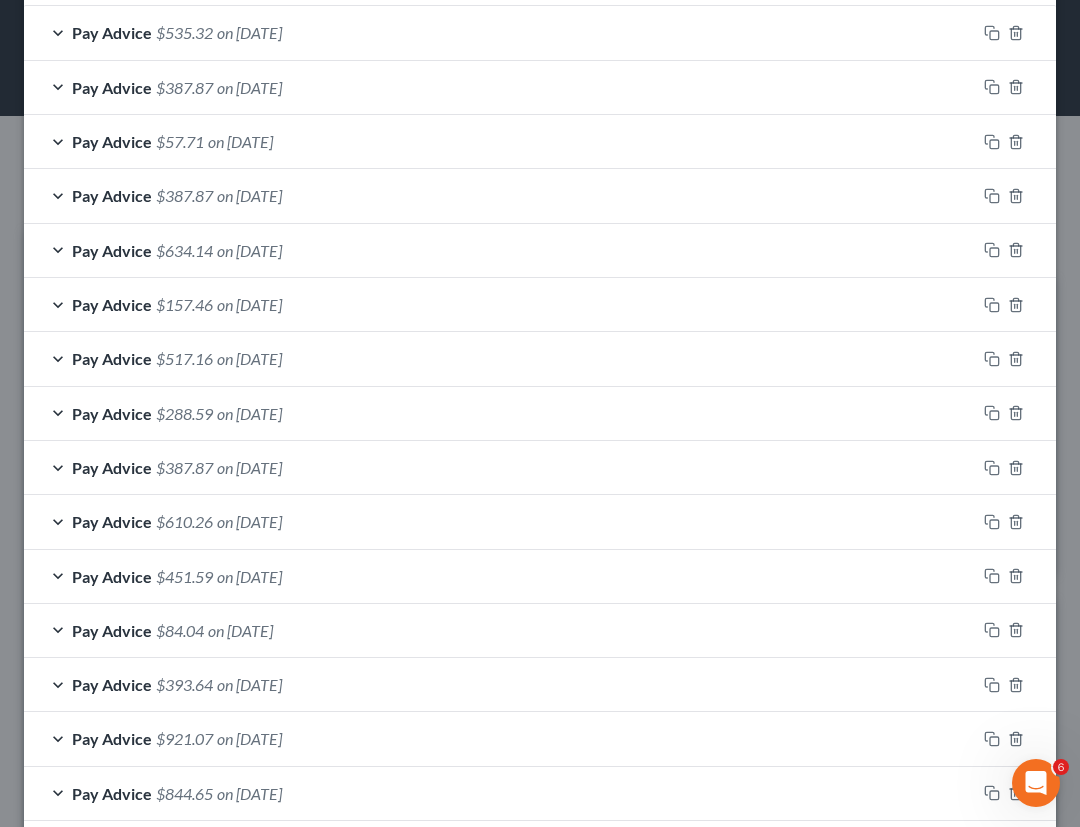 click on "$634.14" at bounding box center [184, 250] 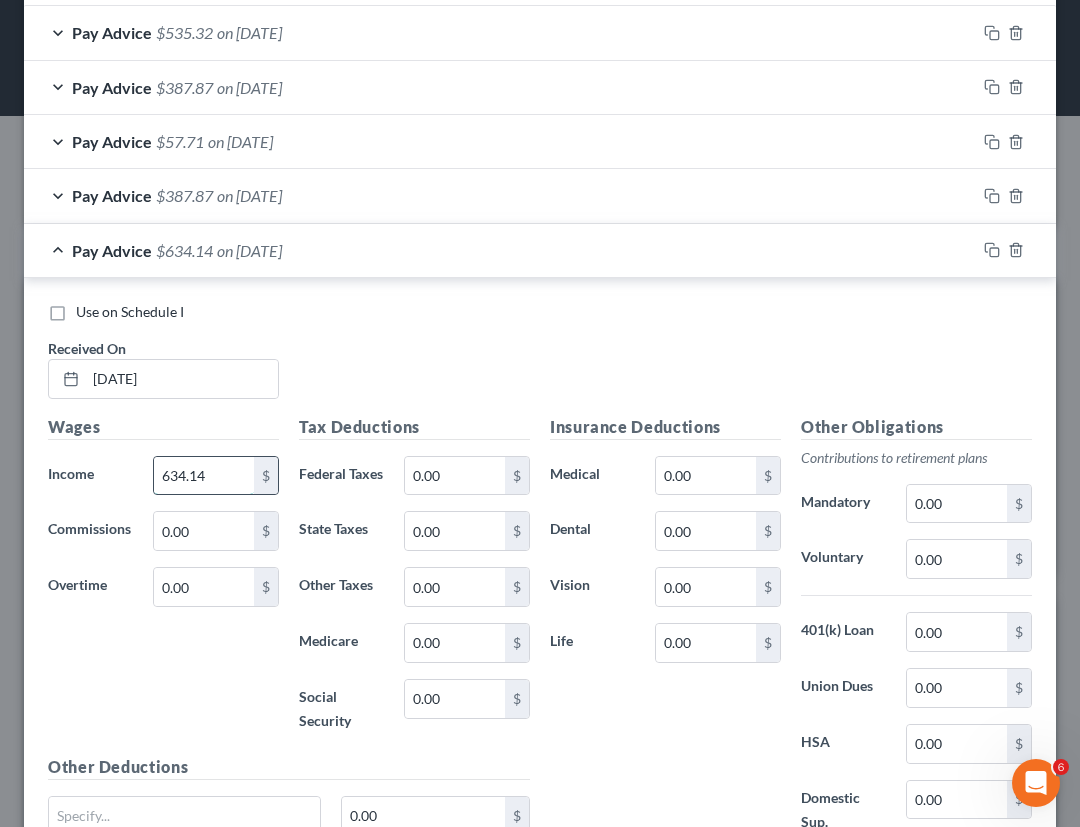 click on "634.14" at bounding box center [204, 476] 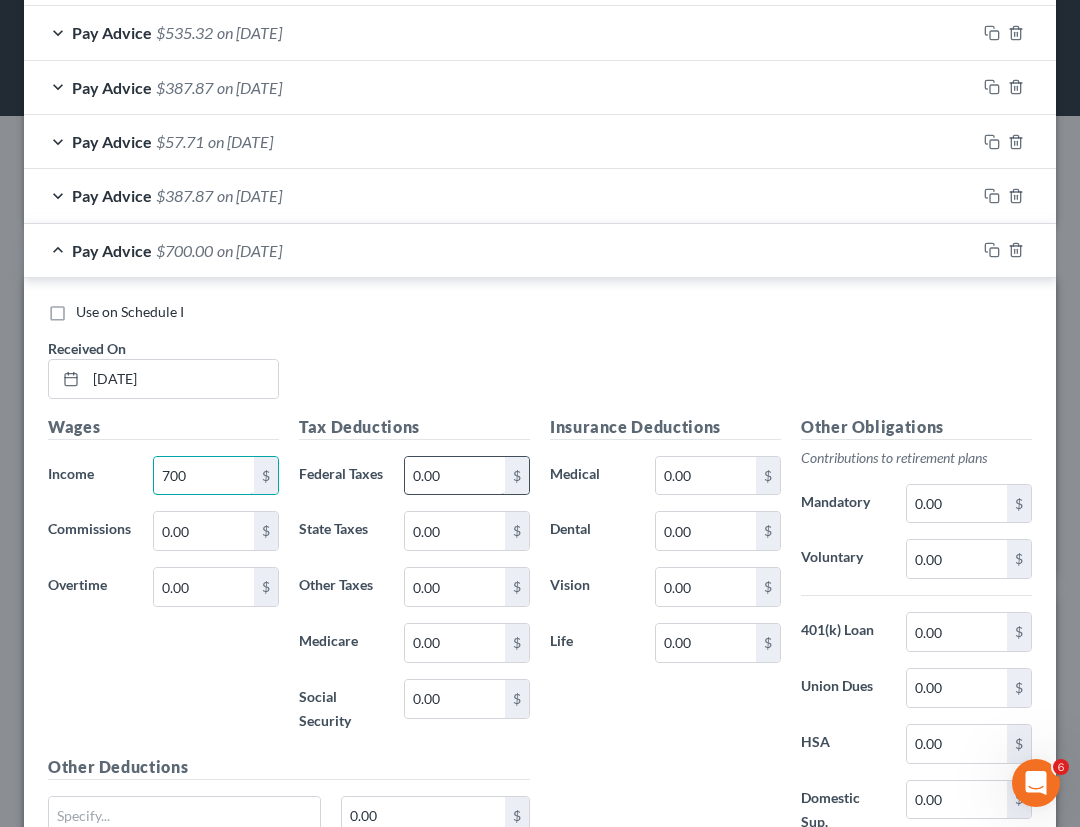 type on "700" 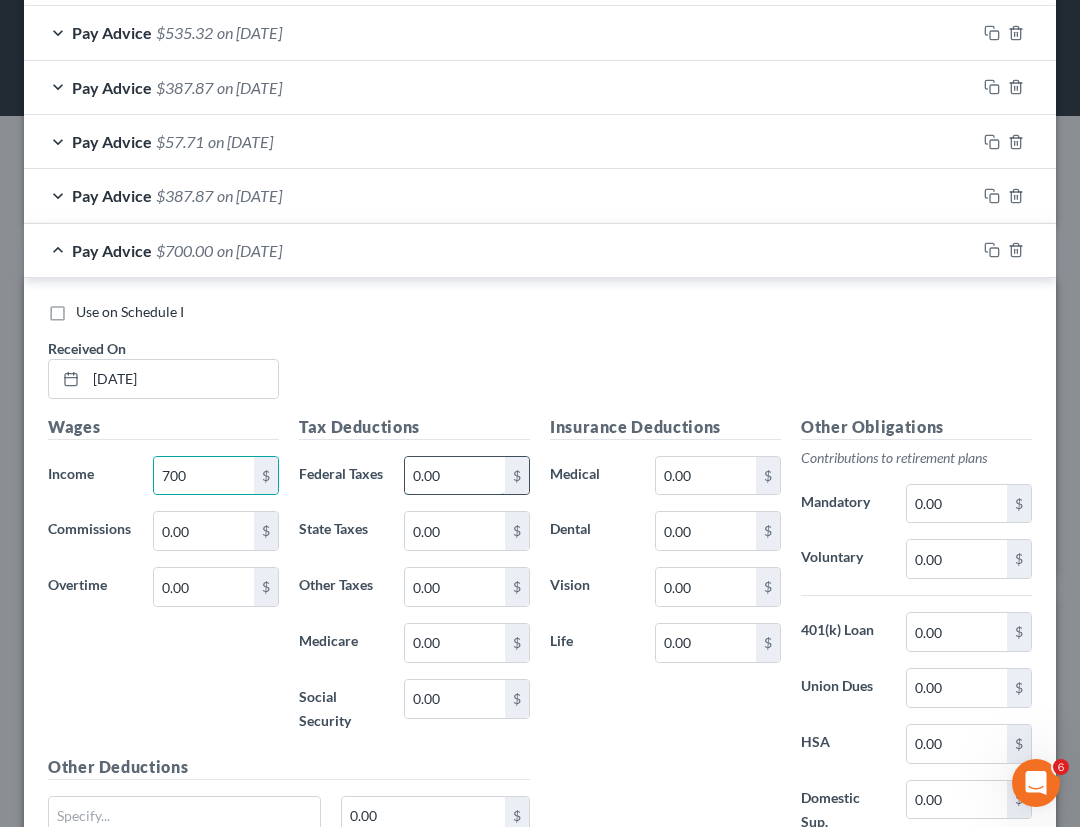 click on "0.00" at bounding box center (455, 476) 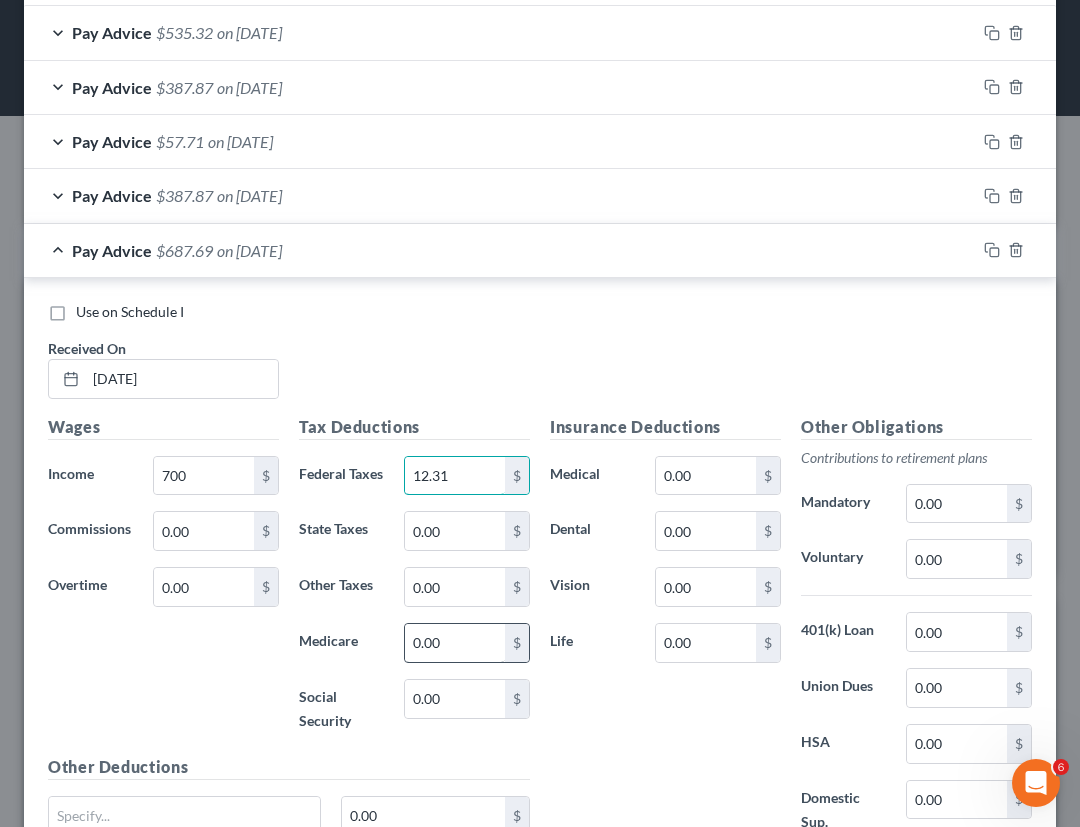 type on "12.31" 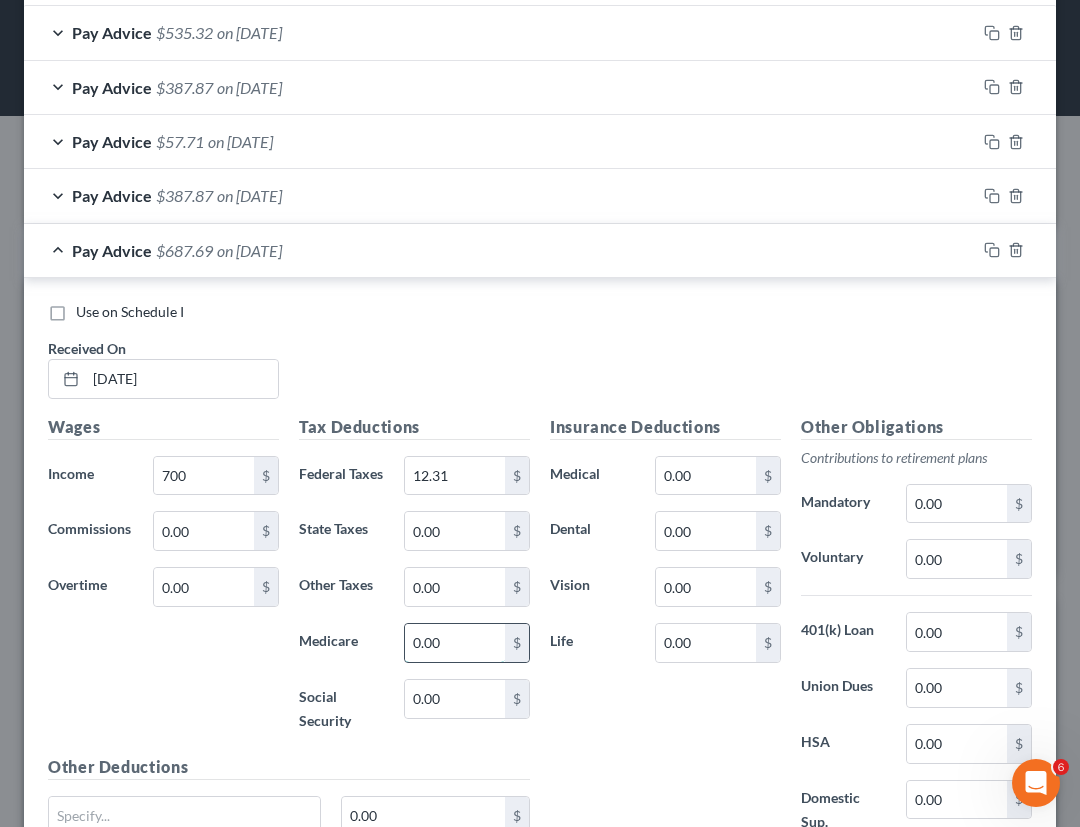 click on "0.00" at bounding box center [455, 643] 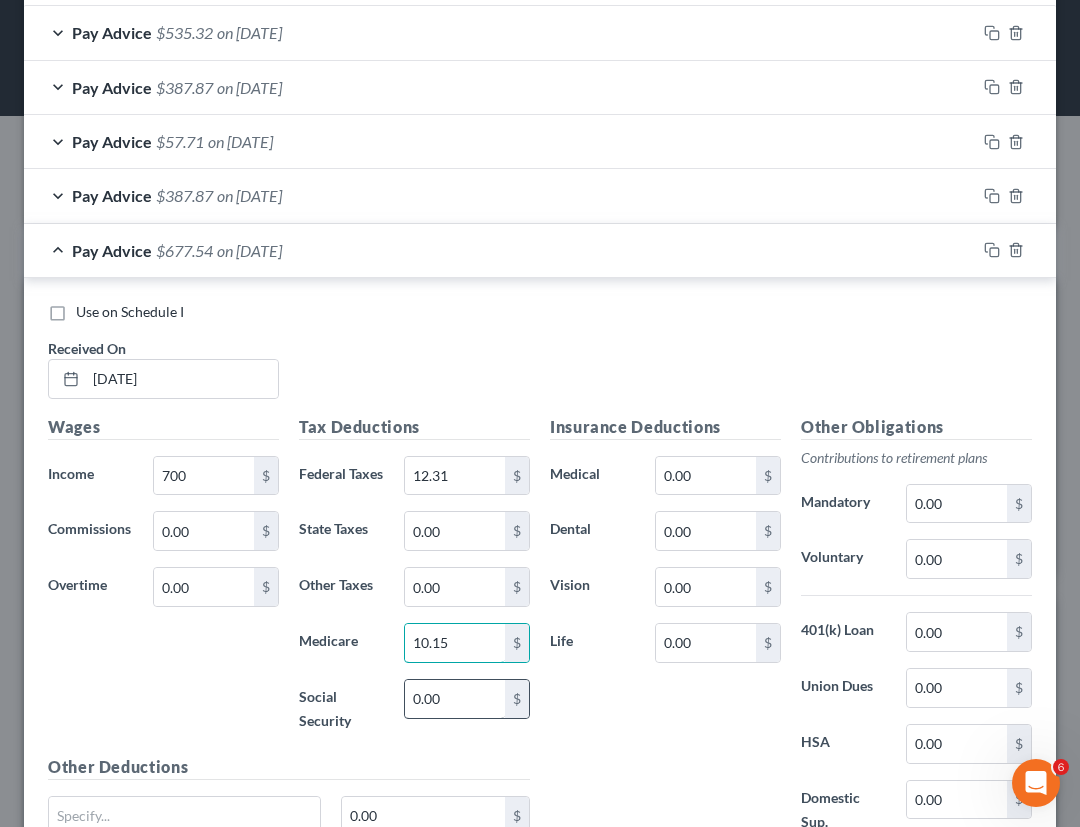 type on "10.15" 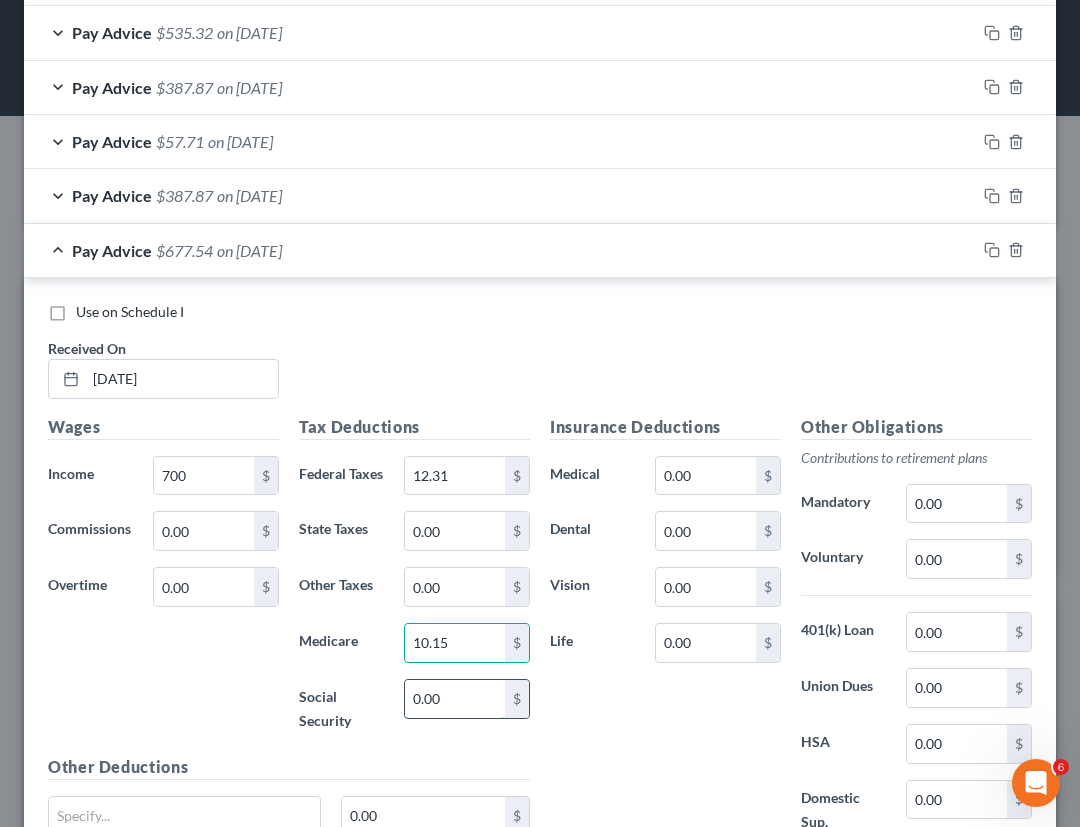 click on "0.00" at bounding box center [455, 699] 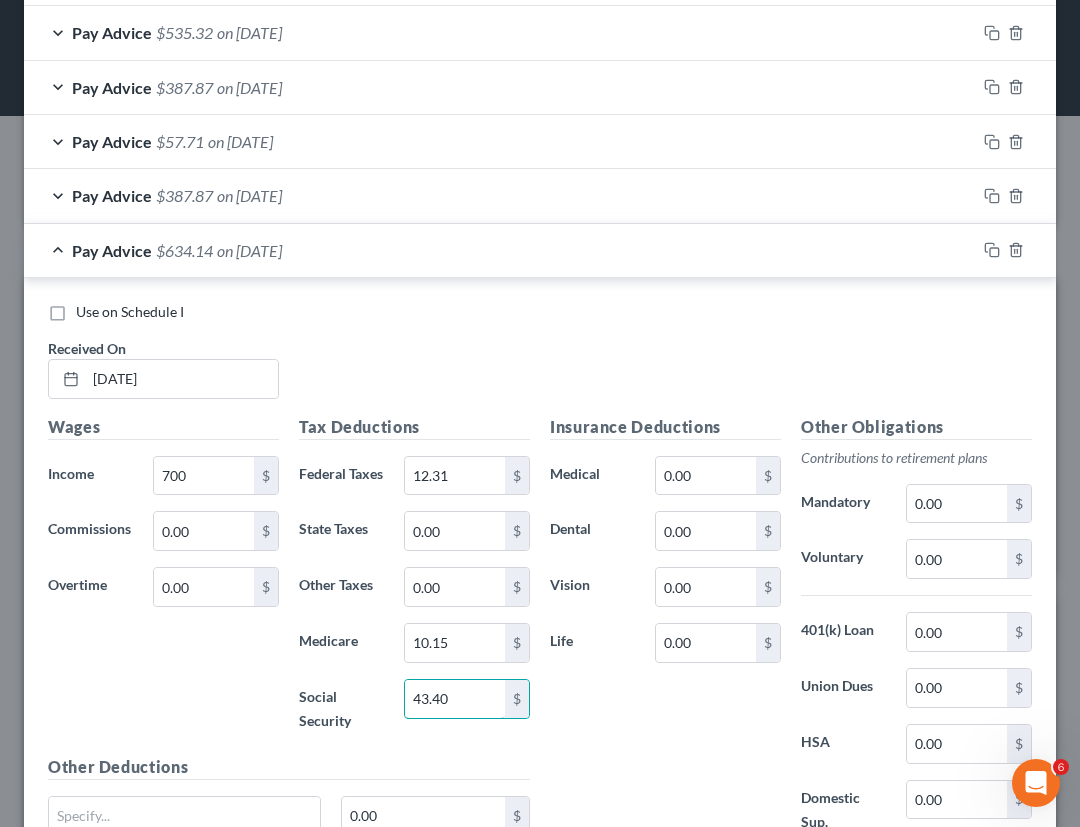 type on "43.40" 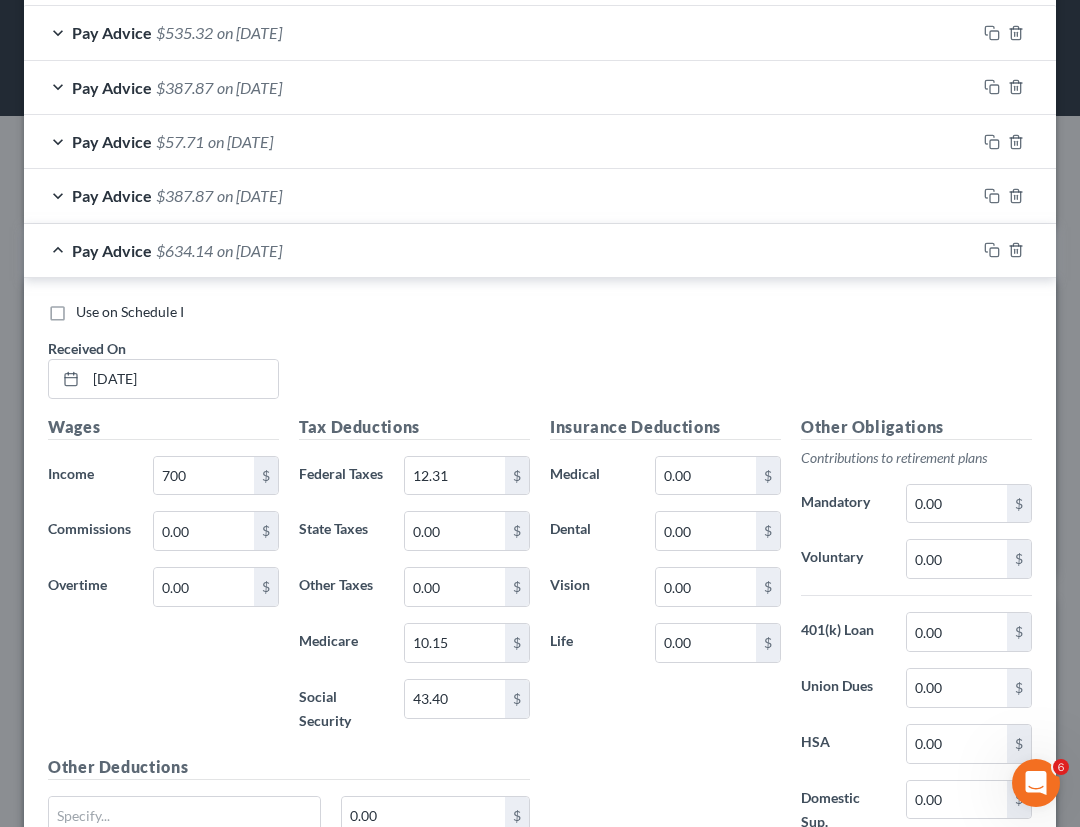 click on "on [DATE]" at bounding box center (249, 250) 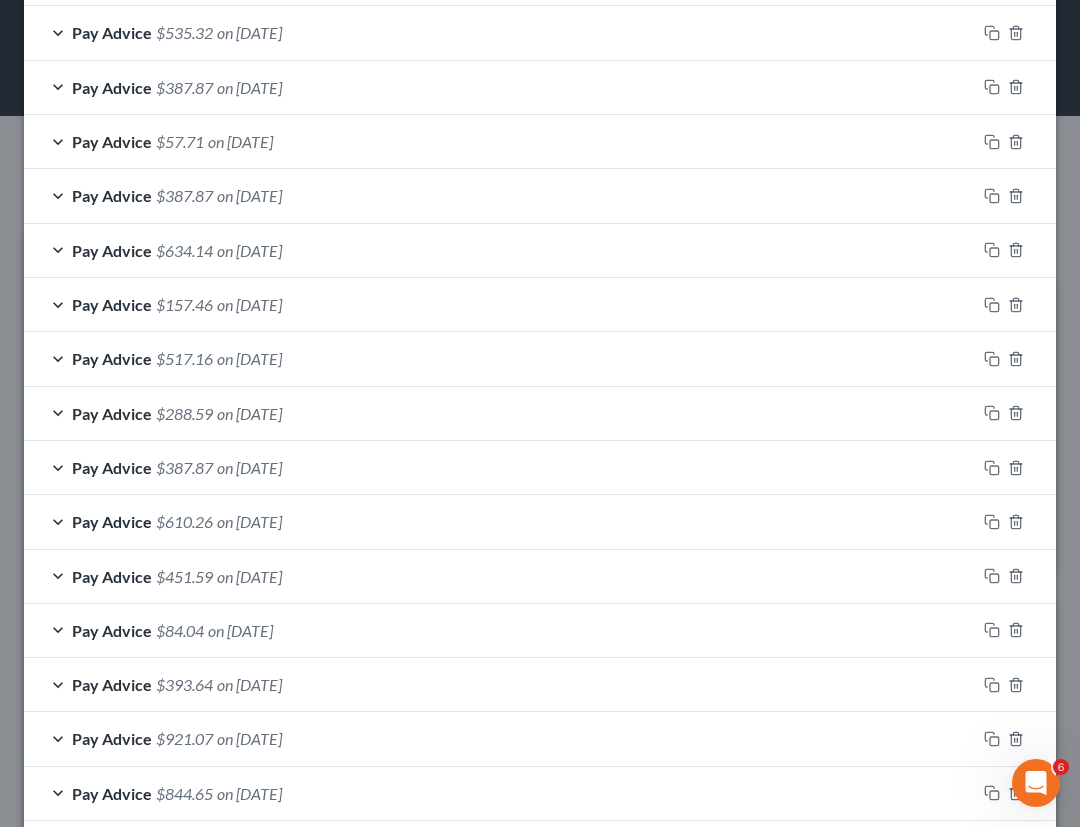 click on "Pay Advice" at bounding box center (112, 195) 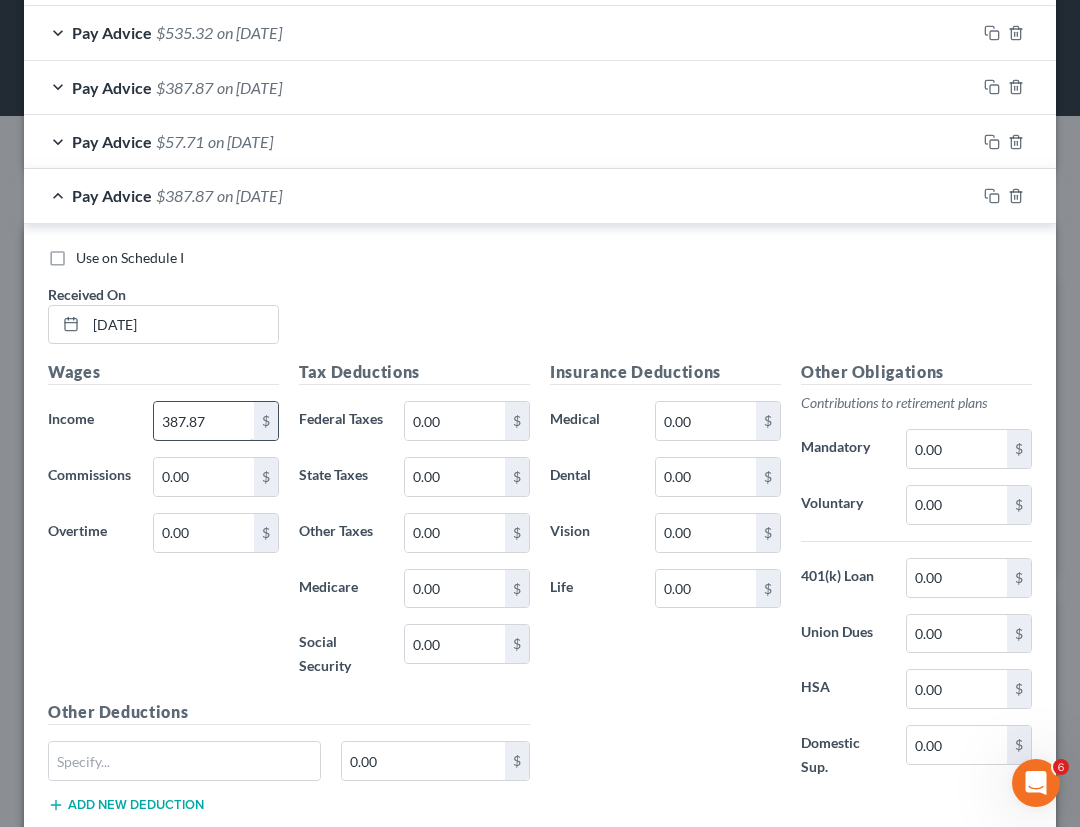 click on "387.87" at bounding box center [204, 421] 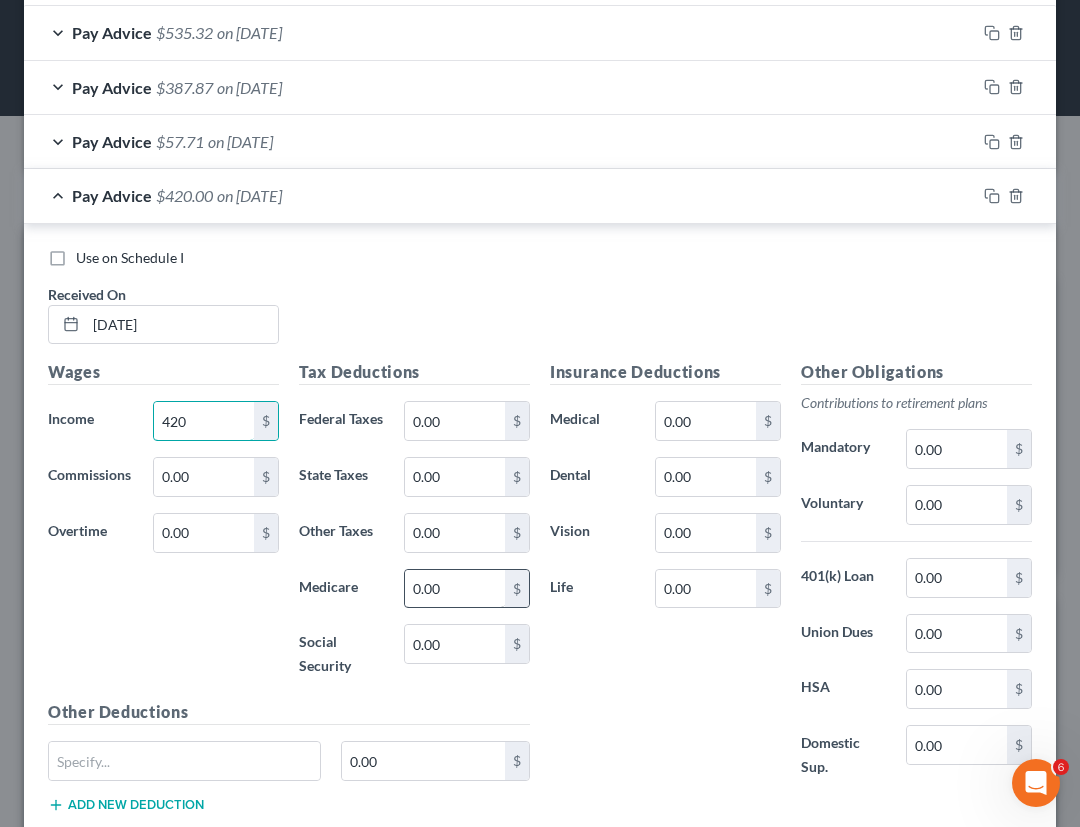 type on "420" 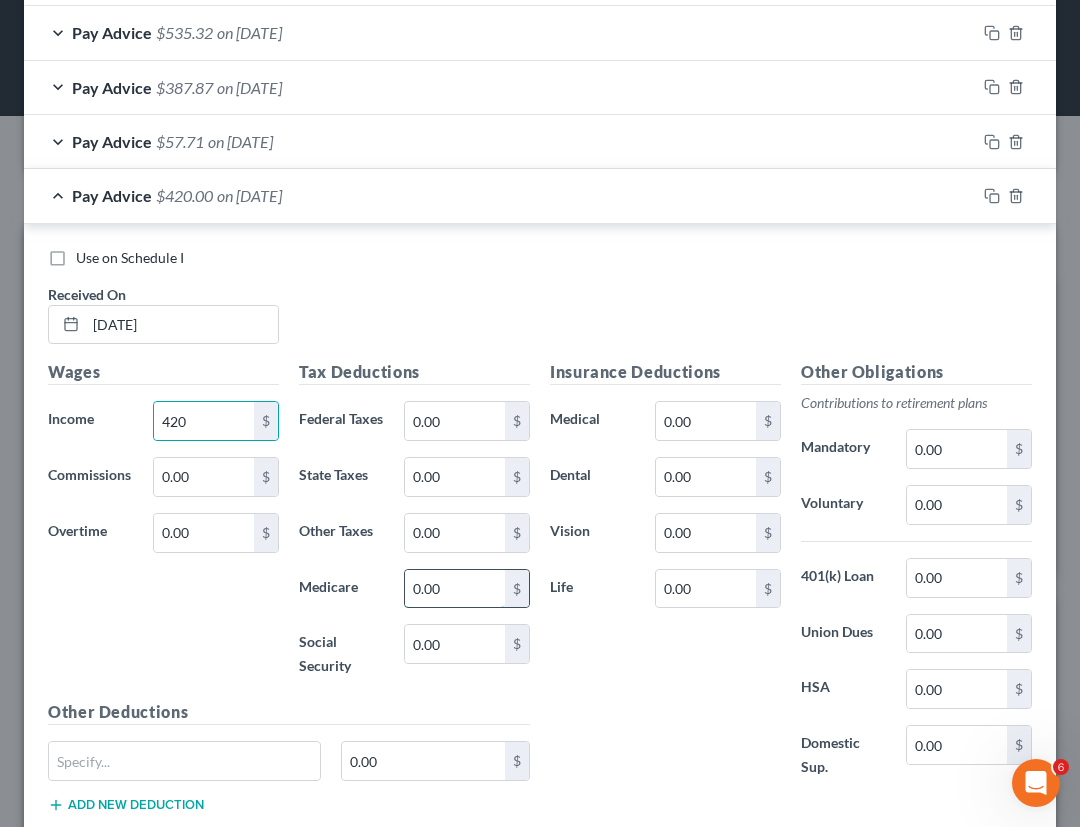 click on "0.00" at bounding box center (455, 589) 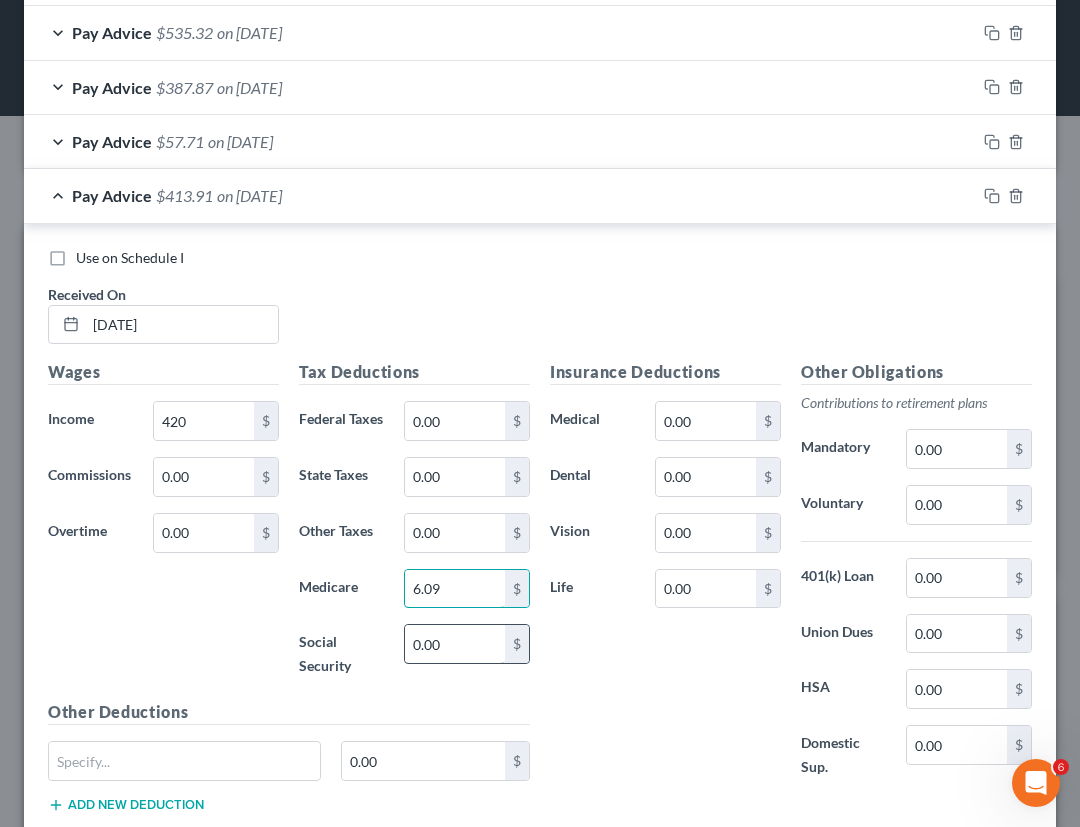 type on "6.09" 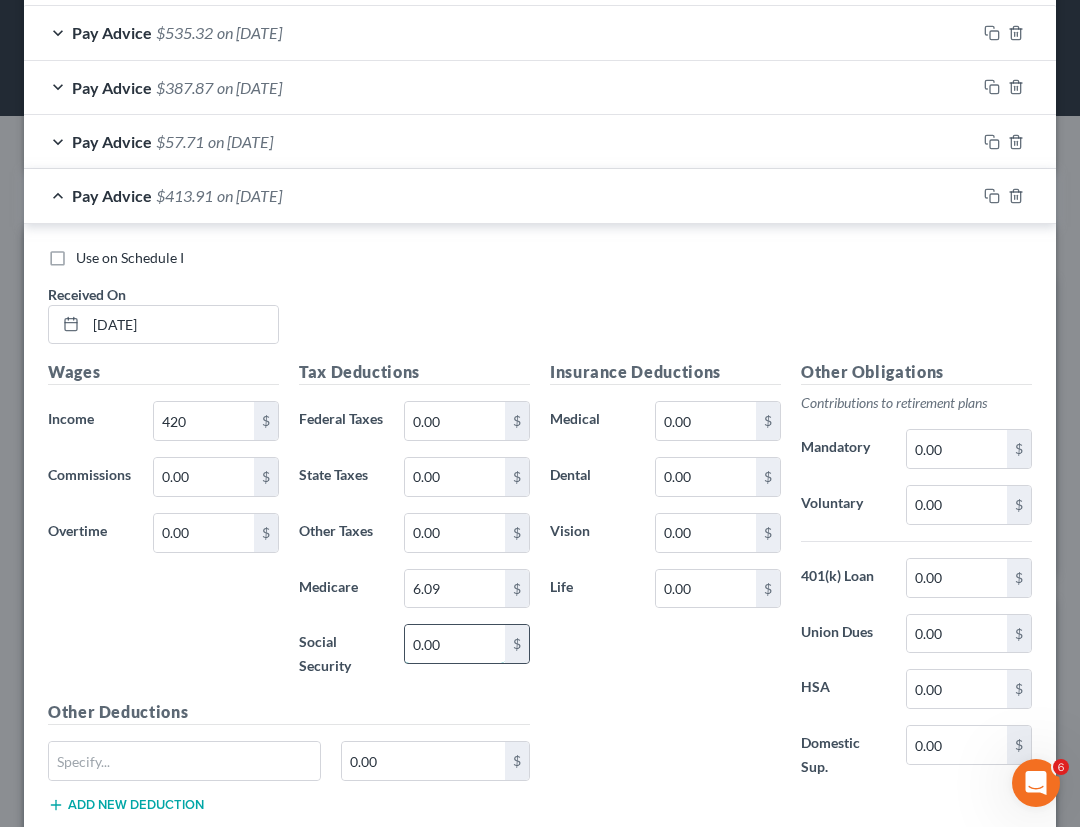 click on "0.00" at bounding box center [455, 644] 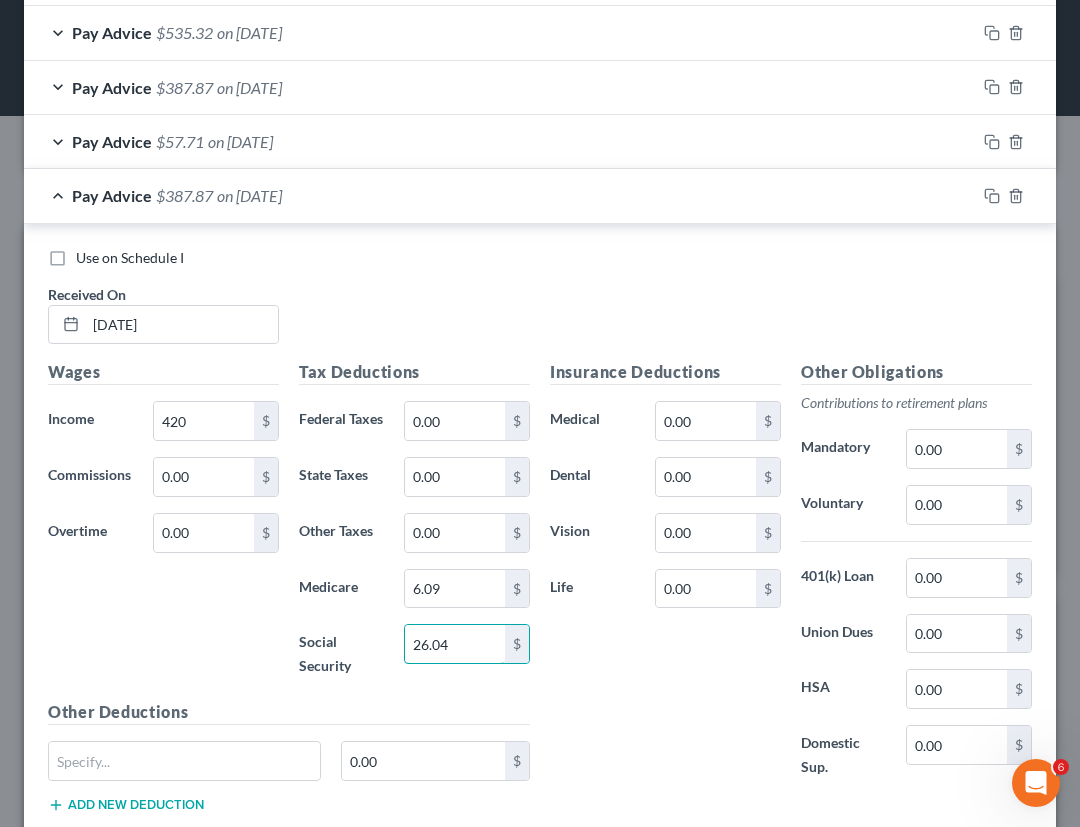 type on "26.04" 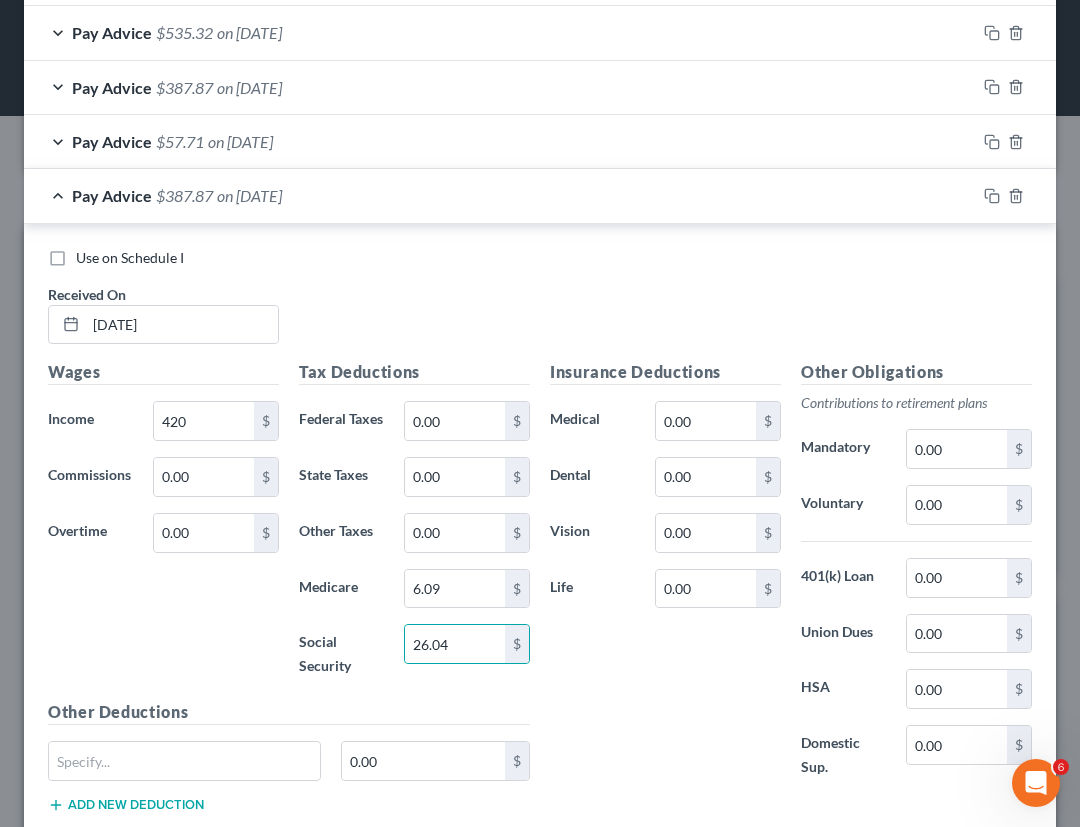 click on "Pay Advice $387.87 on [DATE]" at bounding box center (500, 195) 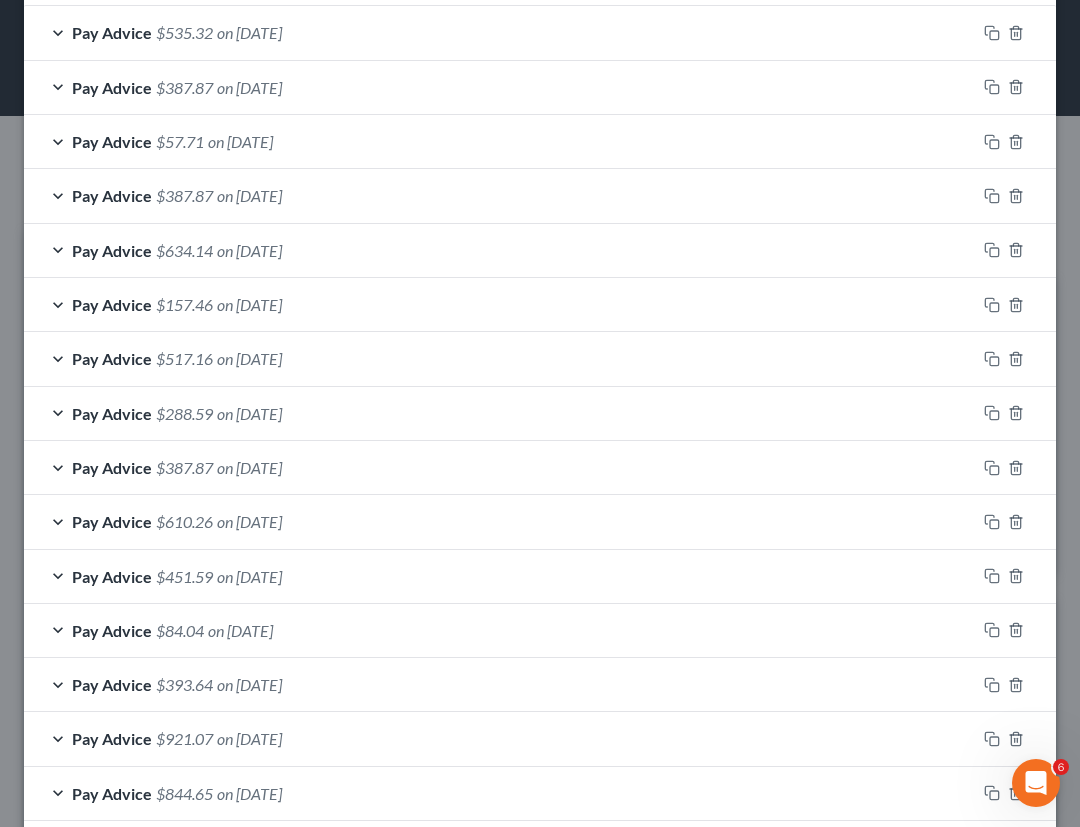 click on "Pay Advice $387.87 on [DATE]" at bounding box center [500, 87] 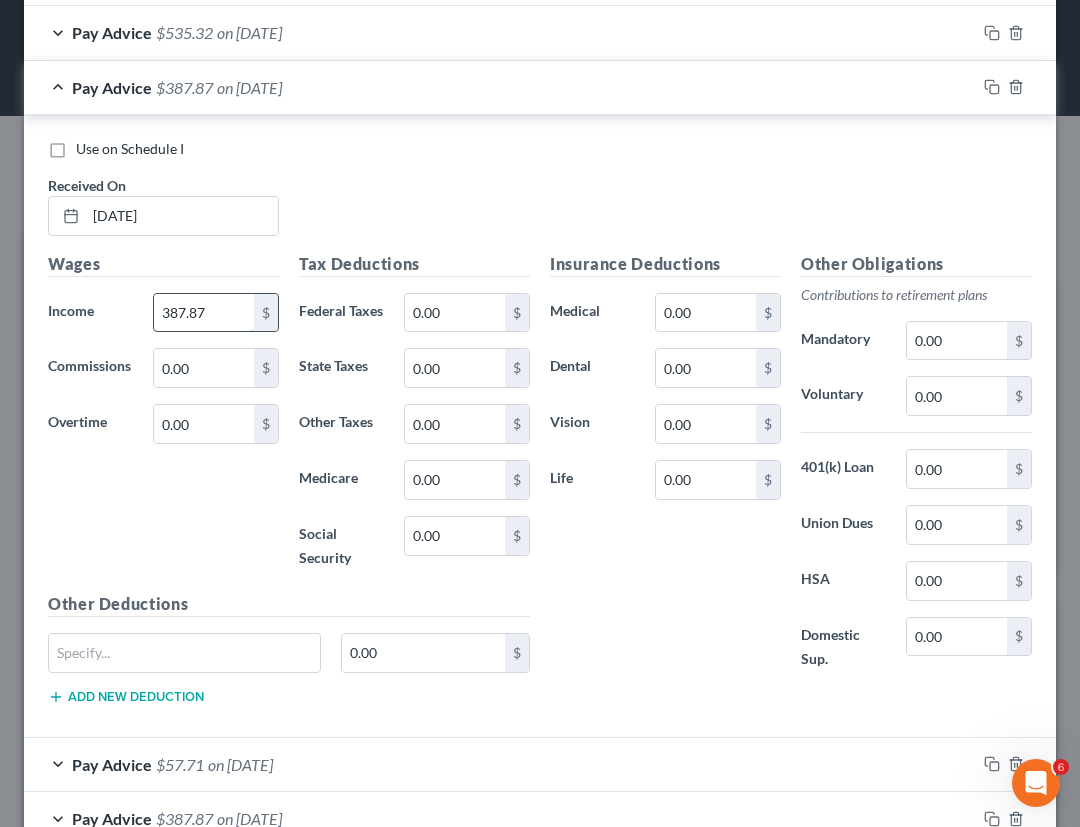click on "387.87" at bounding box center [204, 313] 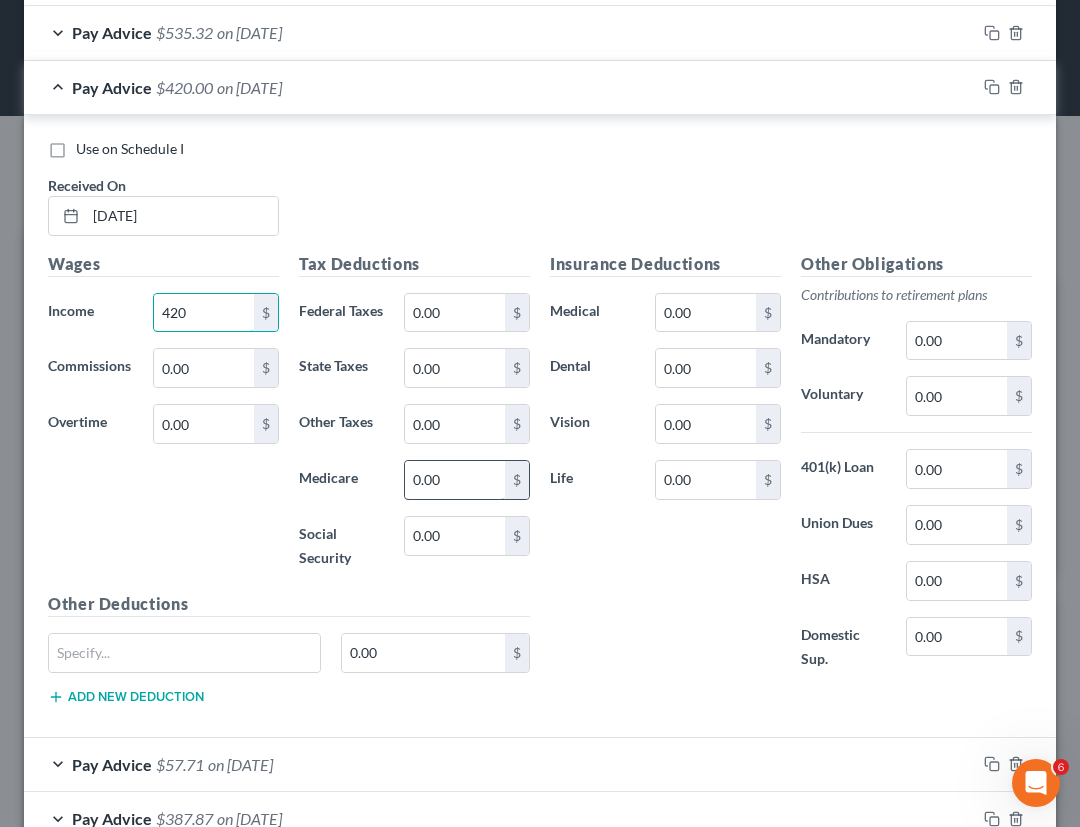 type on "420" 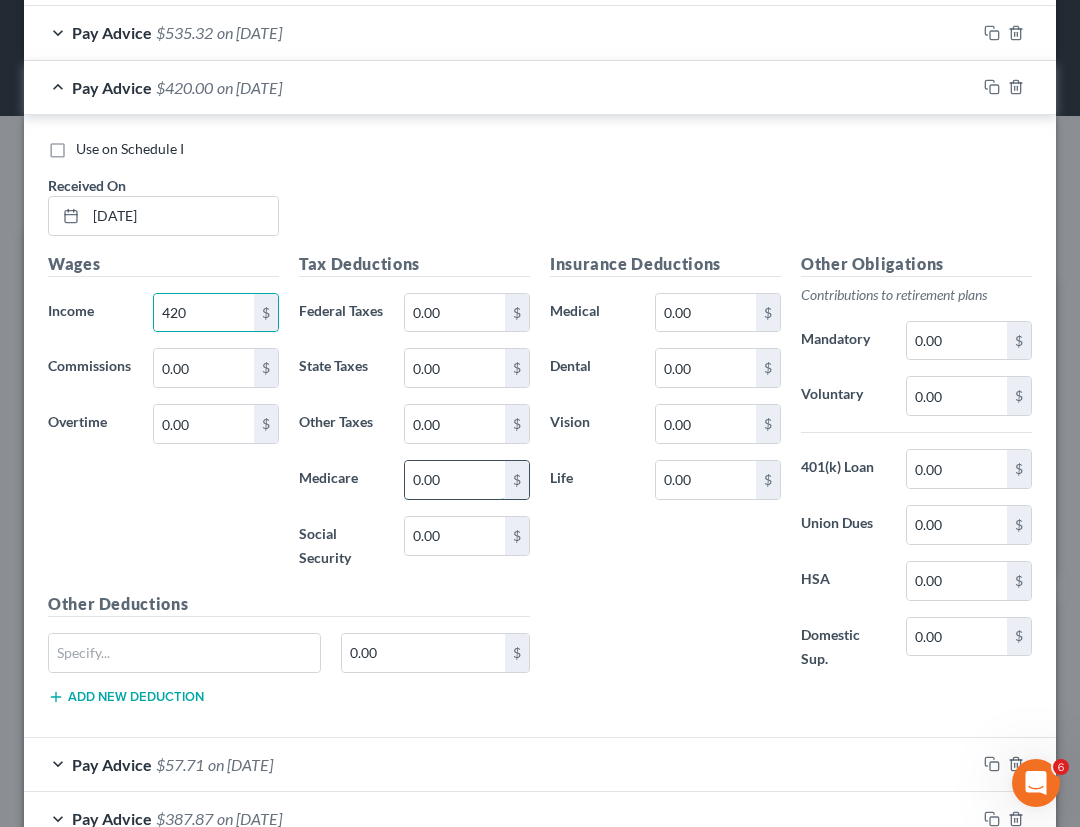click on "0.00" at bounding box center [455, 480] 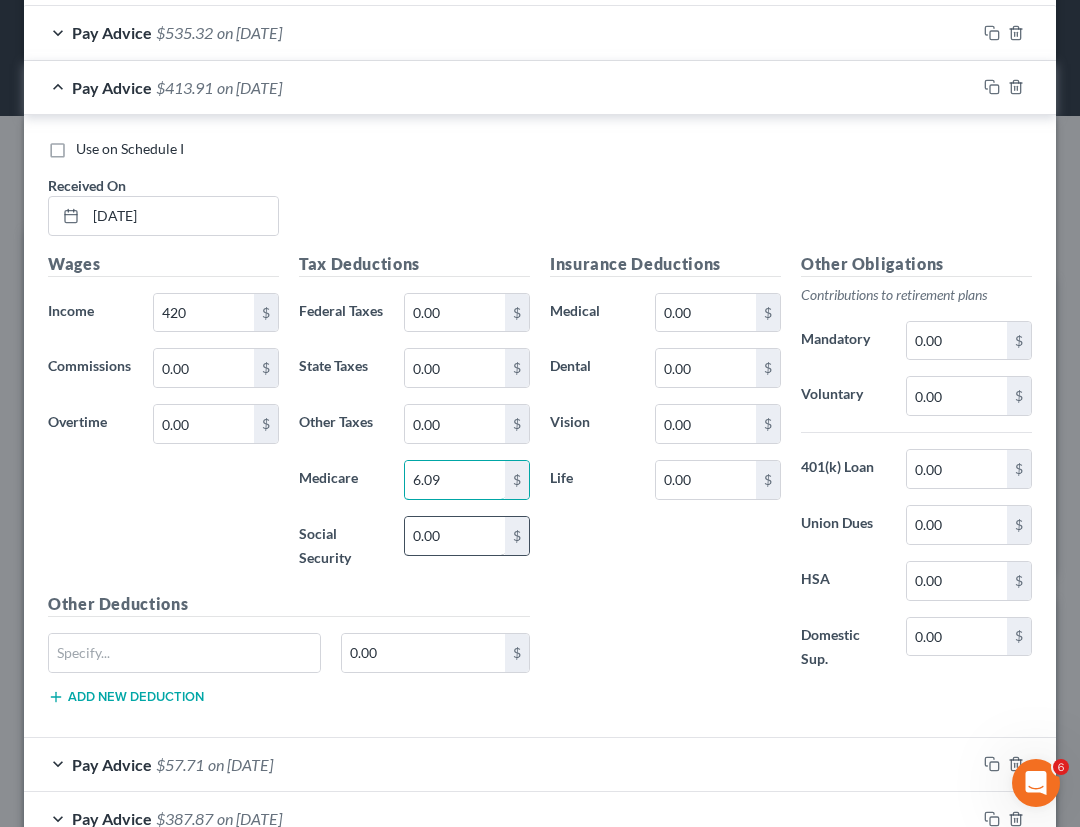 type on "6.09" 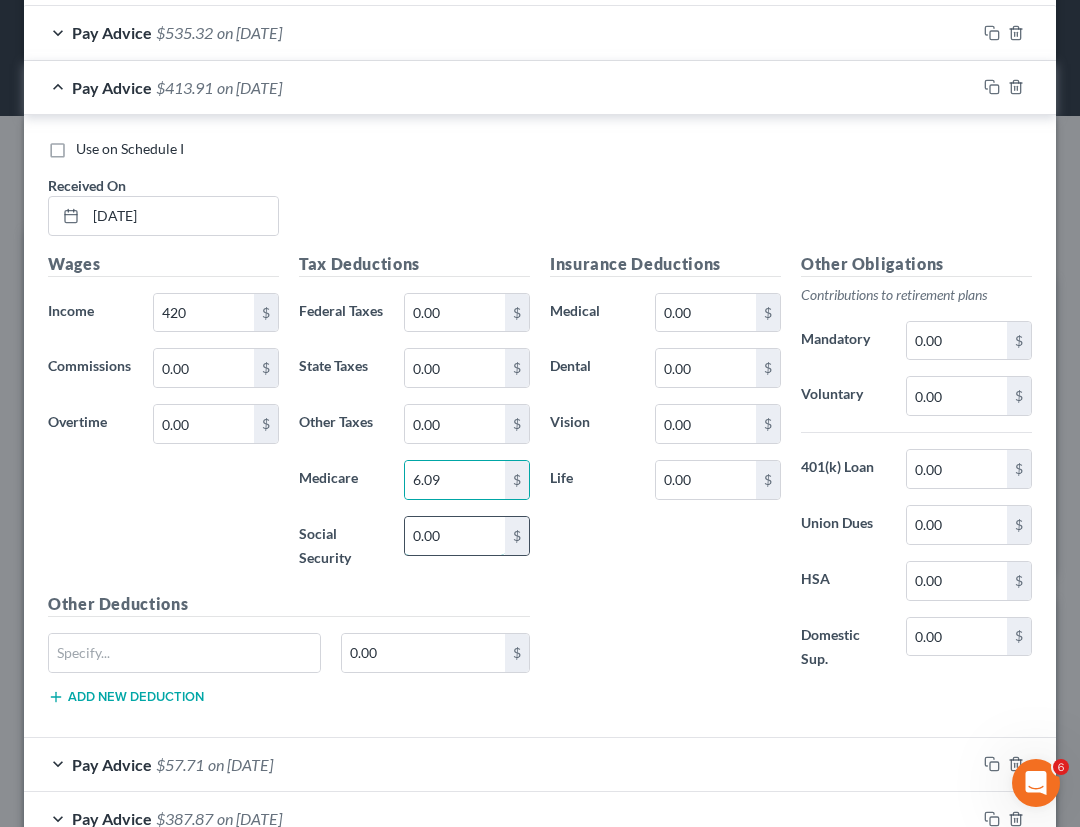 click on "0.00" at bounding box center [455, 536] 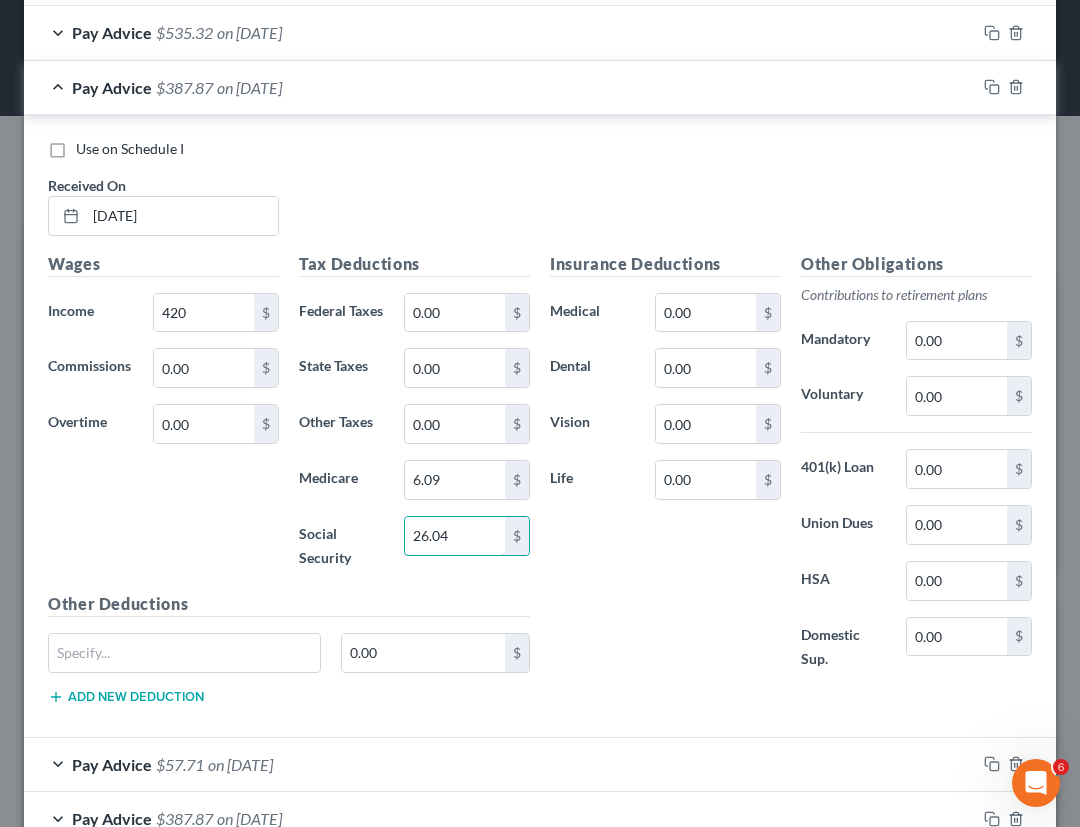 type on "26.04" 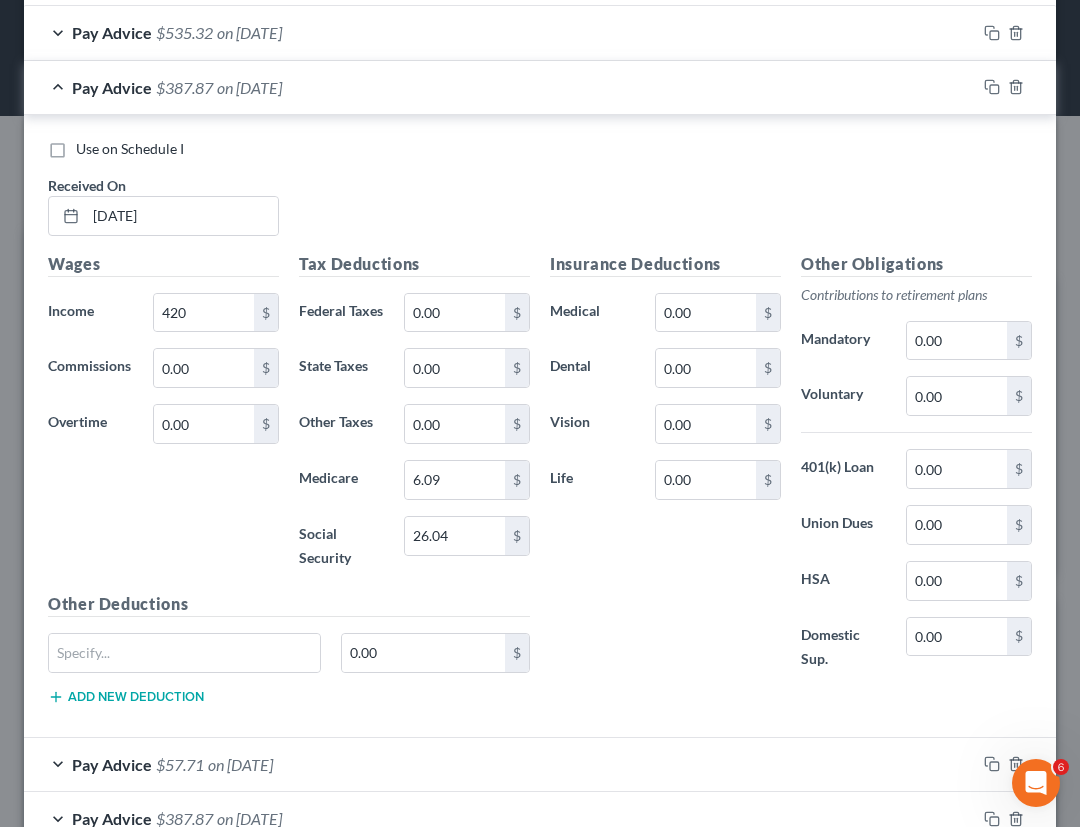 click on "Use on Schedule I
Received On
*
[DATE] Wages
Income
*
420 $ Commissions 0.00 $ Overtime 0.00 $ Tax Deductions Federal Taxes 0.00 $ State Taxes 0.00 $ Other Taxes 0.00 $ Medicare 6.09 $ Social Security 26.04 $ Other Deductions 0.00 $ Add new deduction Insurance Deductions Medical 0.00 $ Dental 0.00 $ Vision 0.00 $ Life 0.00 $ Other Obligations Contributions to retirement plans Mandatory 0.00 $ Voluntary 0.00 $ 401(k) Loan 0.00 $ Union Dues 0.00 $ HSA 0.00 $ Domestic Sup. 0.00 $" at bounding box center [540, 426] 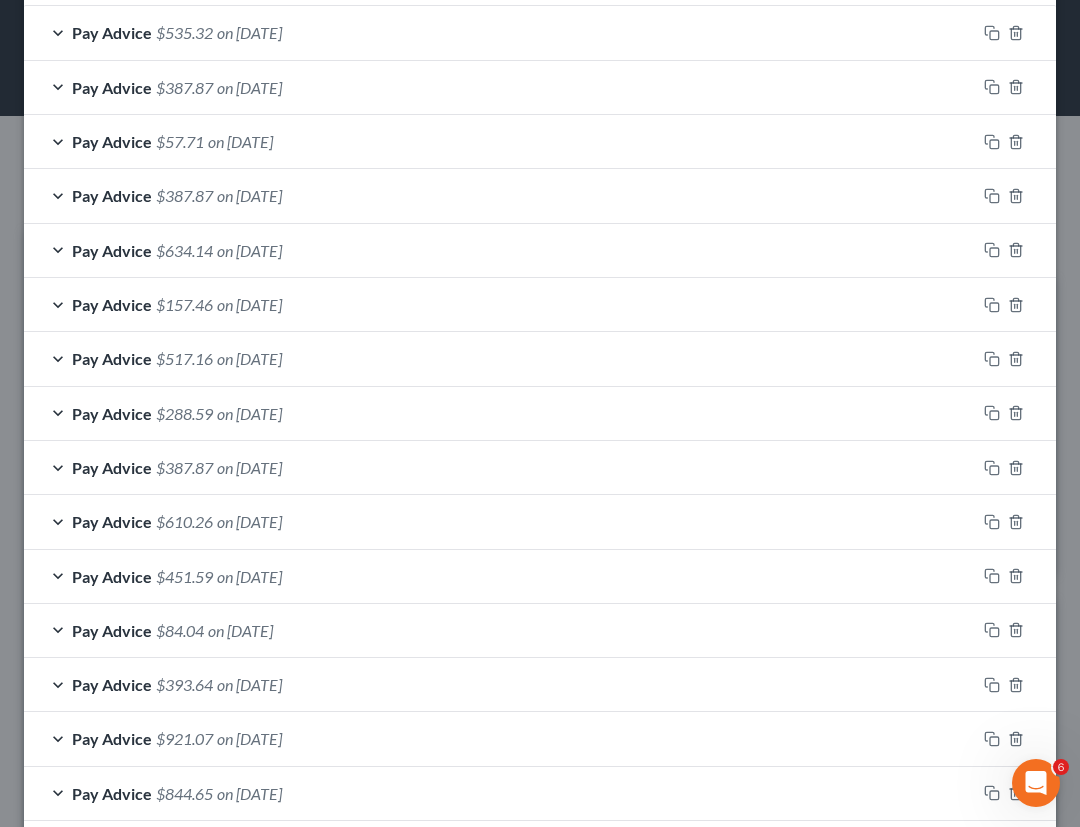 click on "on [DATE]" at bounding box center [249, 32] 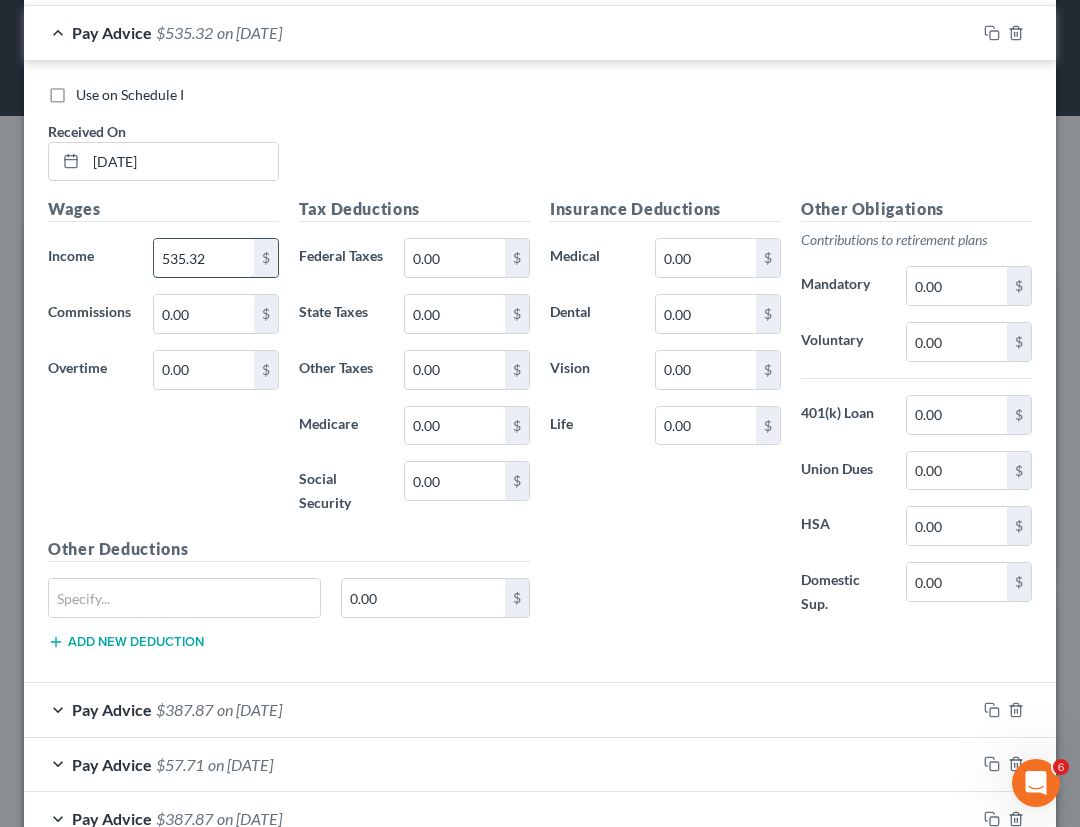 click on "535.32" at bounding box center (204, 258) 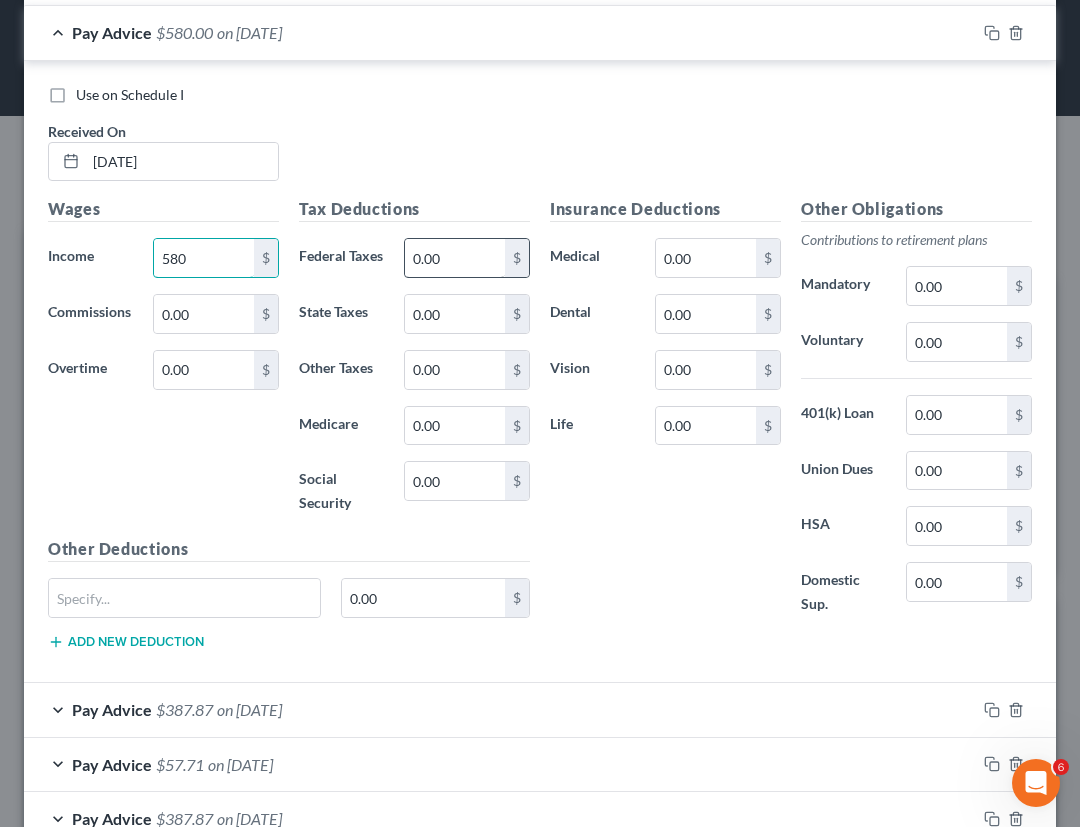type on "580" 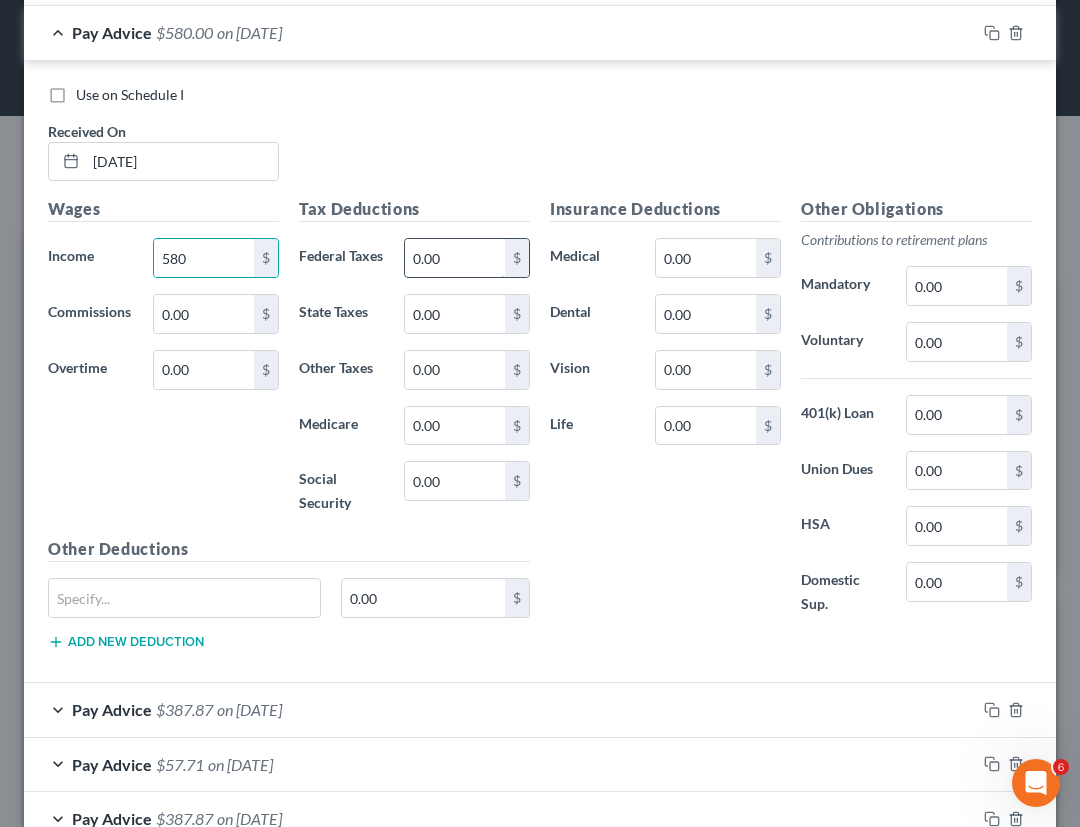 click on "0.00" at bounding box center [455, 258] 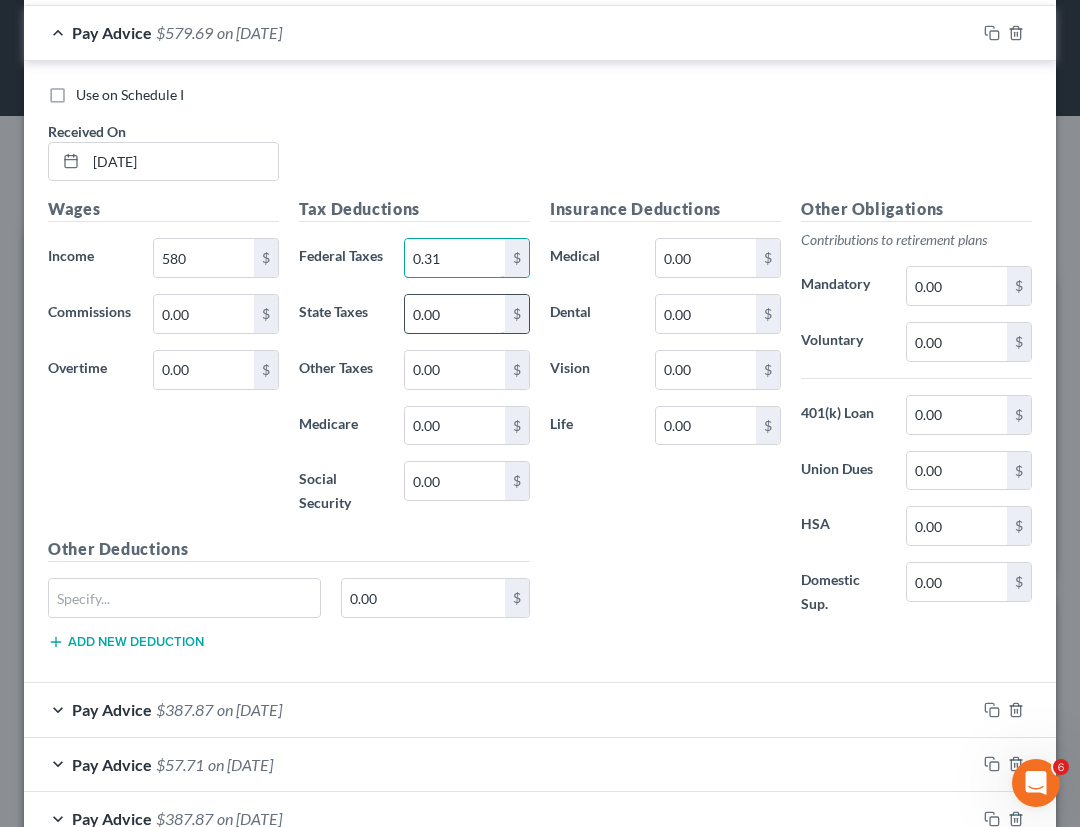 type on "0.31" 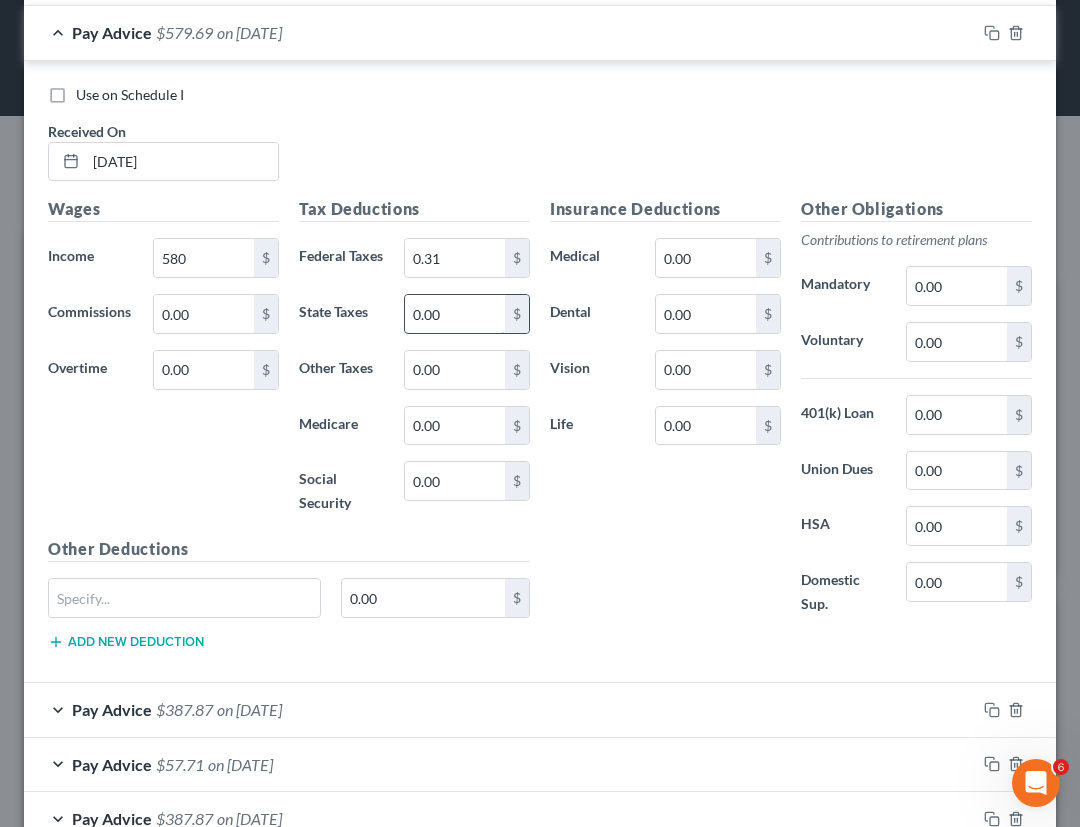 click on "0.00" at bounding box center (455, 314) 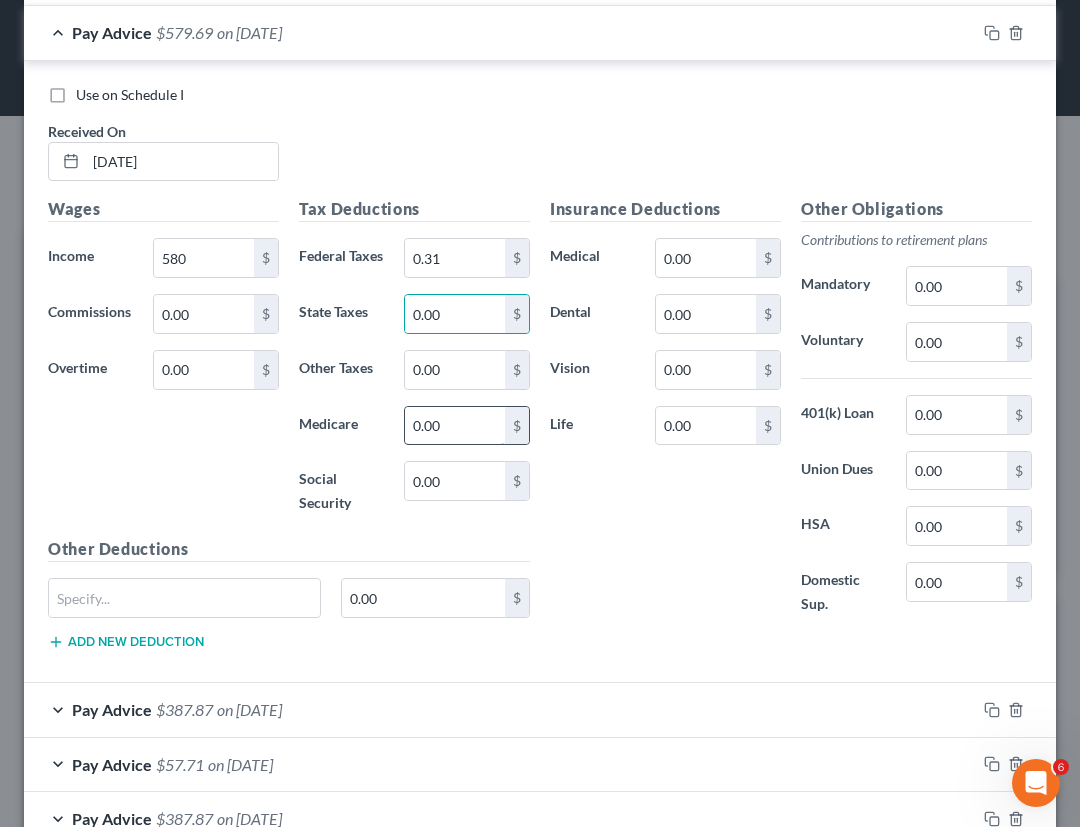 click on "0.00" at bounding box center [455, 426] 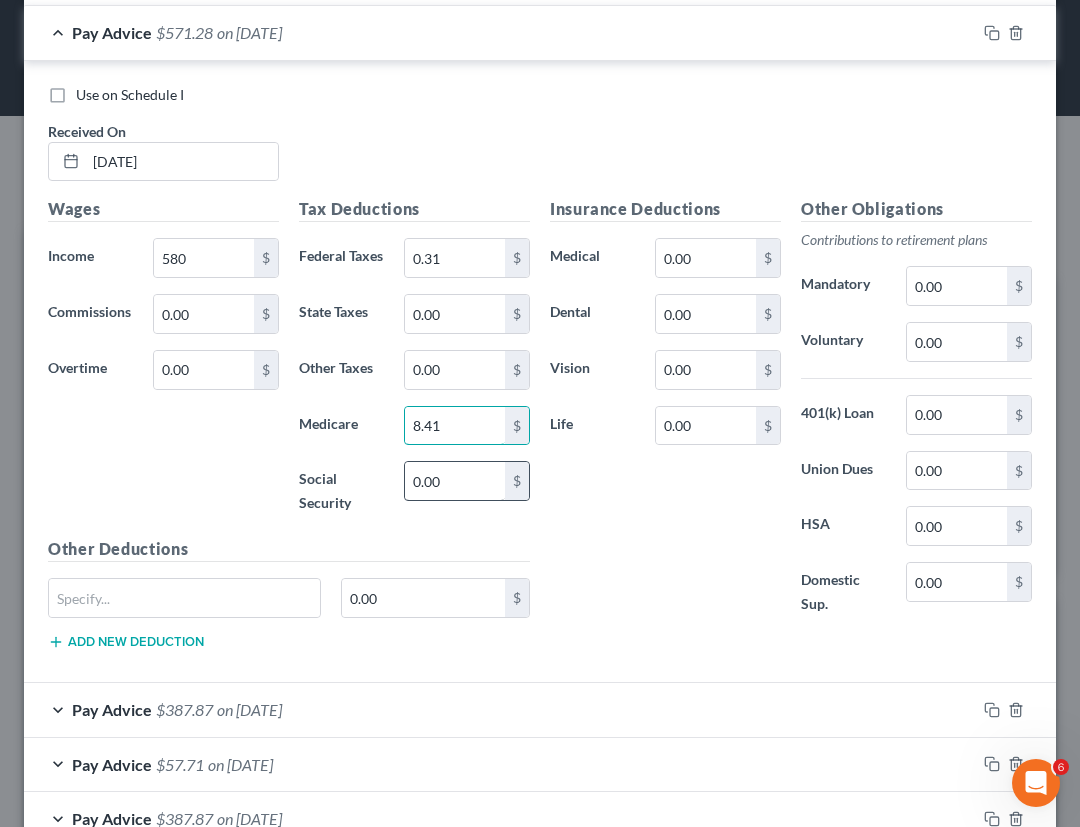 type on "8.41" 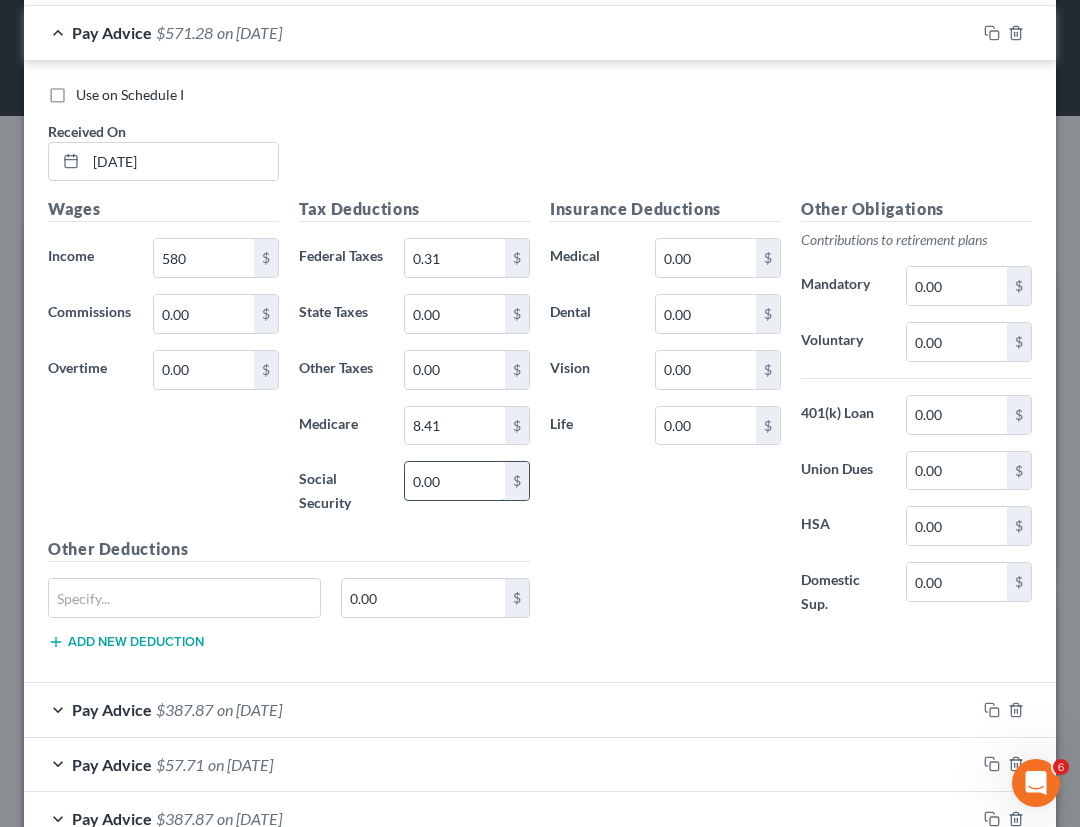 click on "0.00" at bounding box center (455, 481) 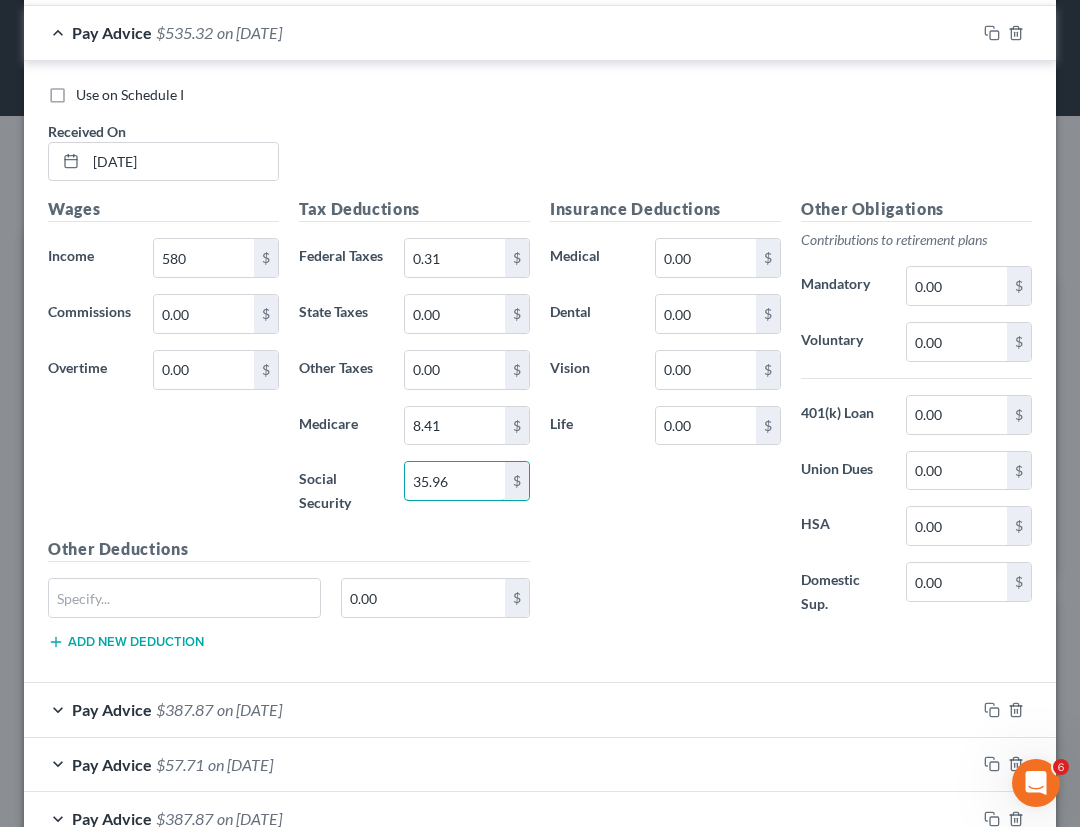 type on "35.96" 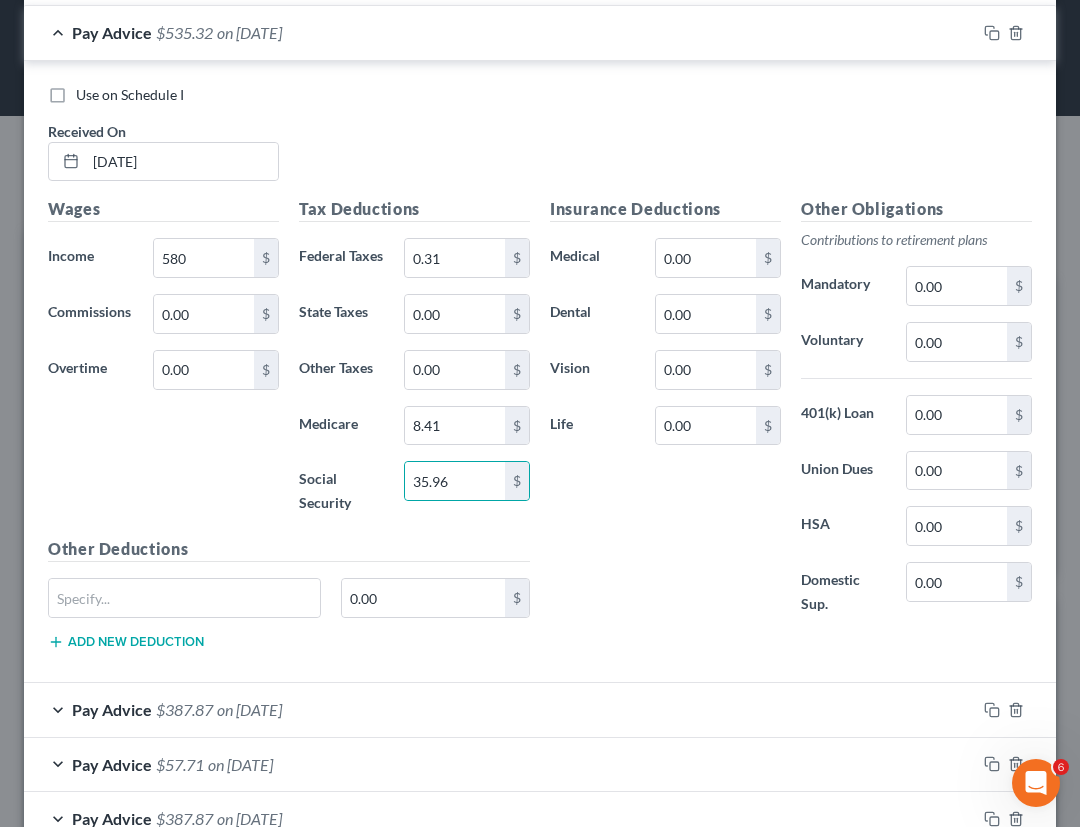 click on "Pay Advice $535.32 on [DATE]" at bounding box center (500, 32) 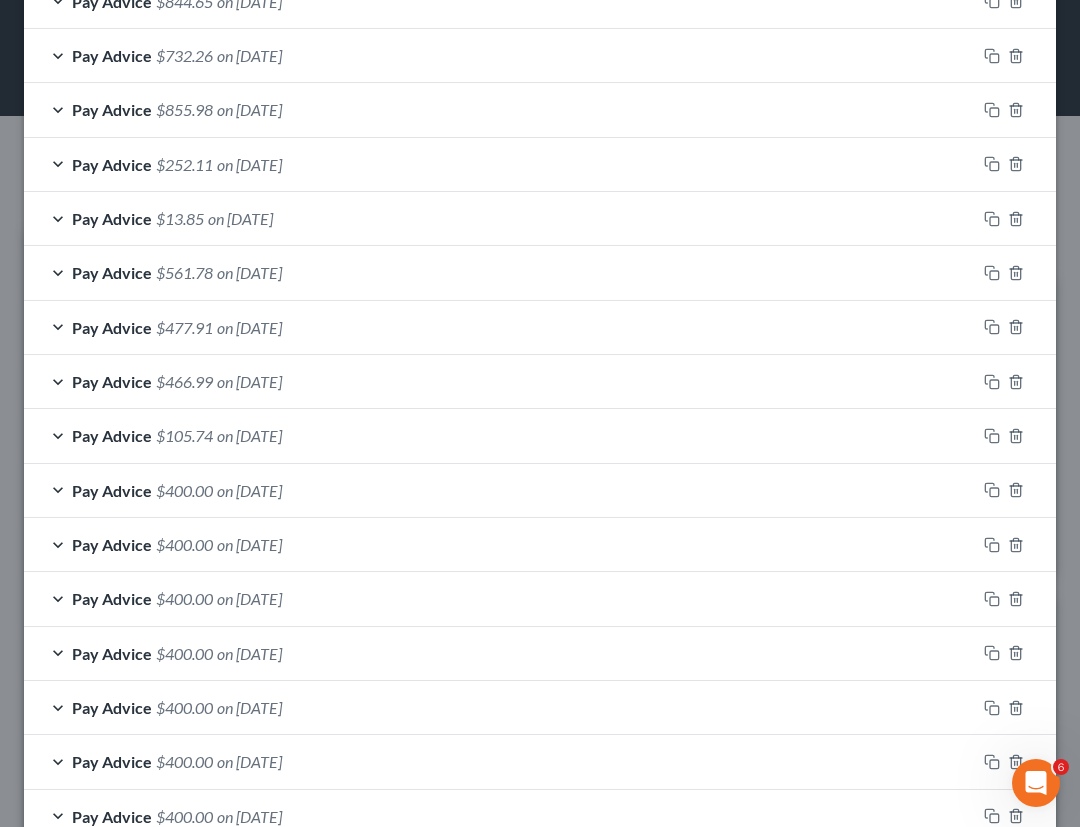 scroll, scrollTop: 2240, scrollLeft: 0, axis: vertical 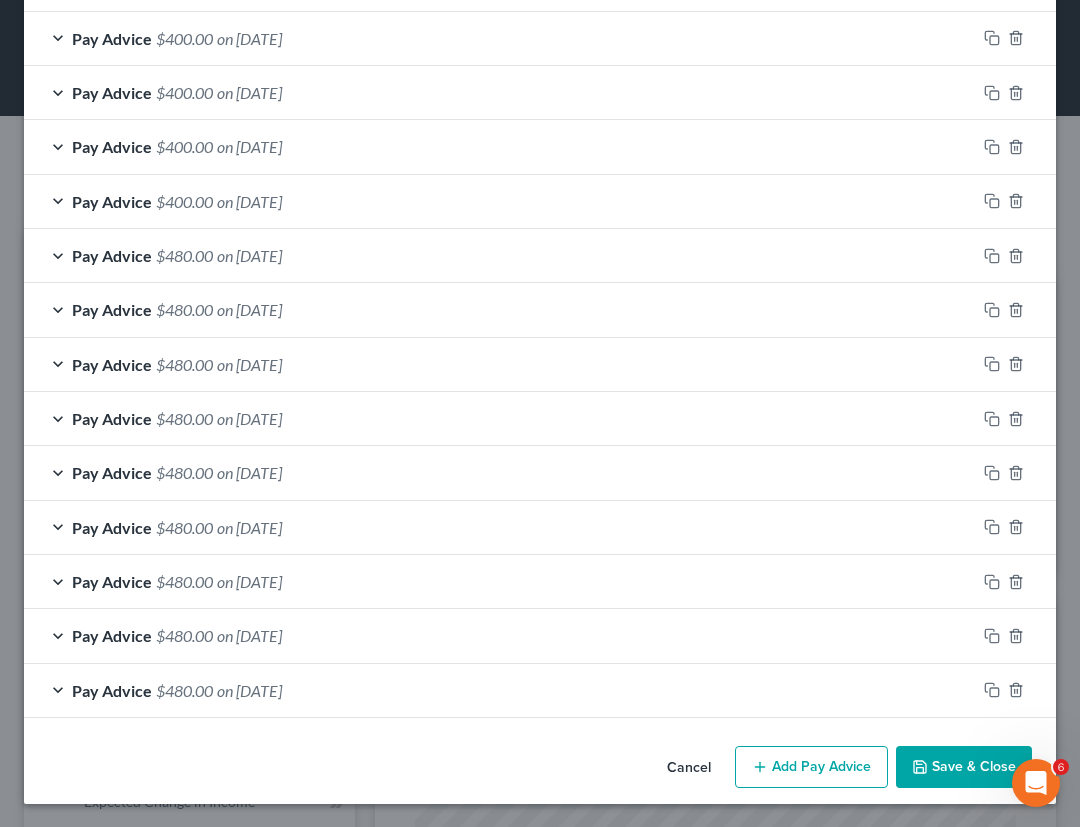 click on "Add Pay Advice" at bounding box center (811, 767) 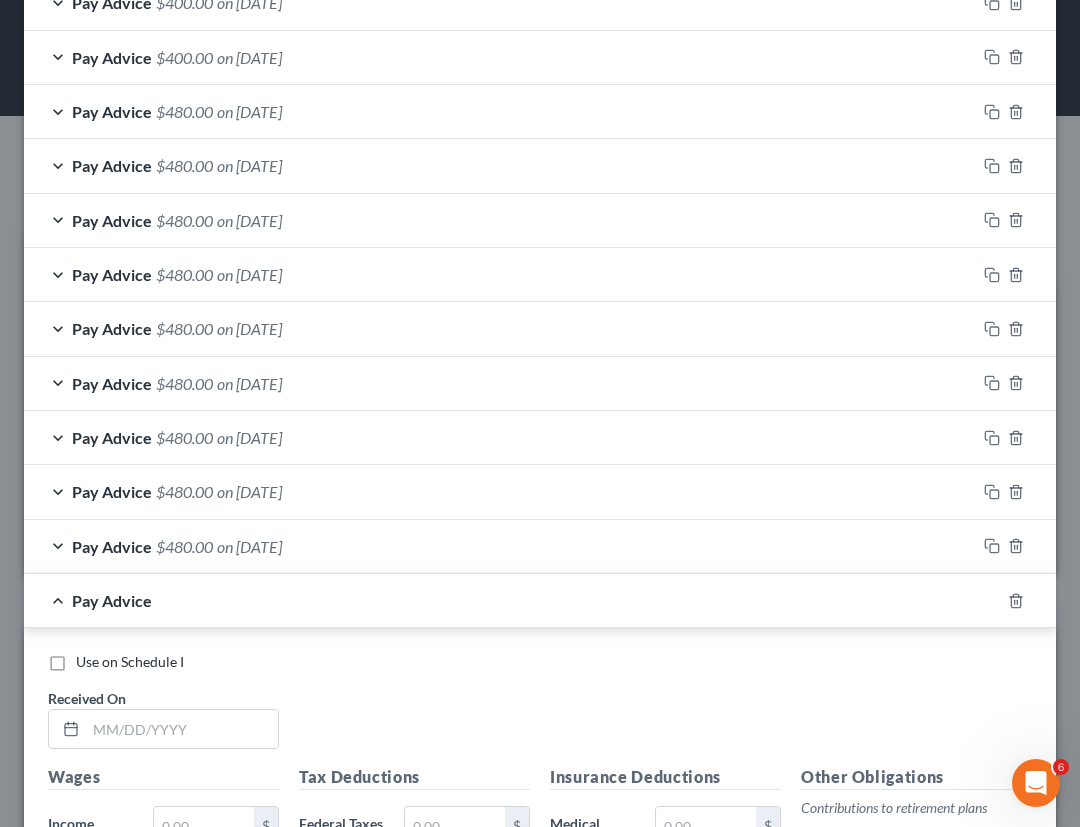 scroll, scrollTop: 2796, scrollLeft: 0, axis: vertical 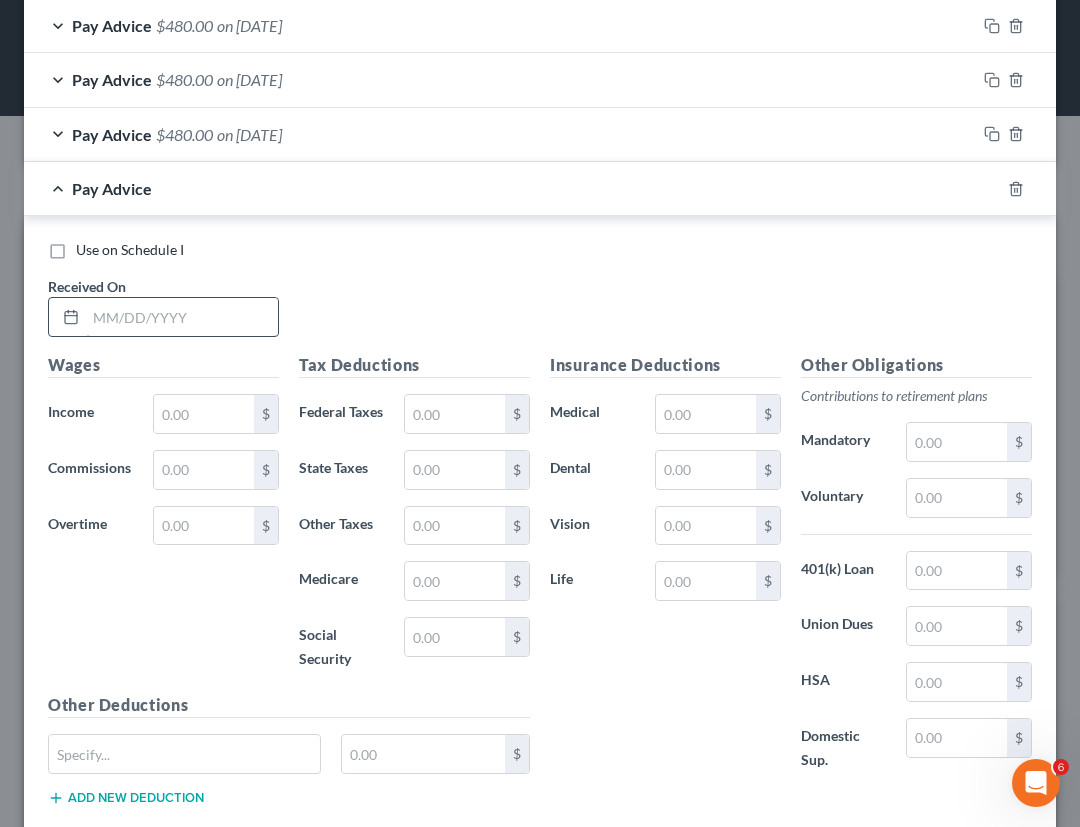 click at bounding box center (182, 317) 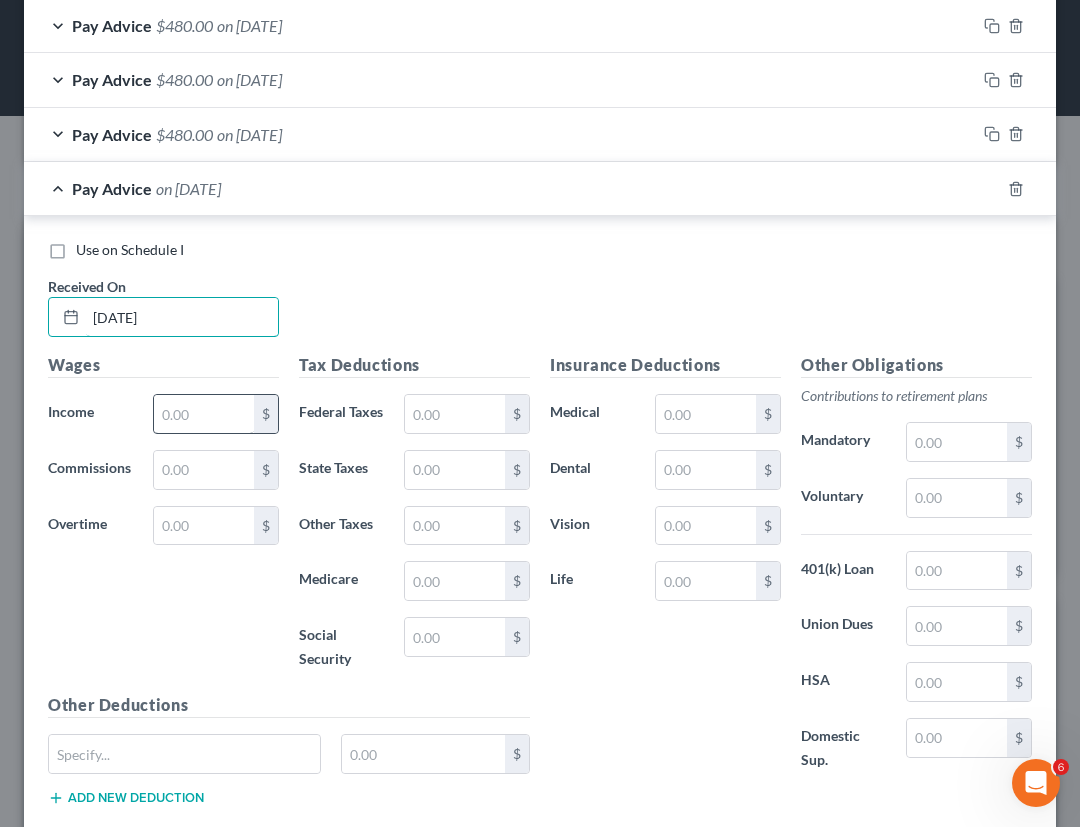 type on "[DATE]" 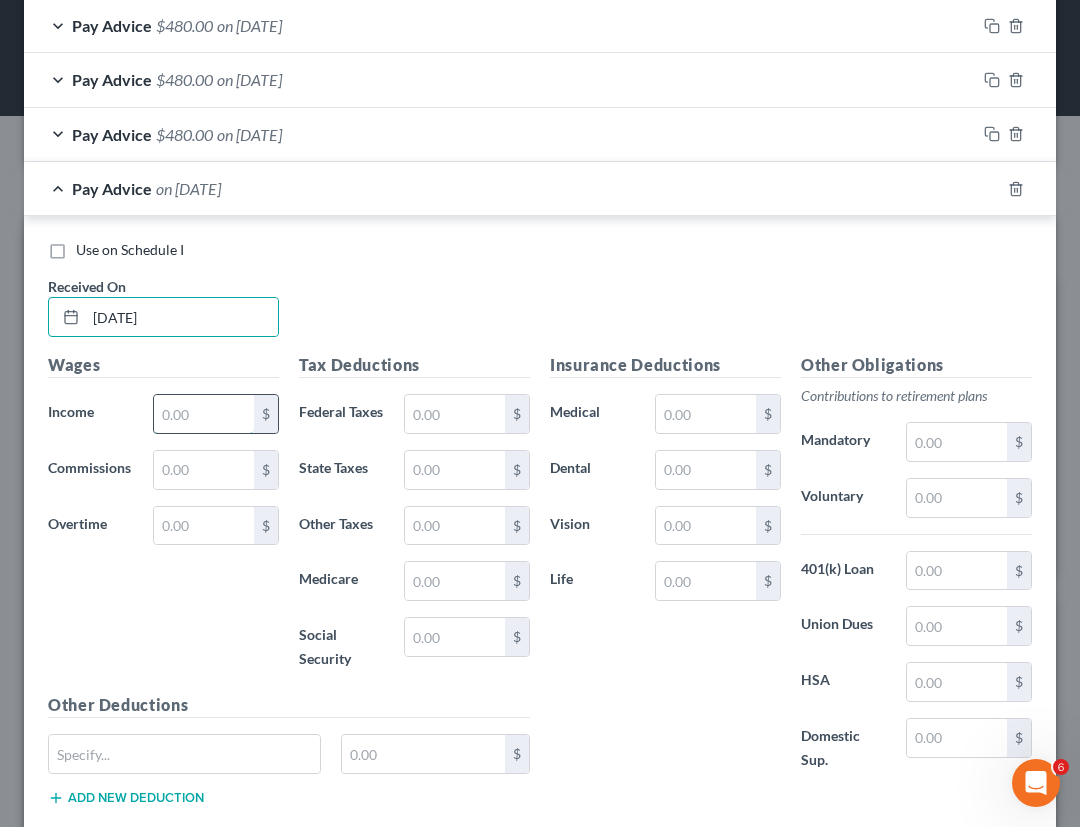 click at bounding box center [204, 414] 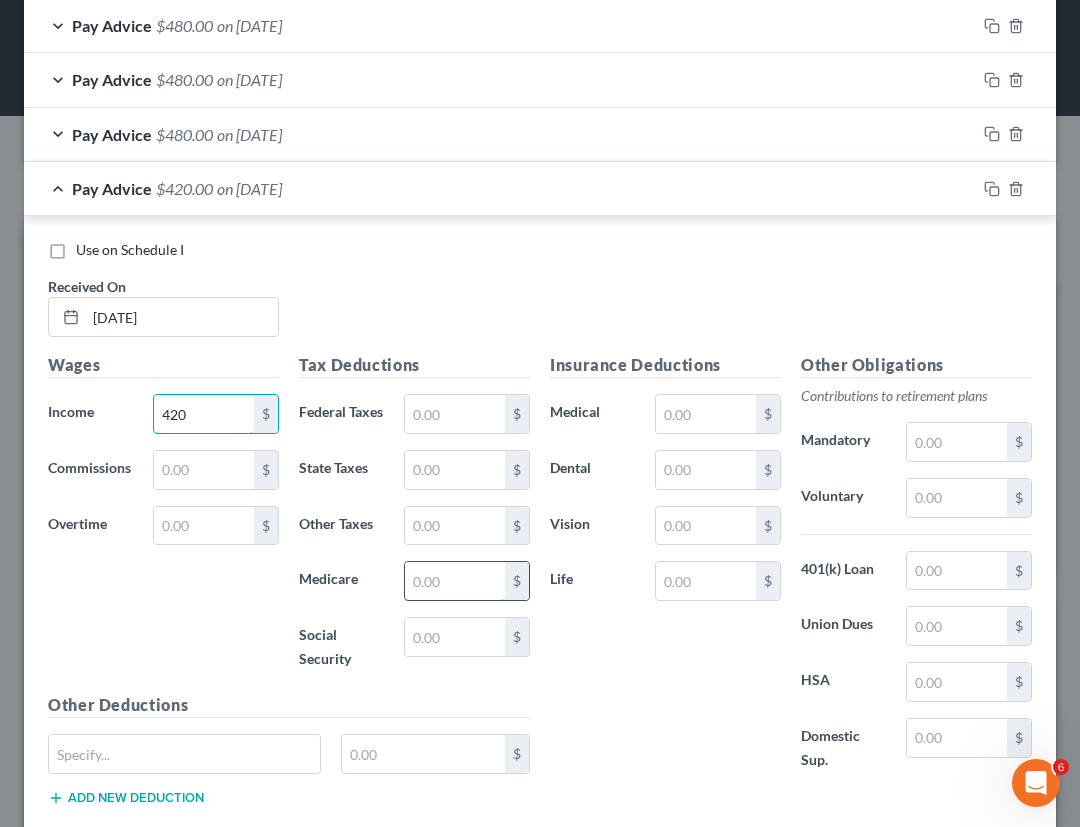 type on "420" 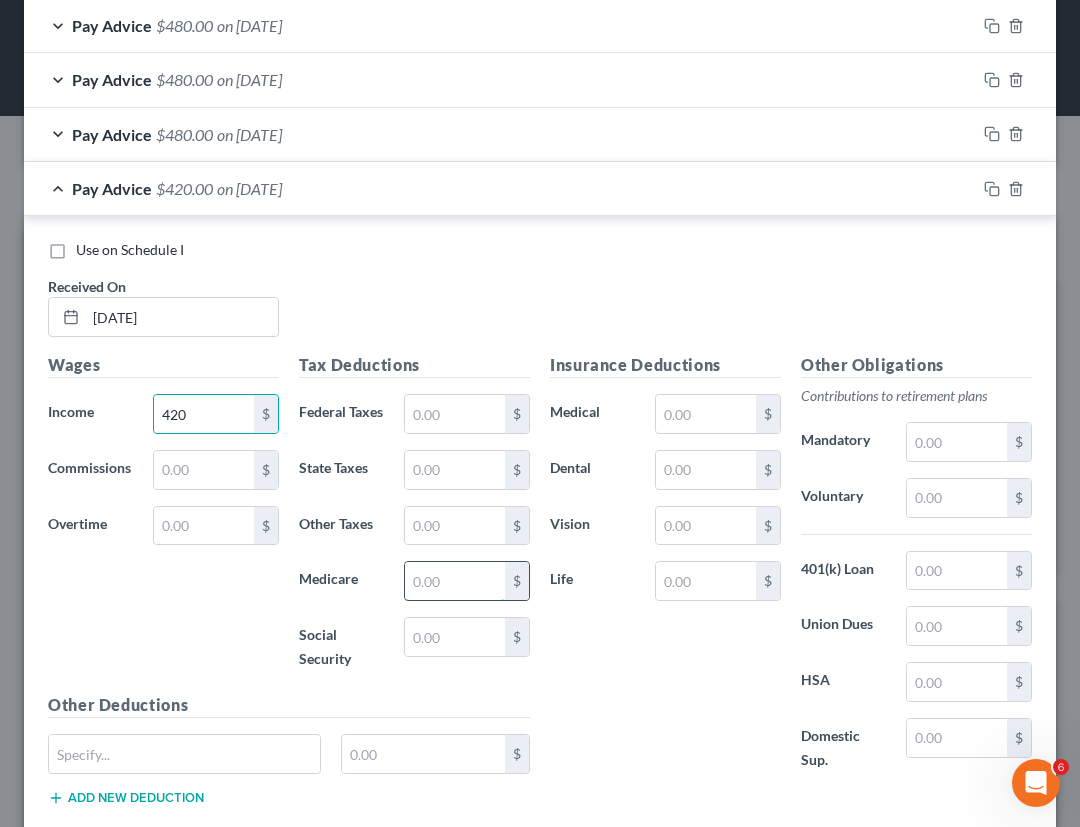 click at bounding box center (455, 581) 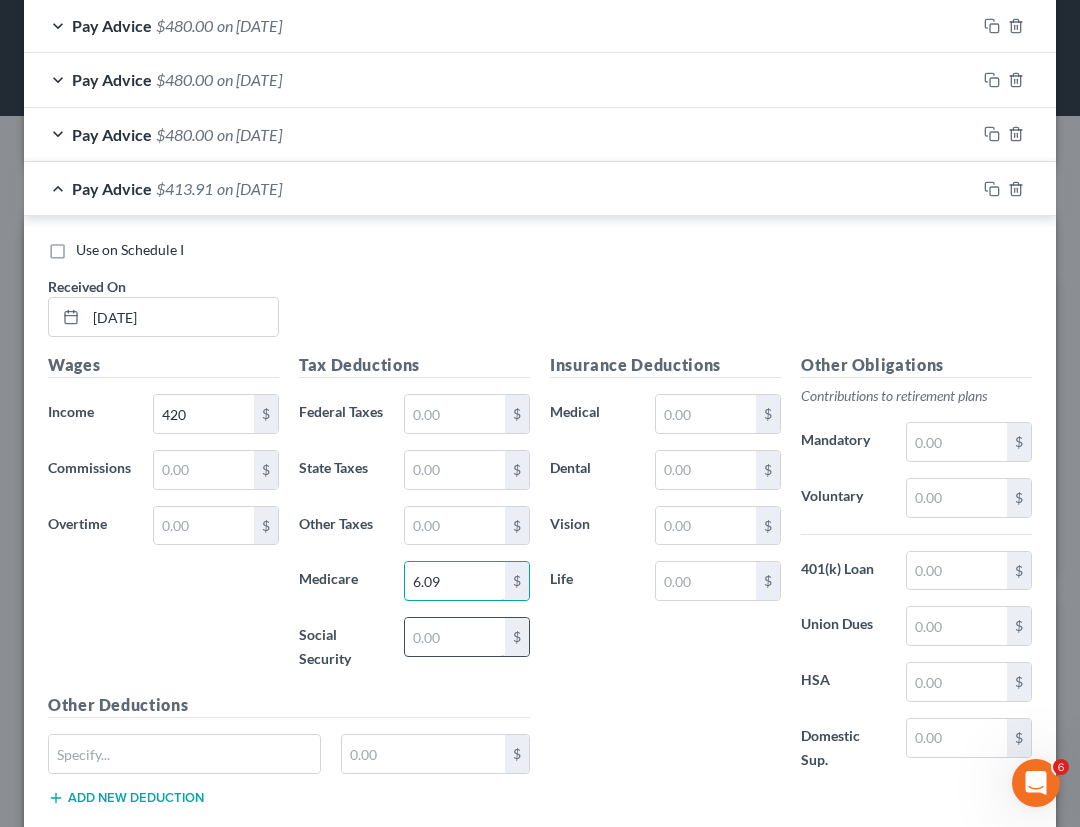 type on "6.09" 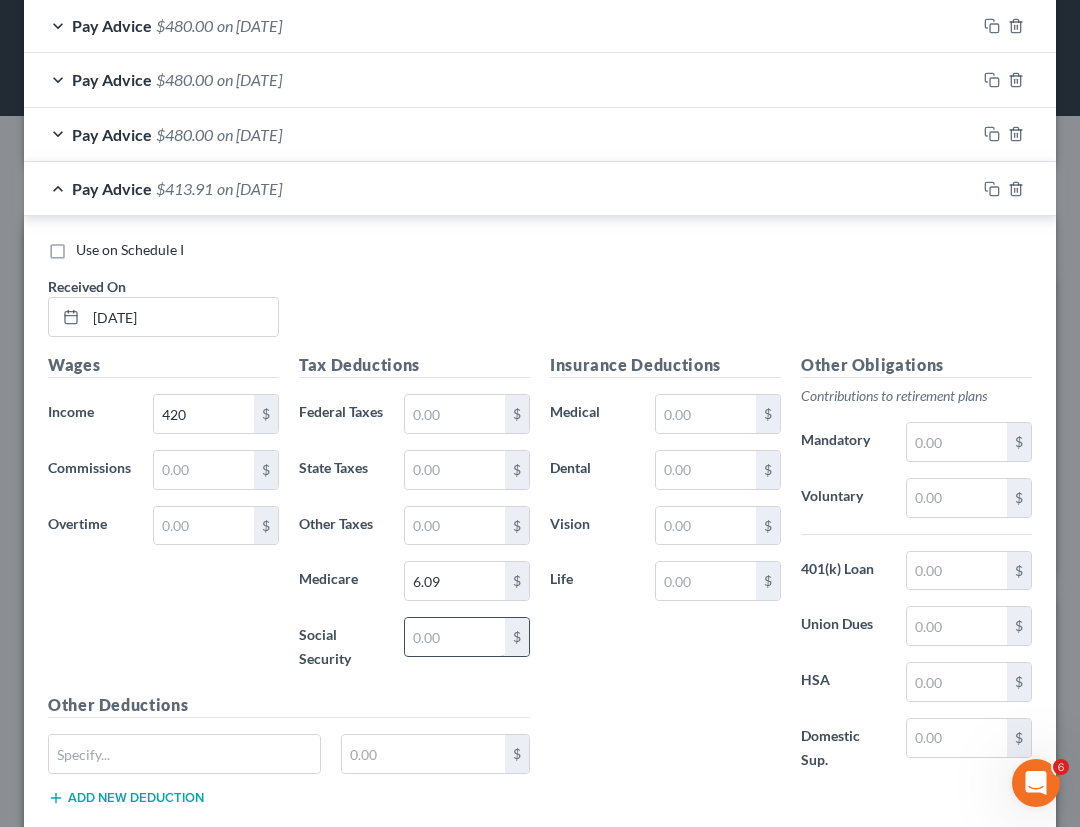 click at bounding box center (455, 637) 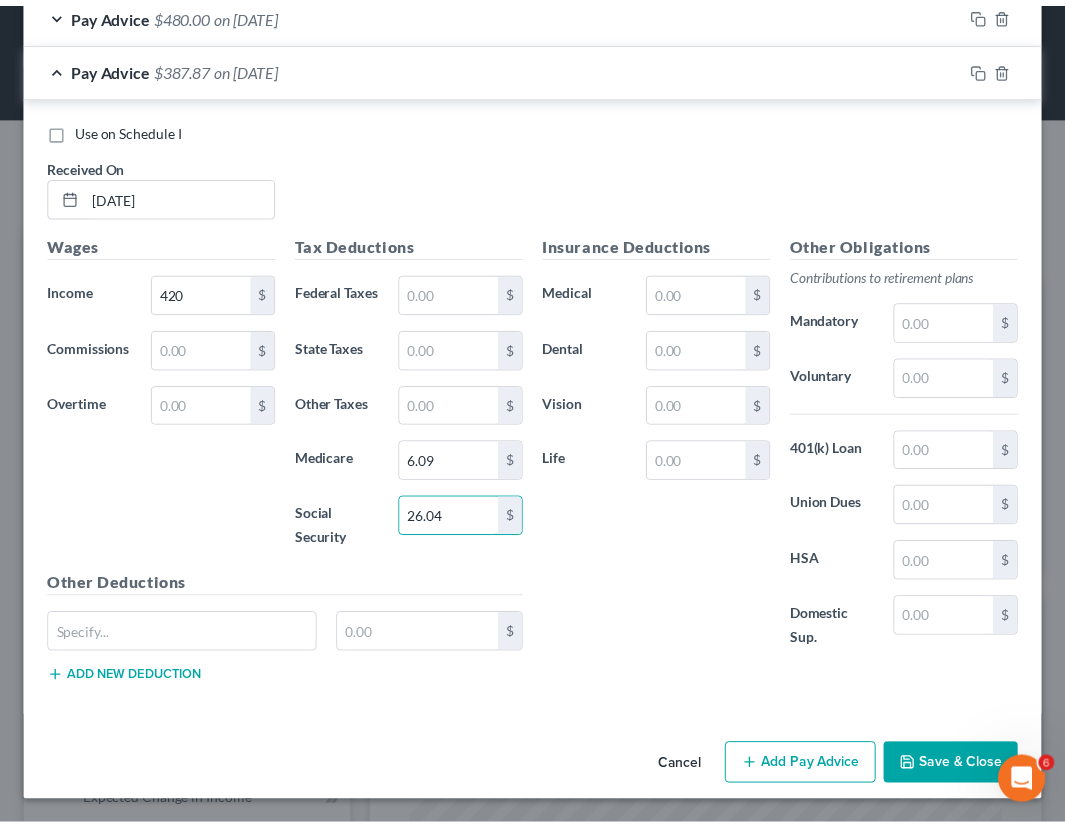 scroll, scrollTop: 2937, scrollLeft: 0, axis: vertical 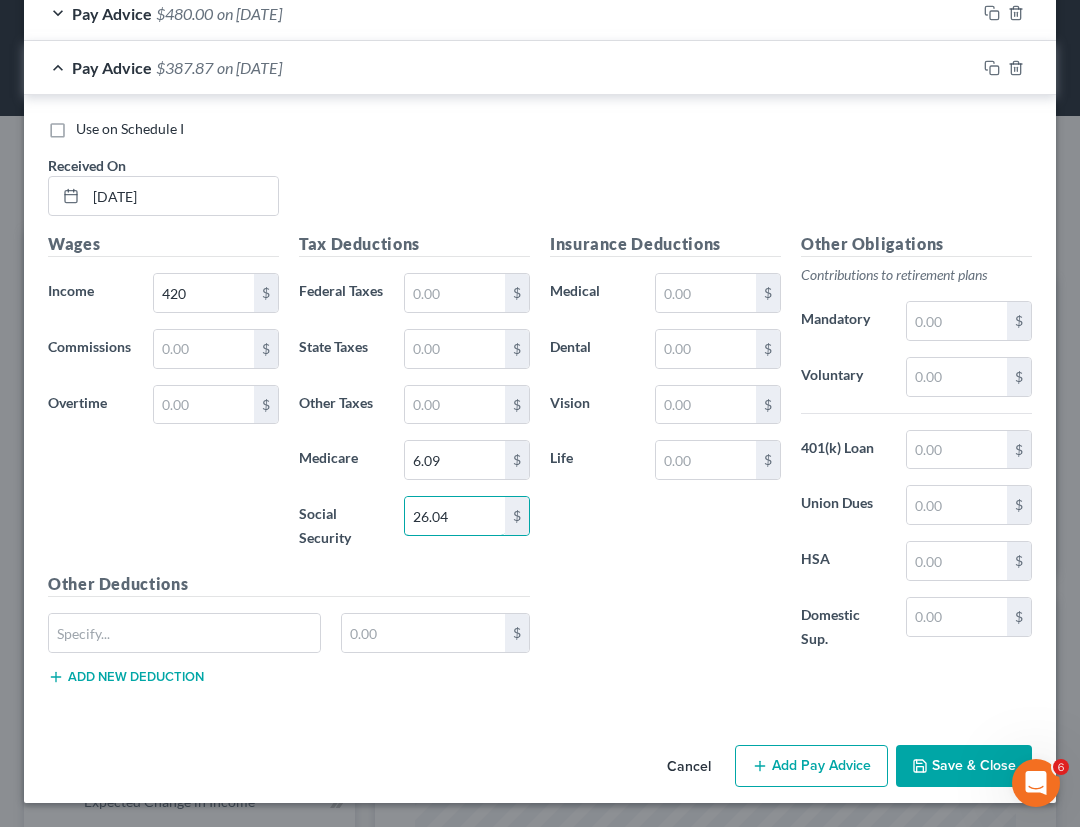 type on "26.04" 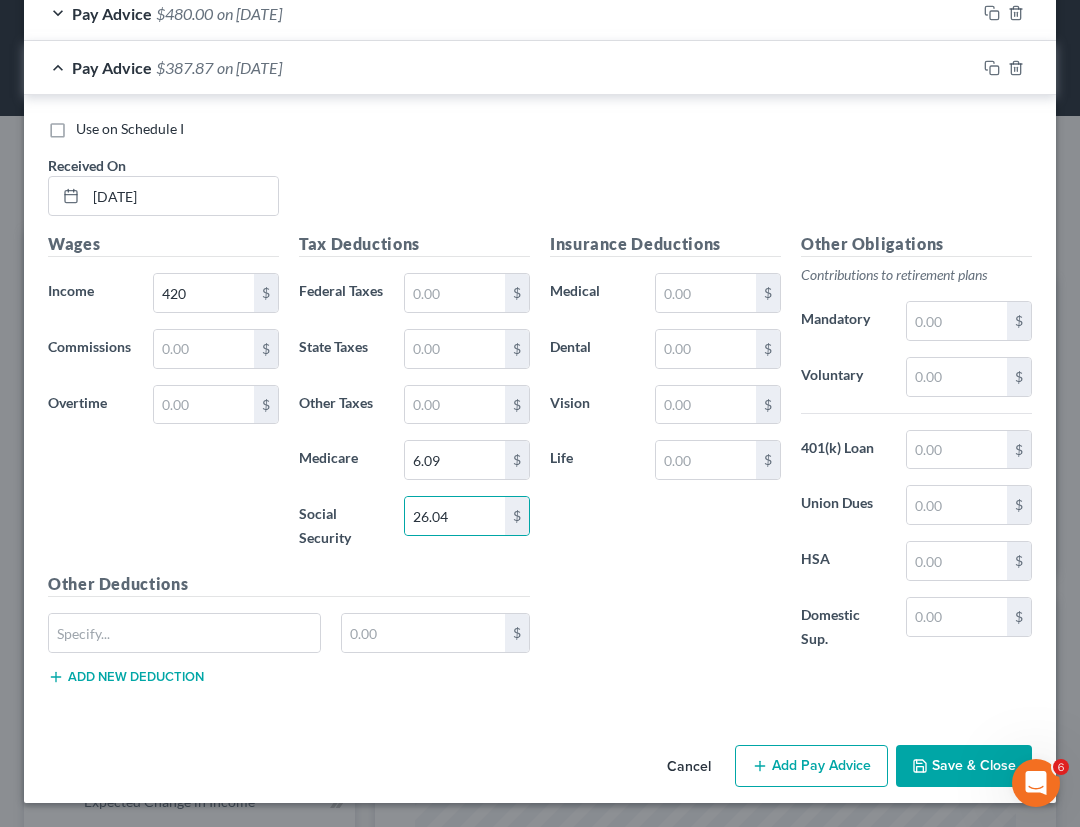 click on "Save & Close" at bounding box center (964, 766) 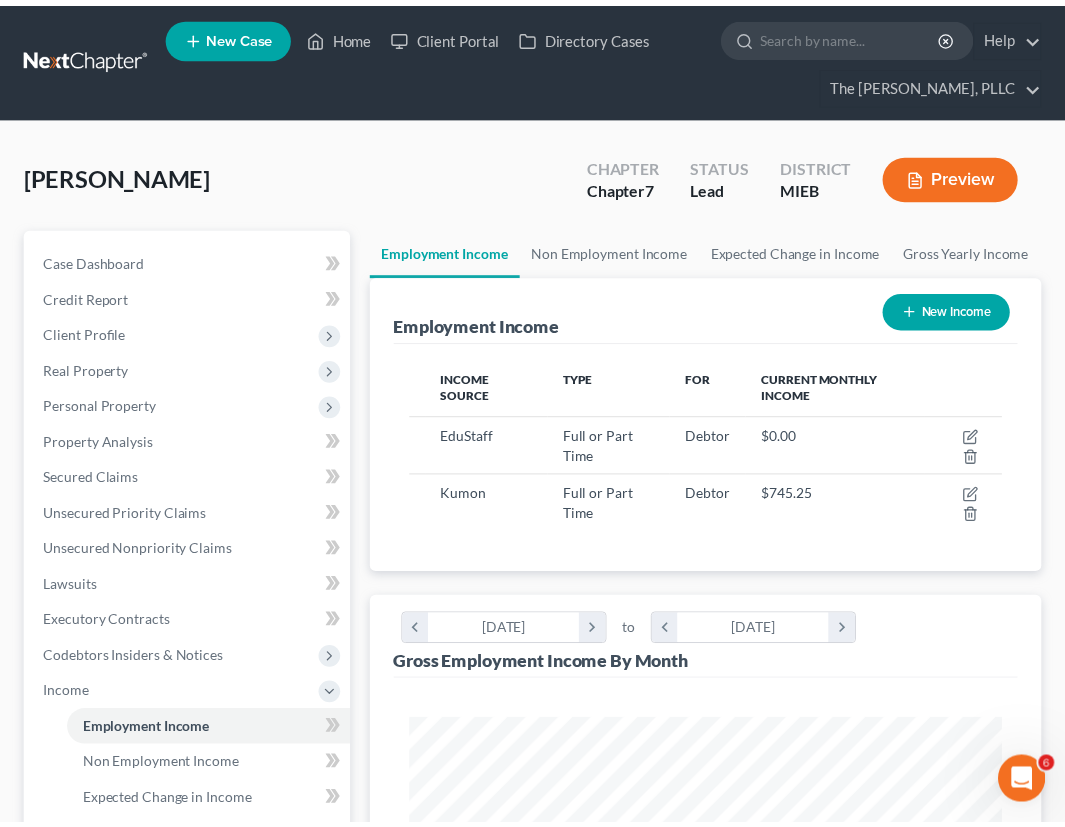 scroll, scrollTop: 295, scrollLeft: 631, axis: both 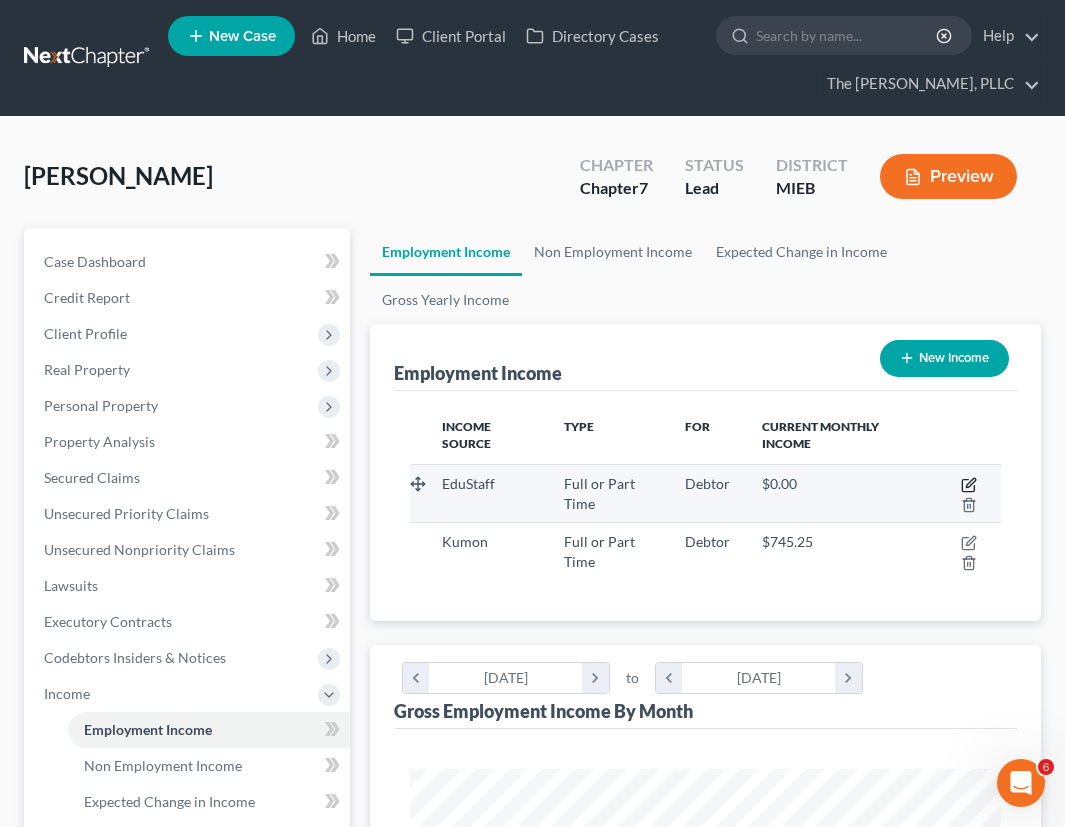 click 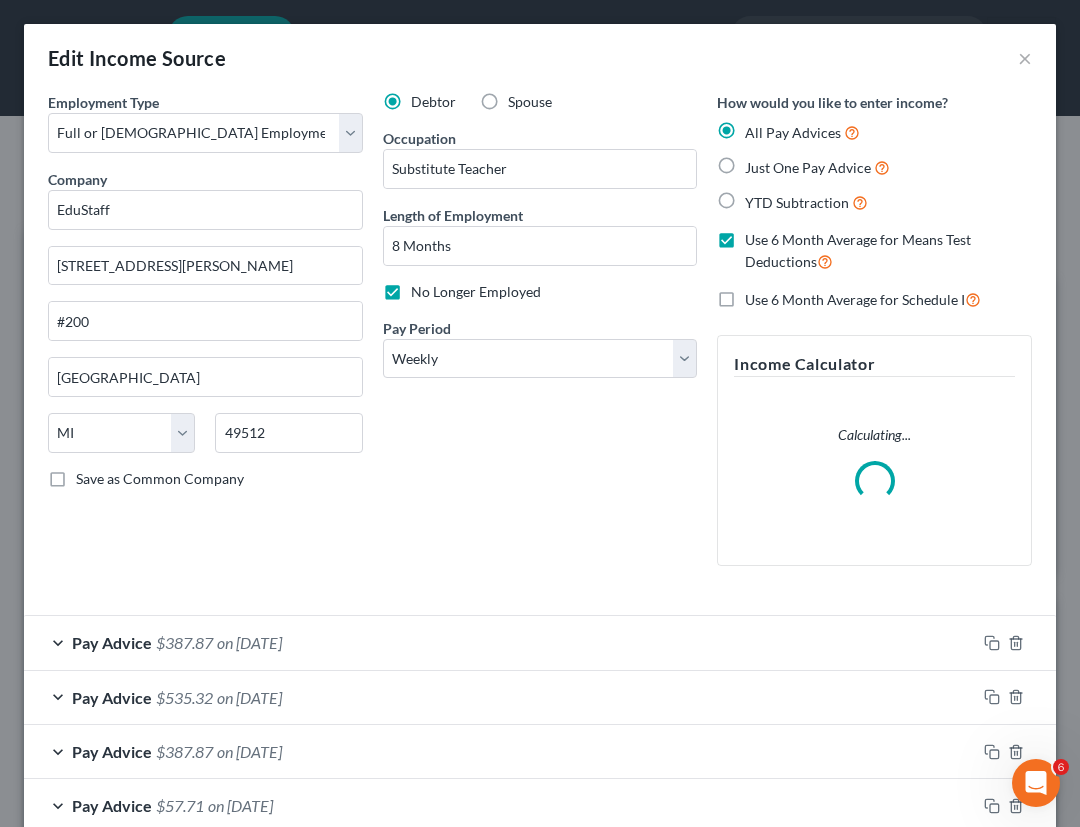 scroll, scrollTop: 999700, scrollLeft: 999358, axis: both 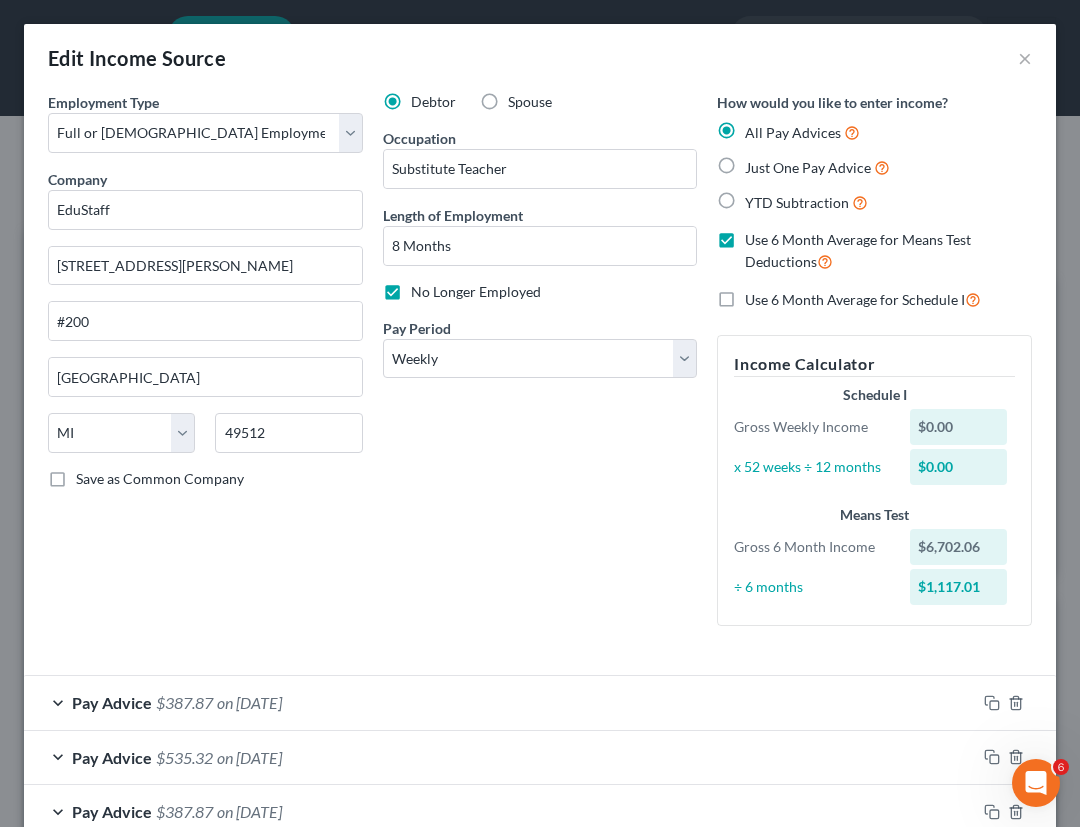 click on "Edit Income Source ×" at bounding box center (540, 58) 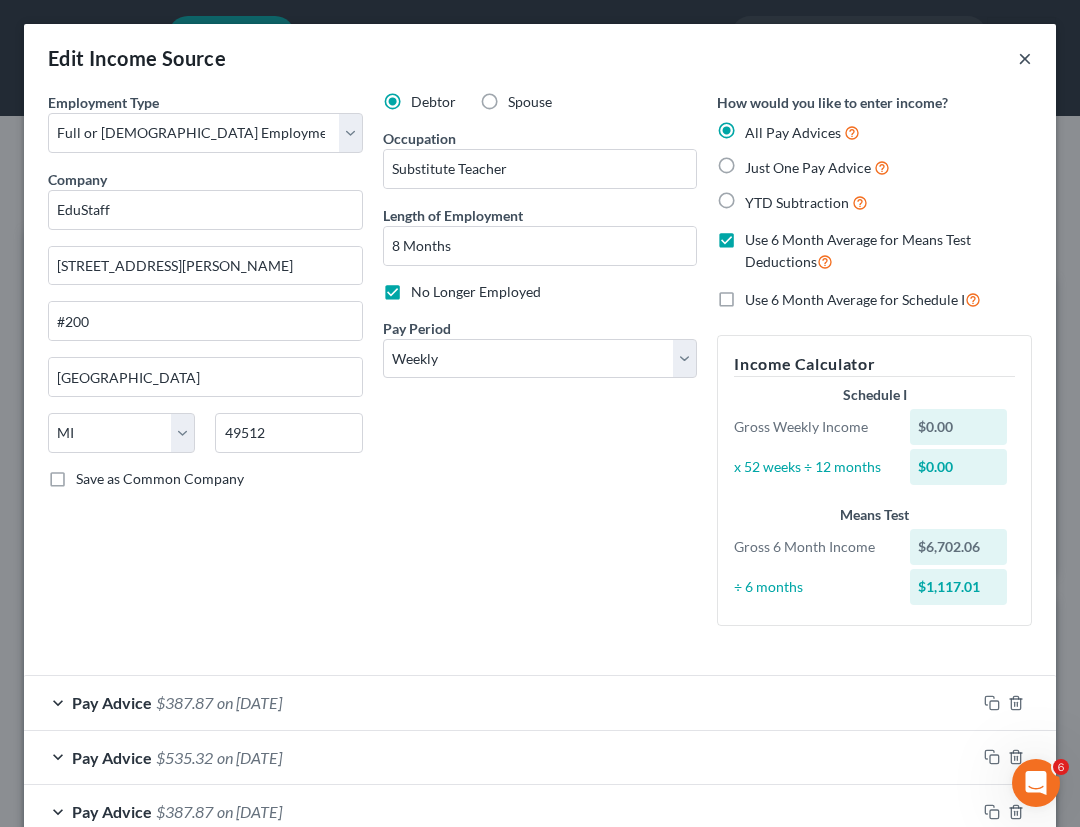 click on "×" at bounding box center [1025, 58] 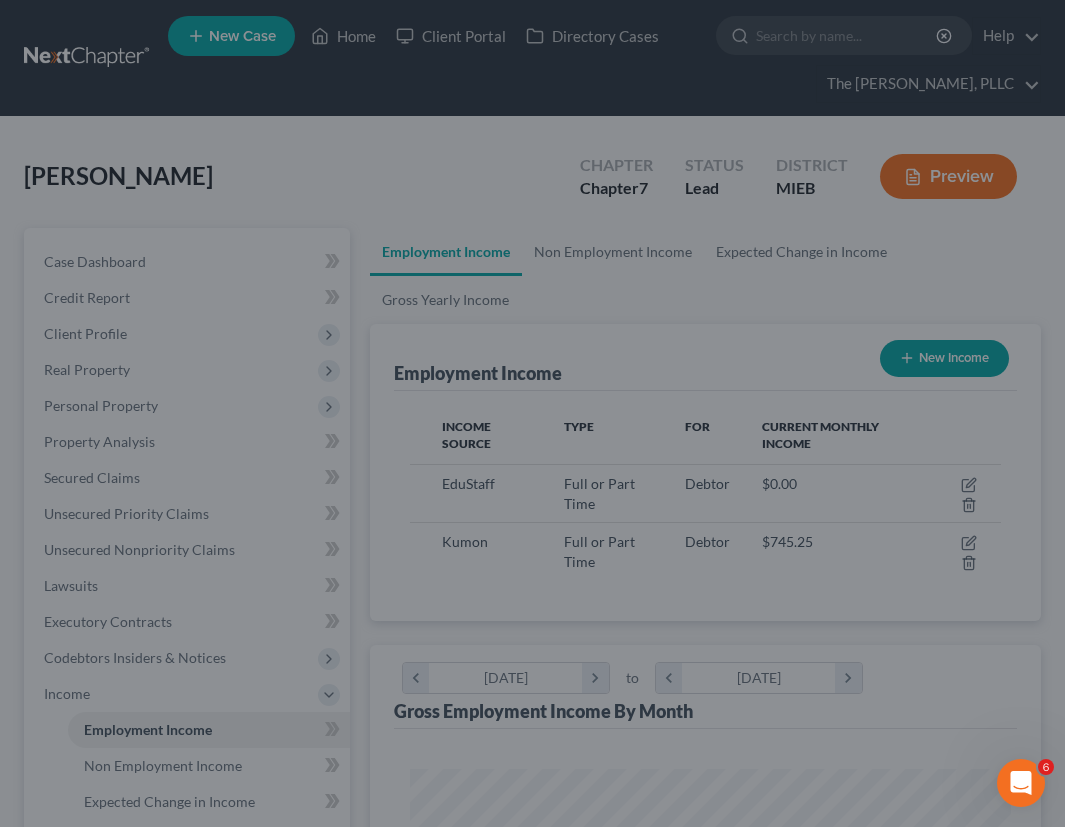 scroll, scrollTop: 295, scrollLeft: 631, axis: both 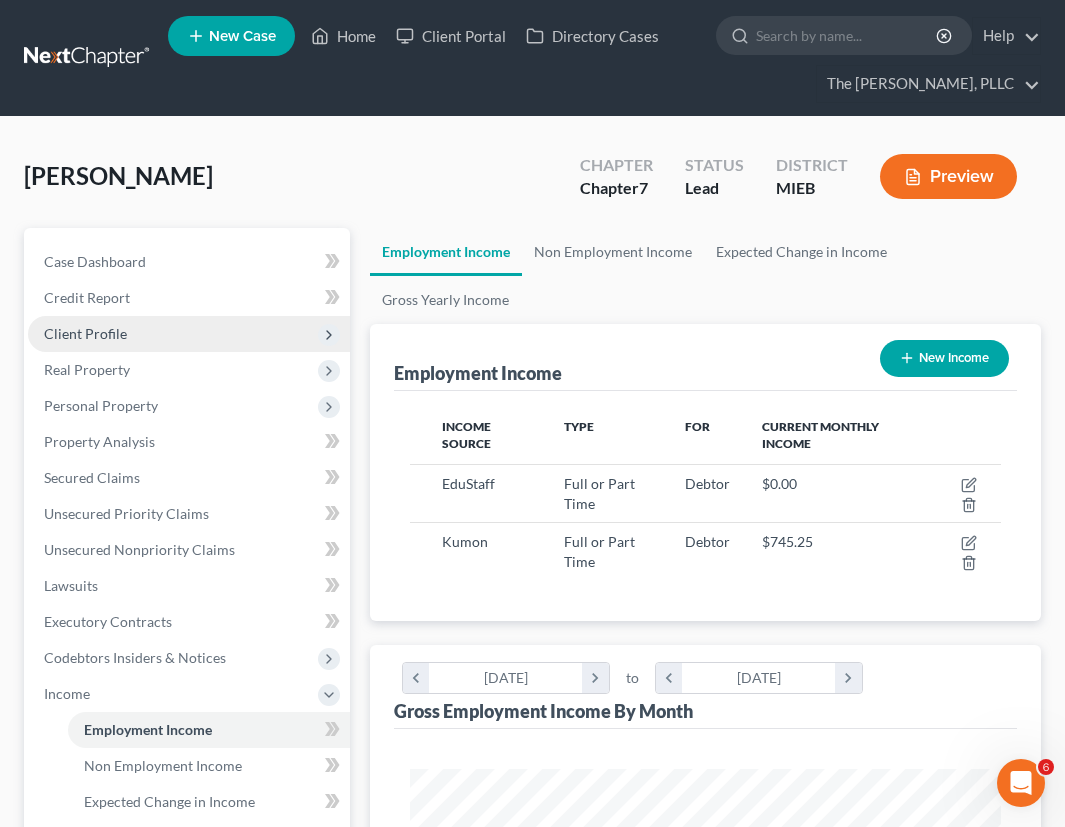 click on "Client Profile" at bounding box center [189, 334] 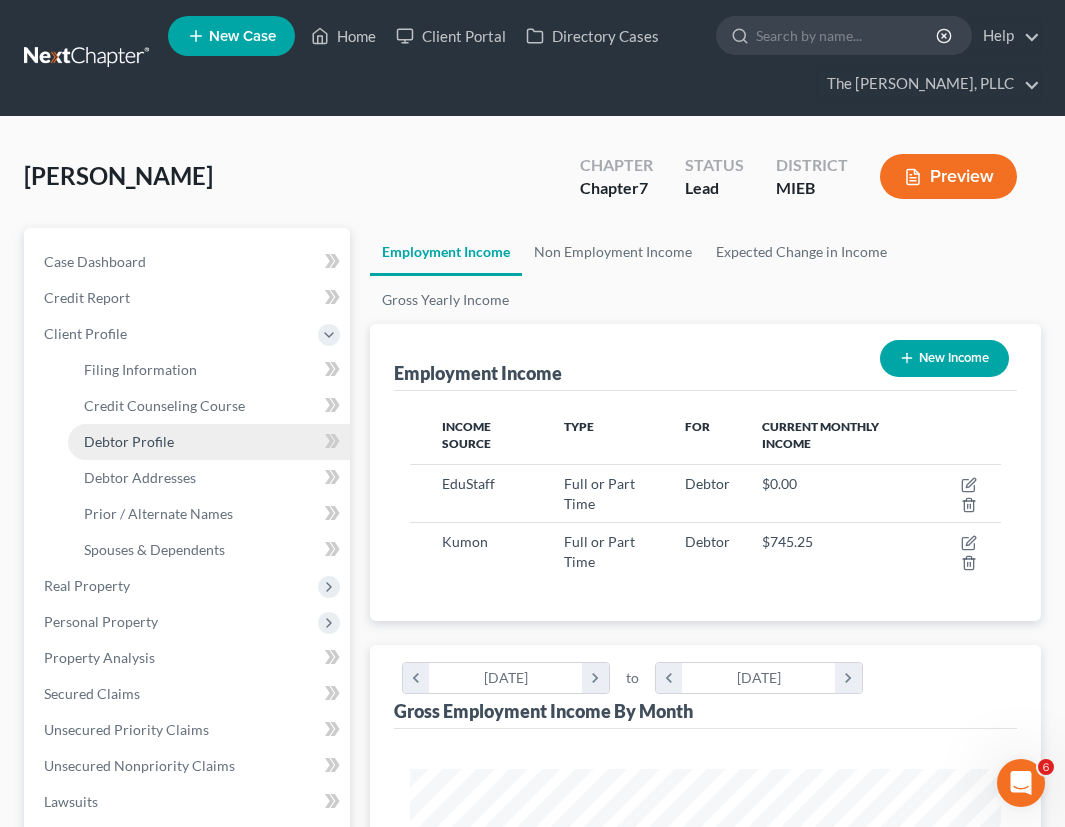 click on "Debtor Profile" at bounding box center (209, 442) 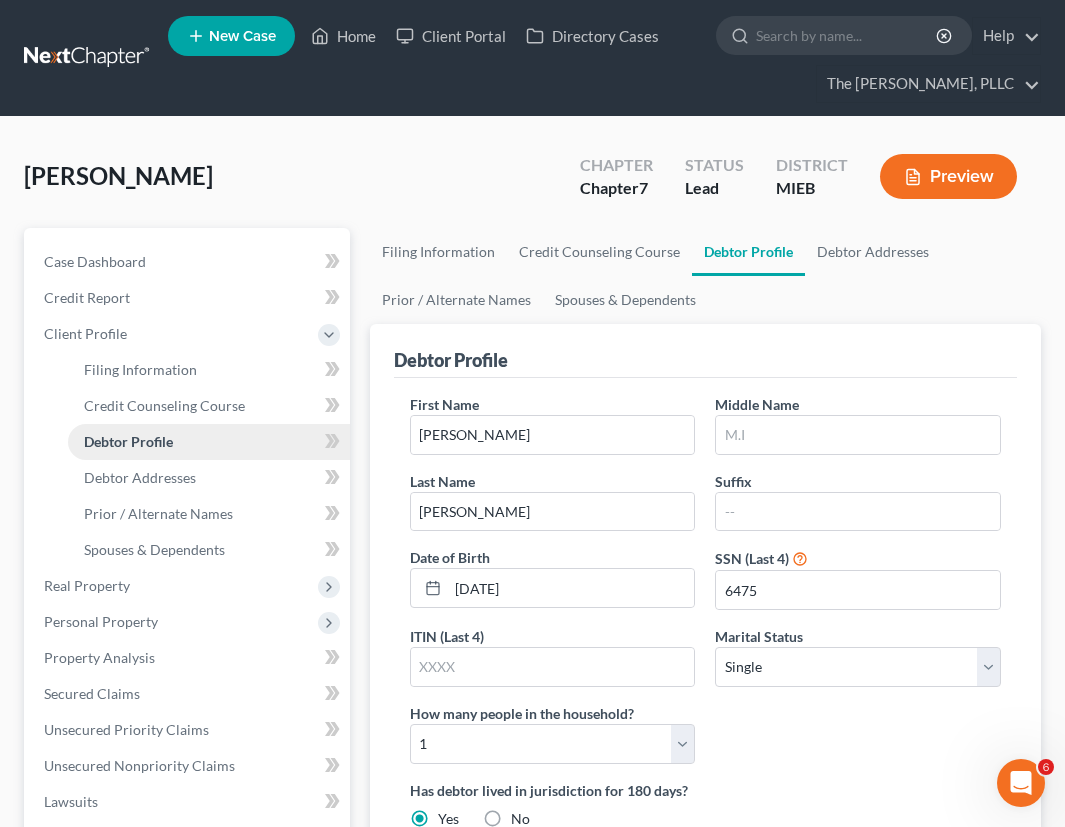radio on "true" 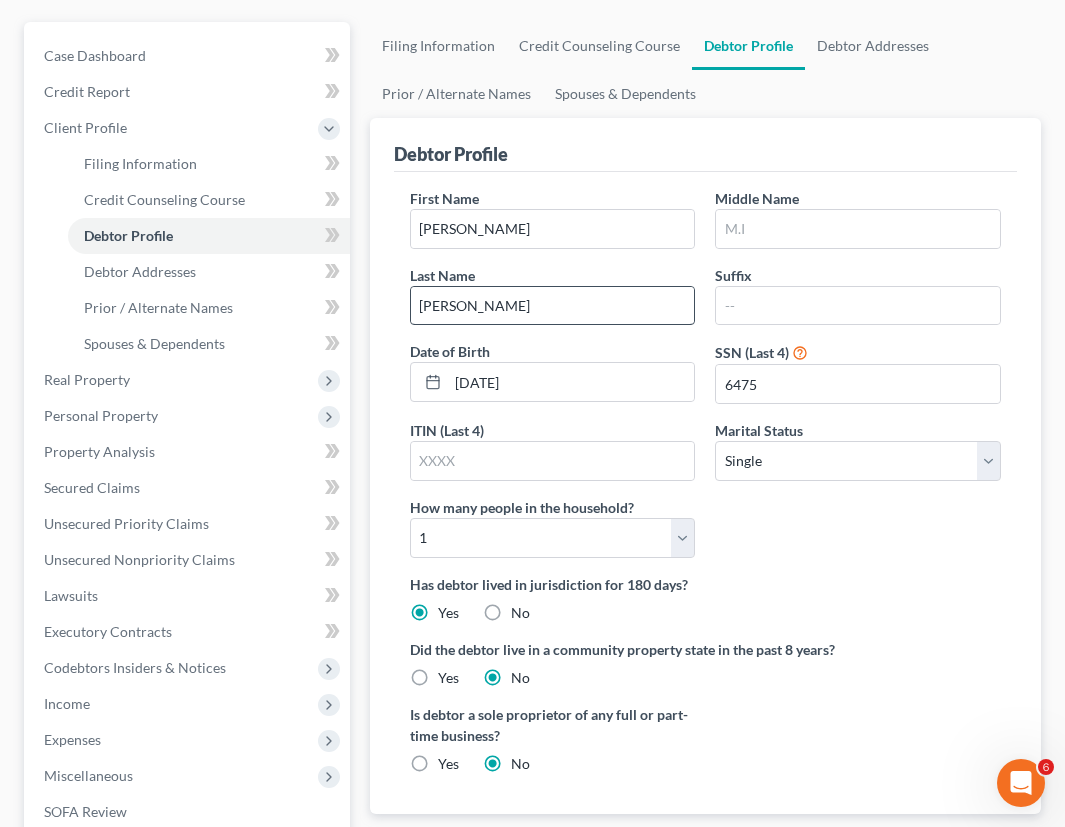 scroll, scrollTop: 622, scrollLeft: 0, axis: vertical 